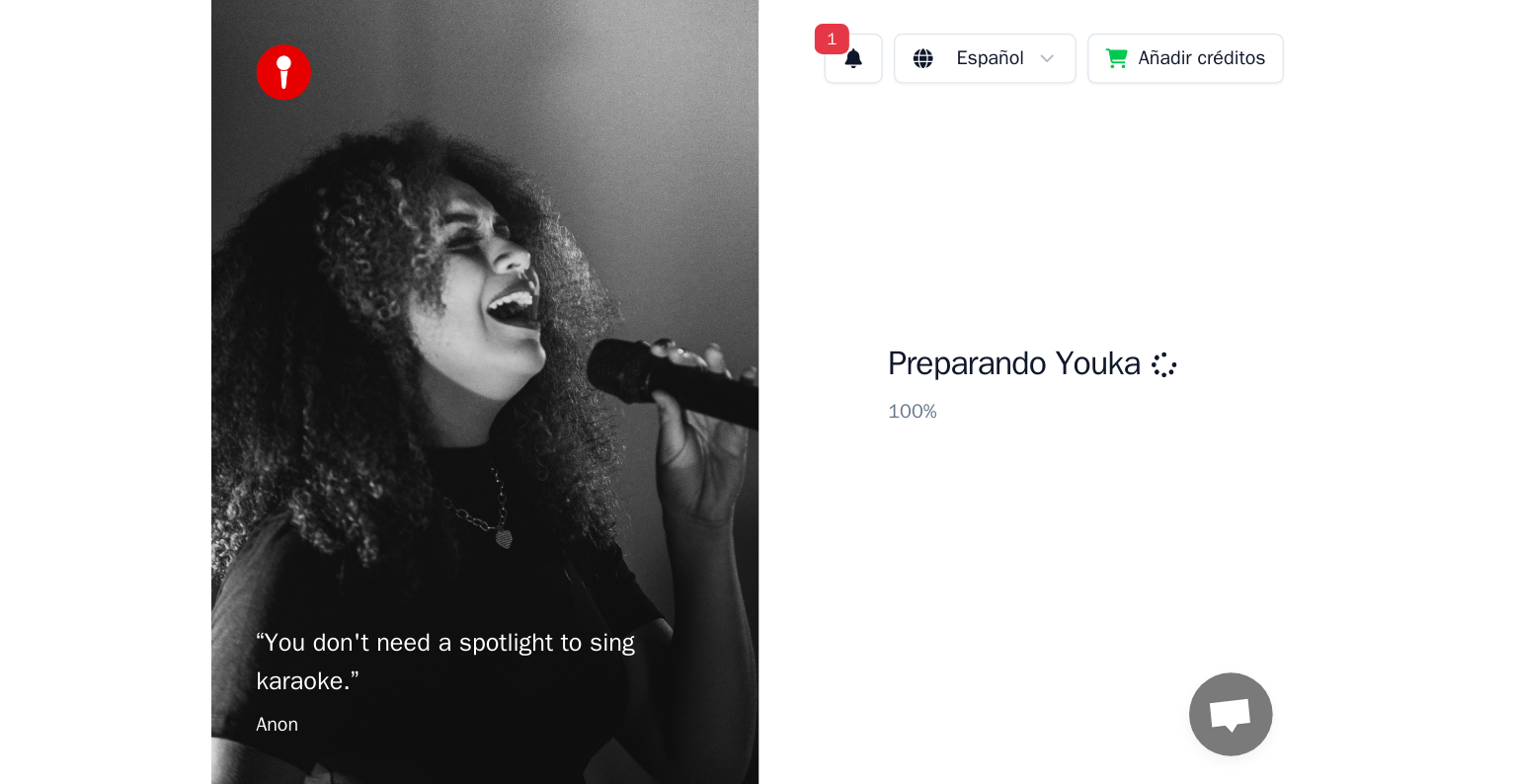 scroll, scrollTop: 0, scrollLeft: 0, axis: both 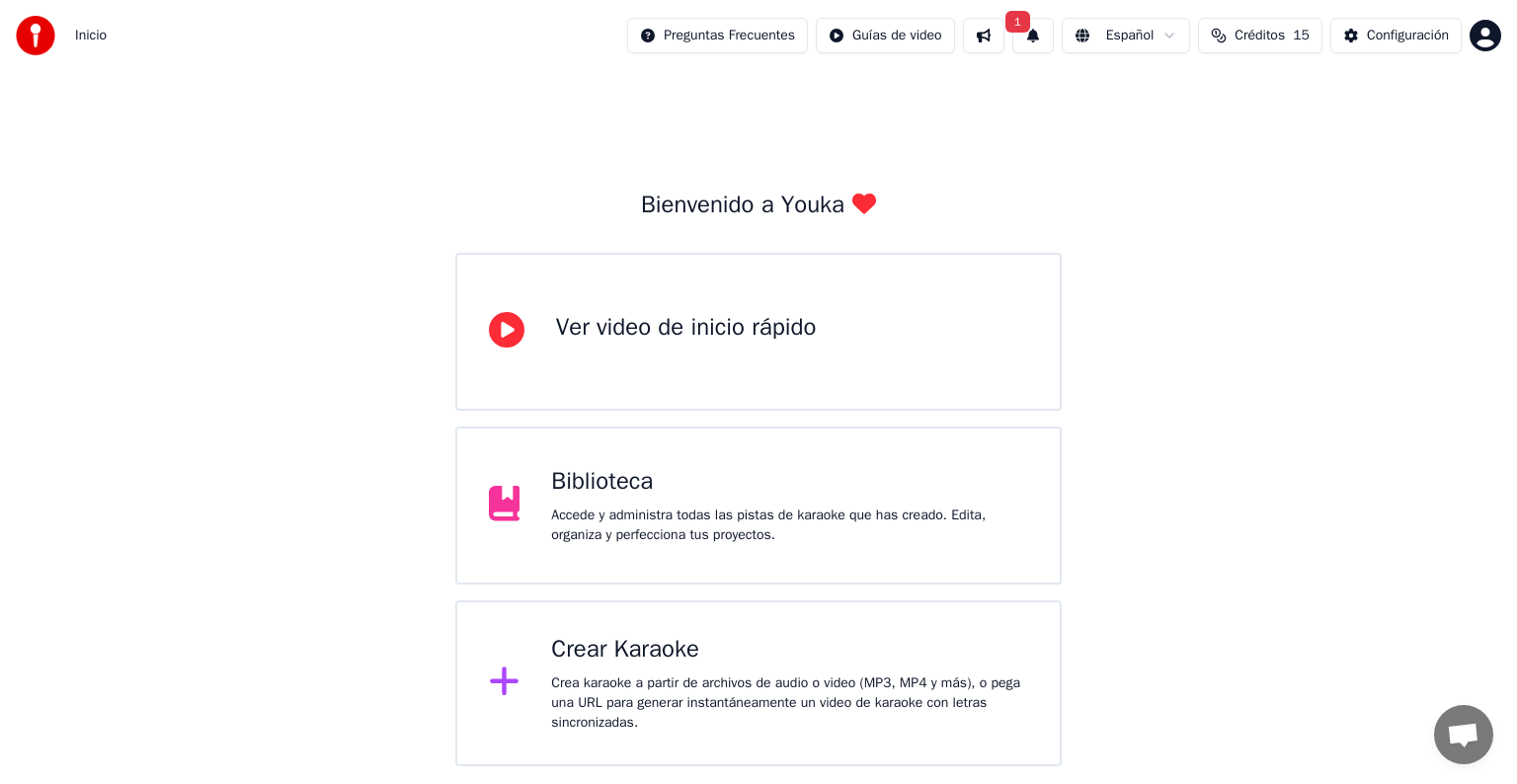 click on "Crear Karaoke Crea karaoke a partir de archivos de audio o video (MP3, MP4 y más), o pega una URL para generar instantáneamente un video de karaoke con letras sincronizadas." at bounding box center [789, 683] 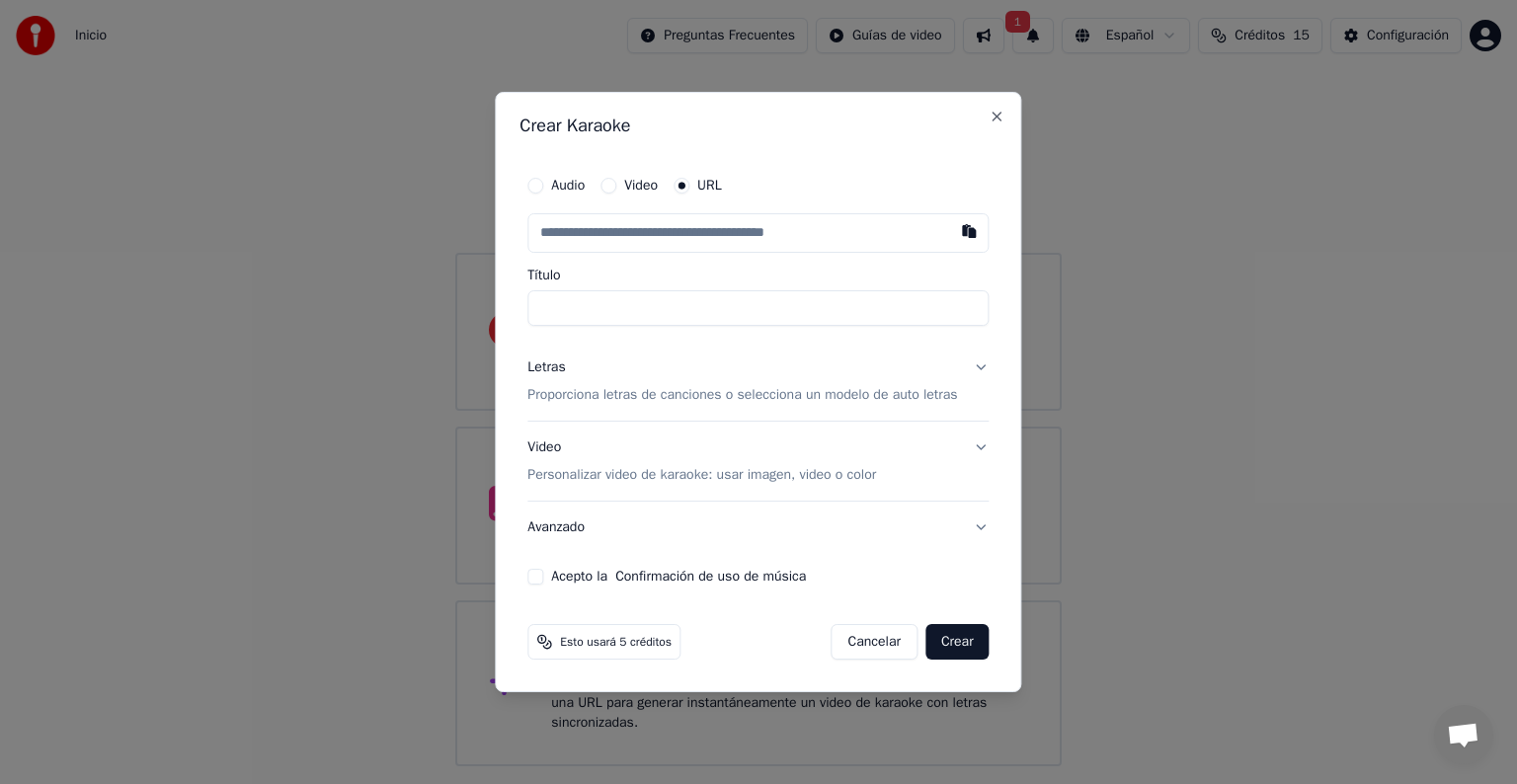type on "**********" 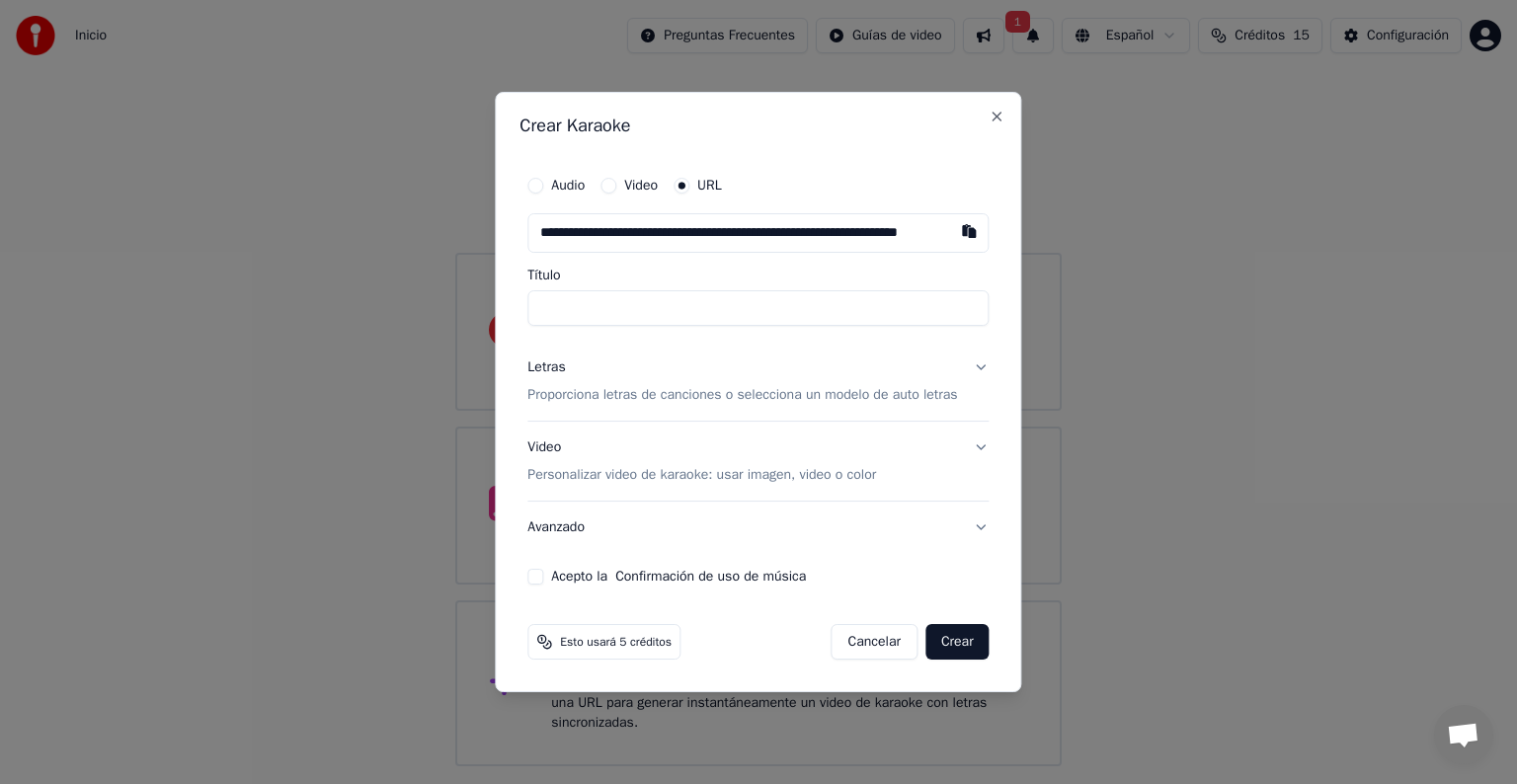 scroll, scrollTop: 0, scrollLeft: 75, axis: horizontal 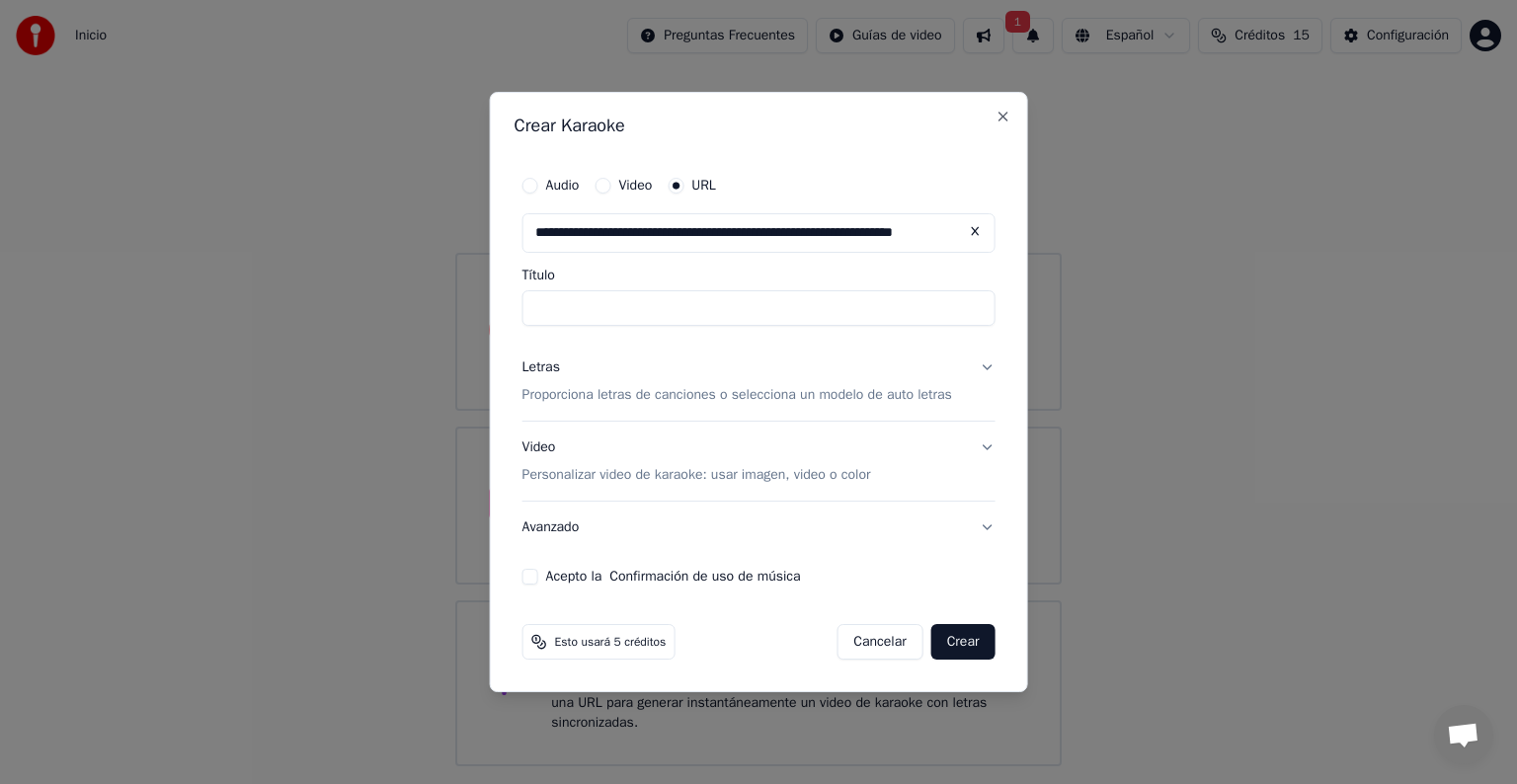 type on "**********" 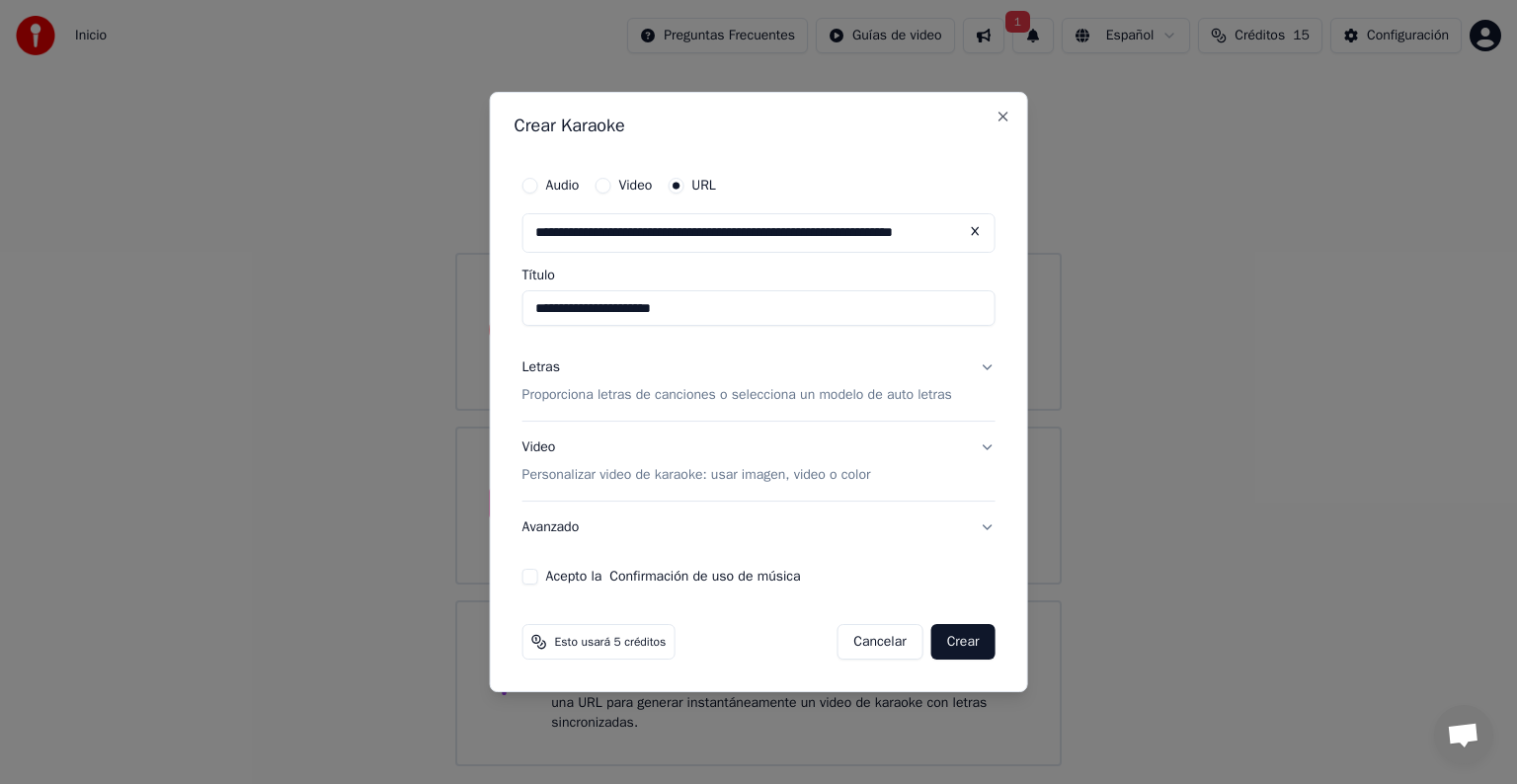 type on "**********" 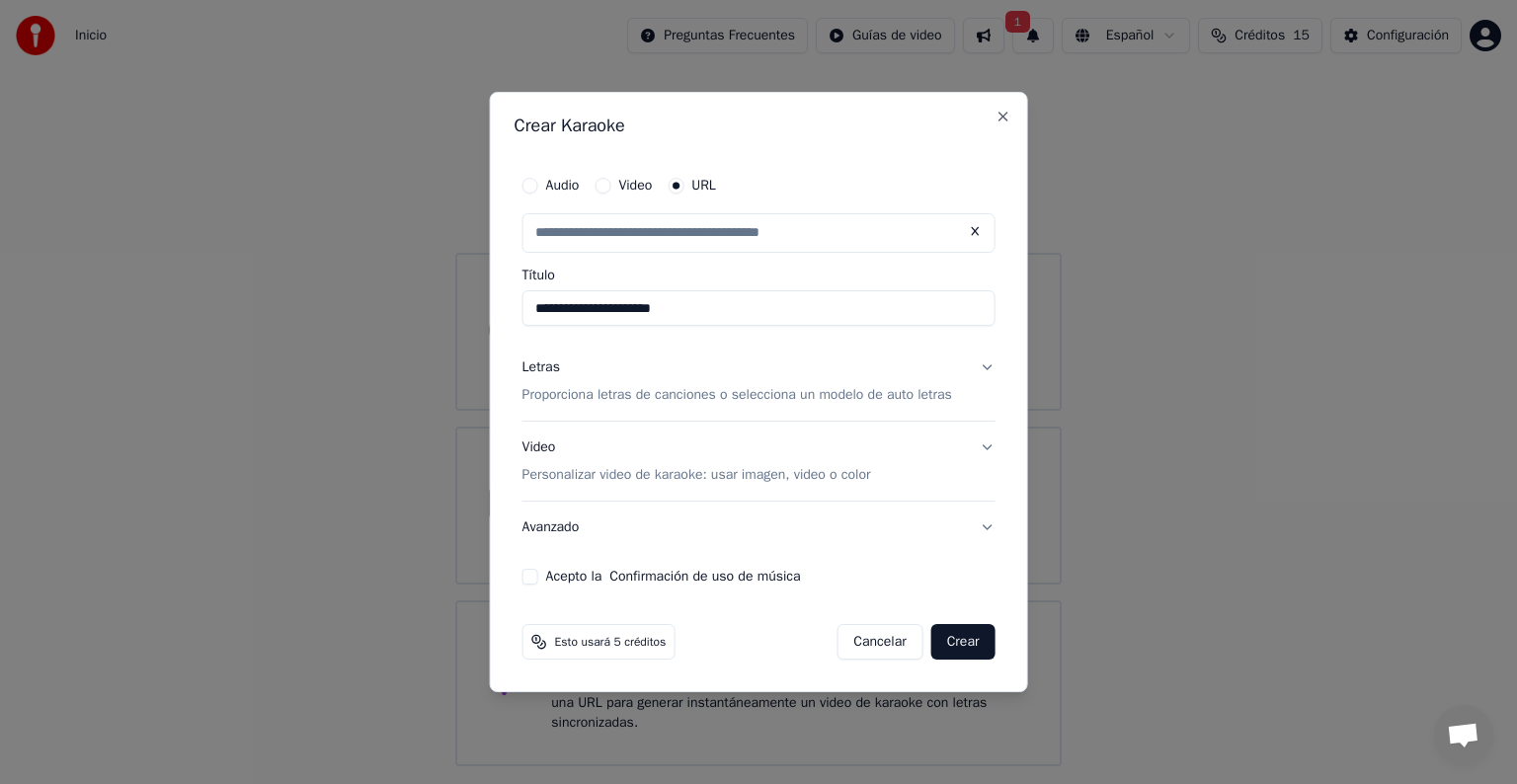 scroll, scrollTop: 0, scrollLeft: 0, axis: both 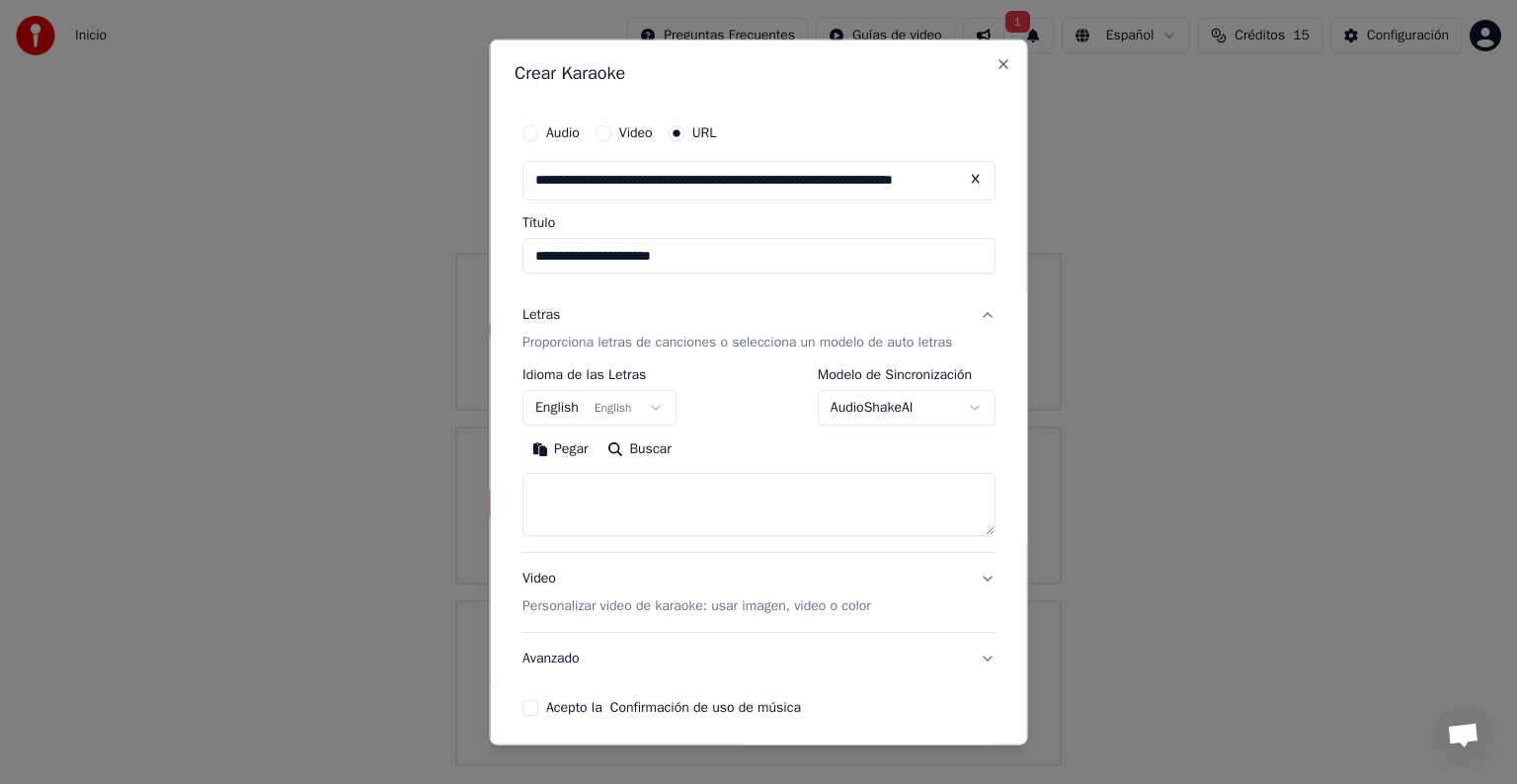 click at bounding box center (758, 505) 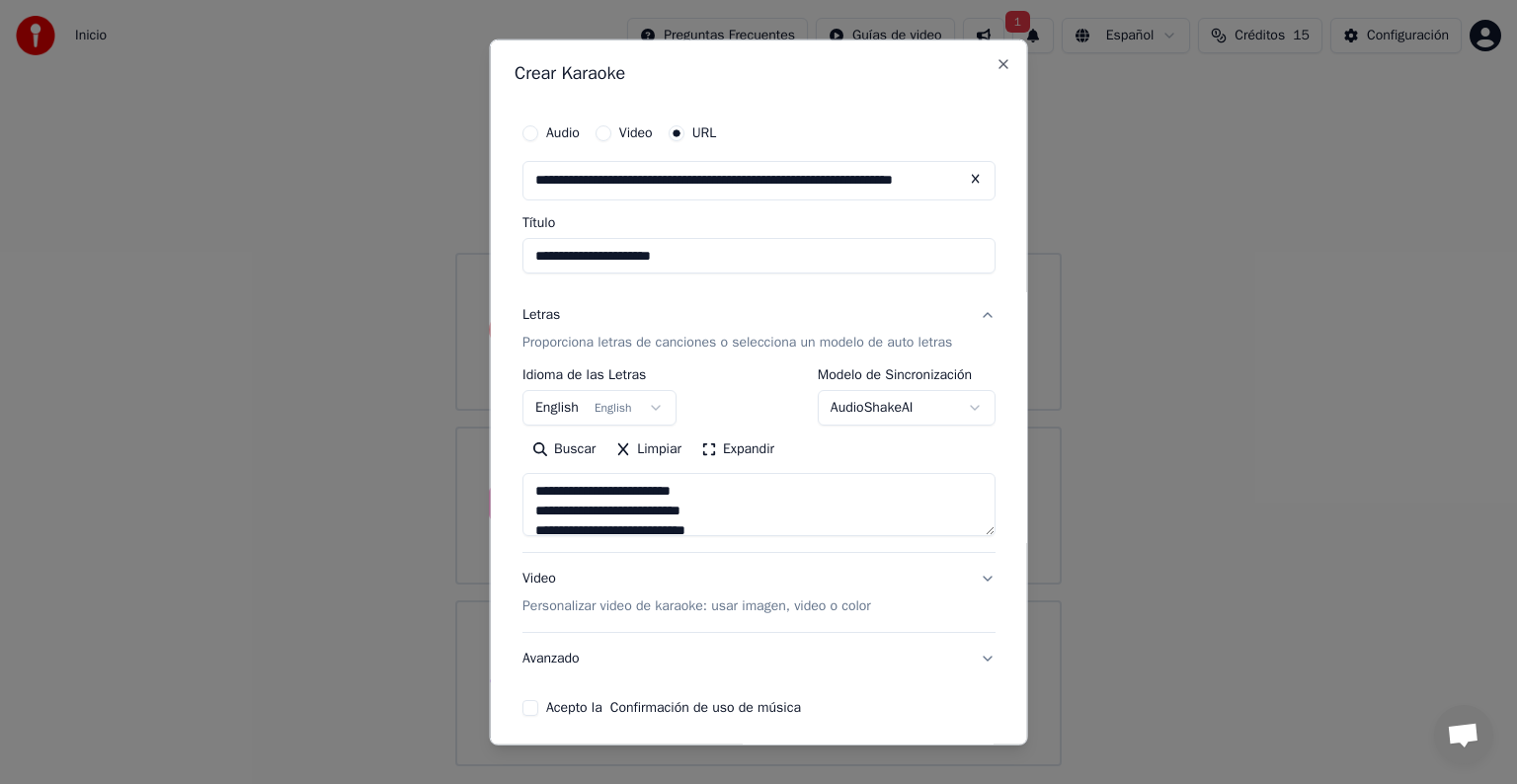click on "**********" at bounding box center (758, 383) 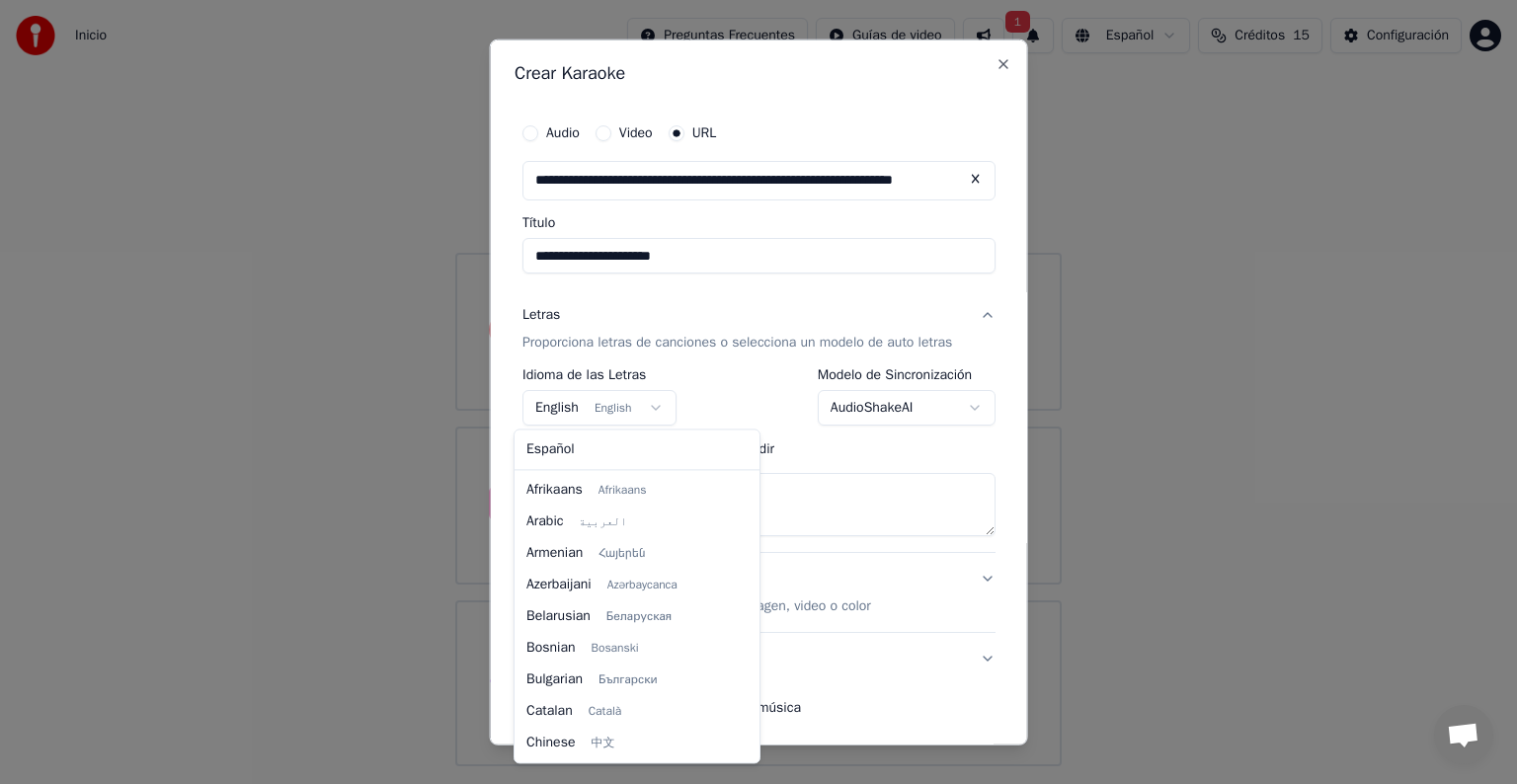scroll, scrollTop: 158, scrollLeft: 0, axis: vertical 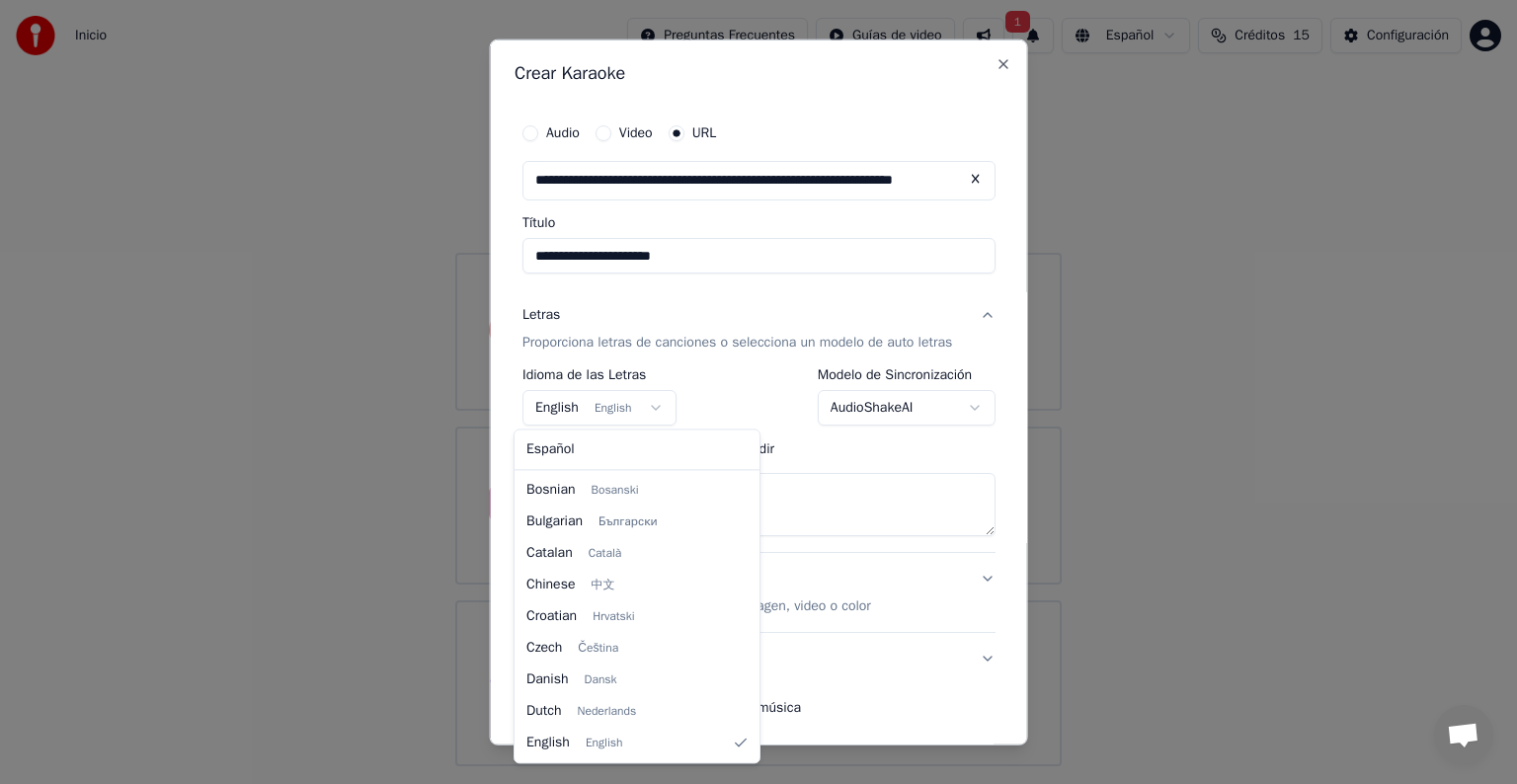 type on "**********" 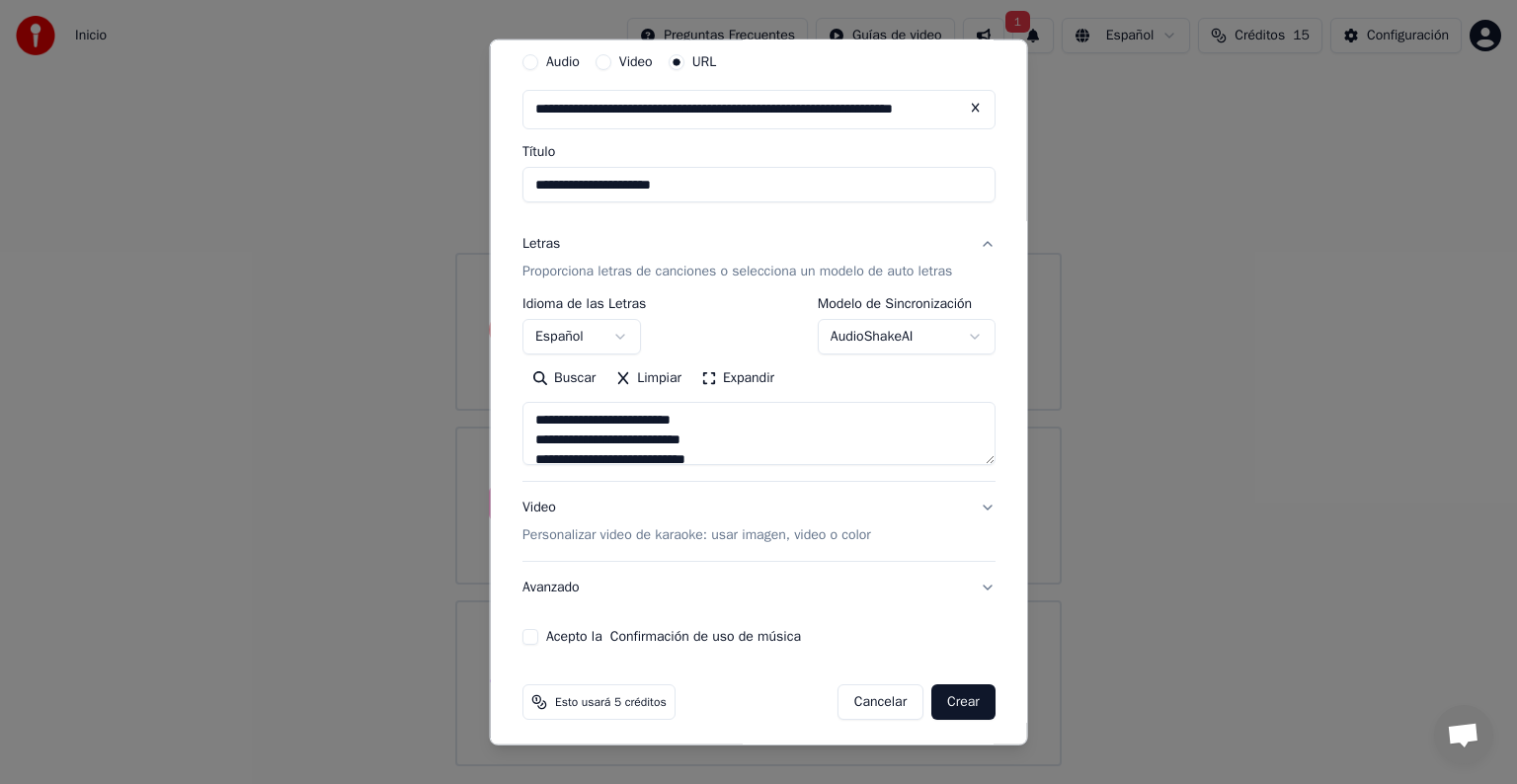 scroll, scrollTop: 77, scrollLeft: 0, axis: vertical 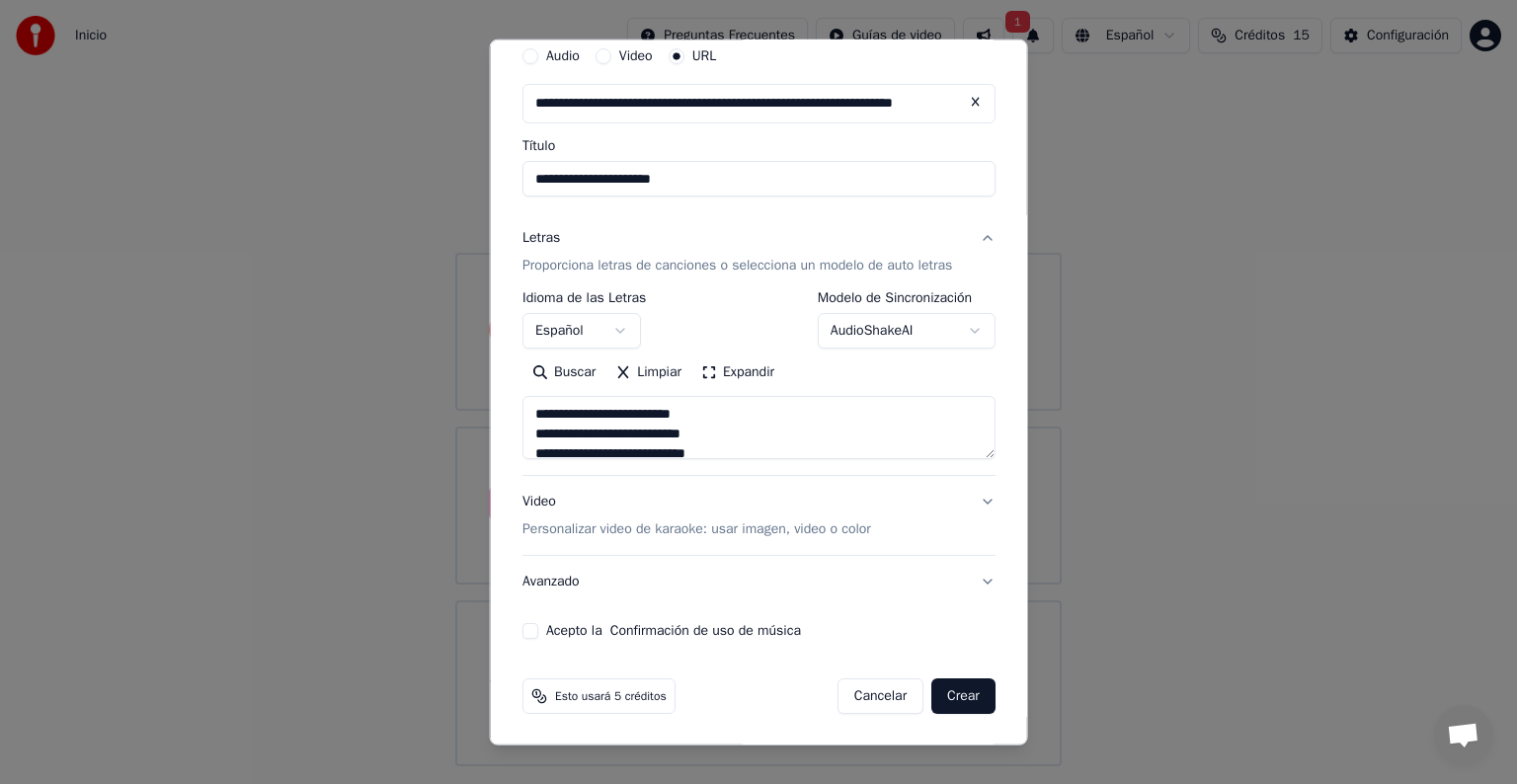 click on "Buscar" at bounding box center [564, 372] 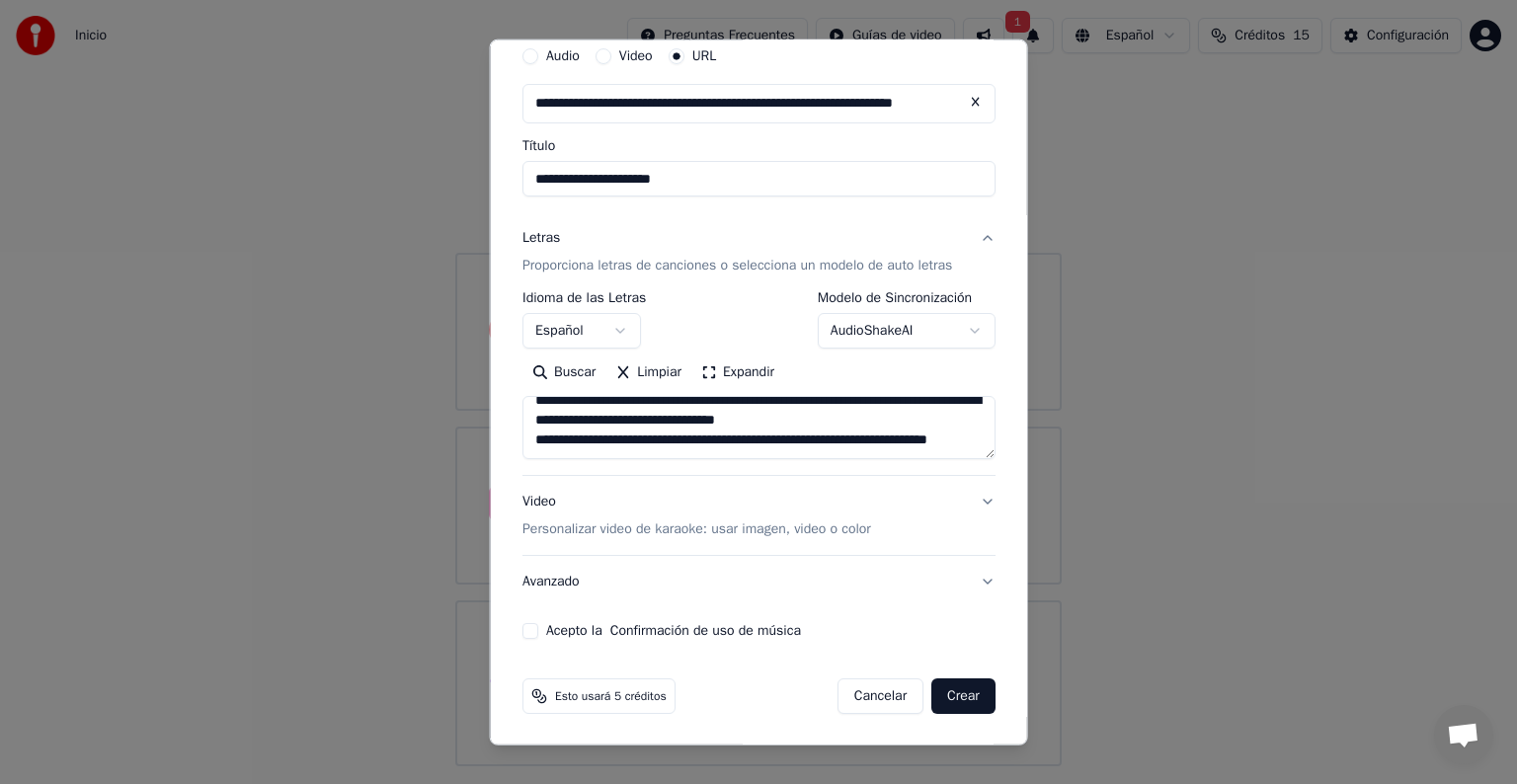 scroll, scrollTop: 270, scrollLeft: 0, axis: vertical 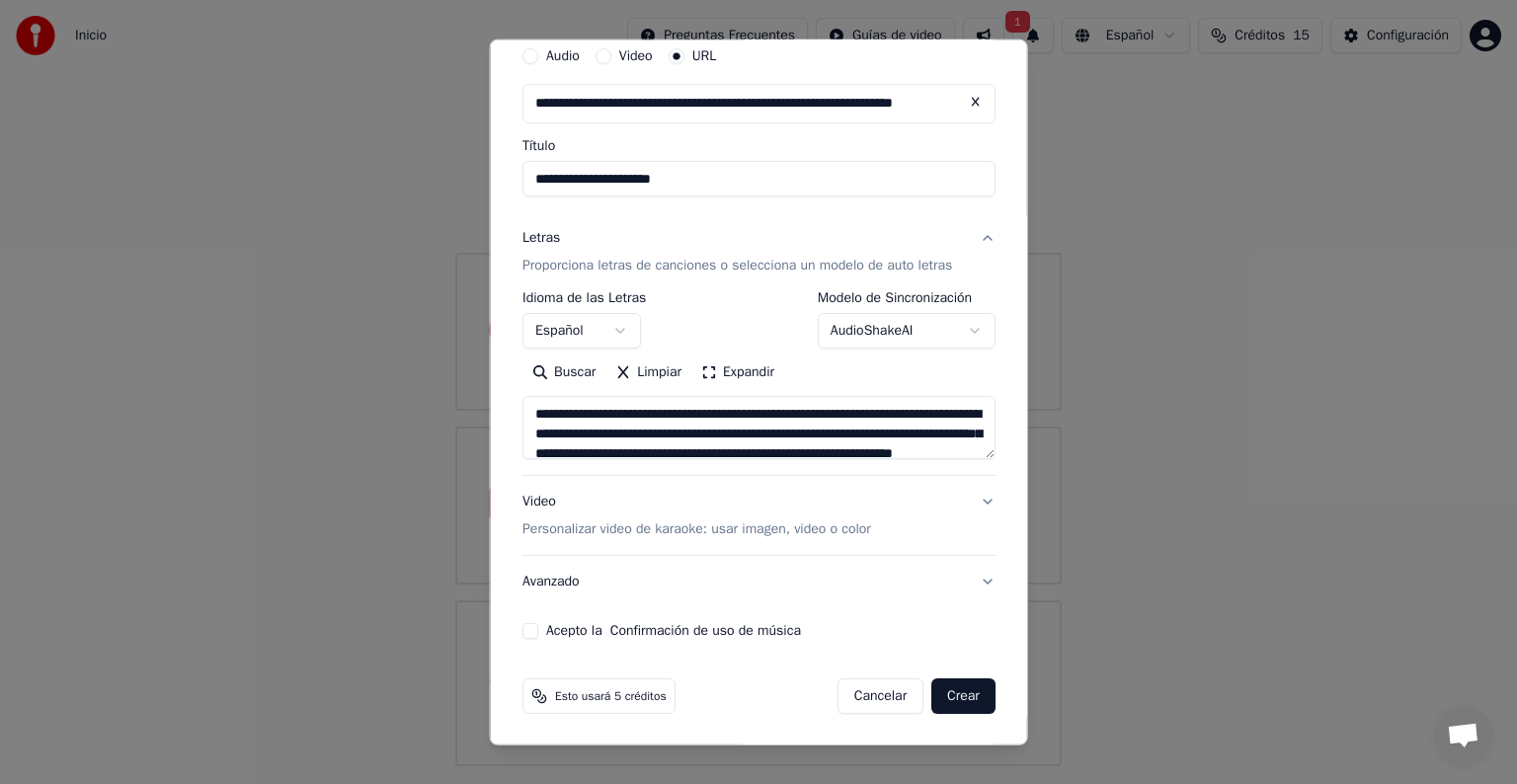 drag, startPoint x: 707, startPoint y: 435, endPoint x: 474, endPoint y: 319, distance: 260.2787 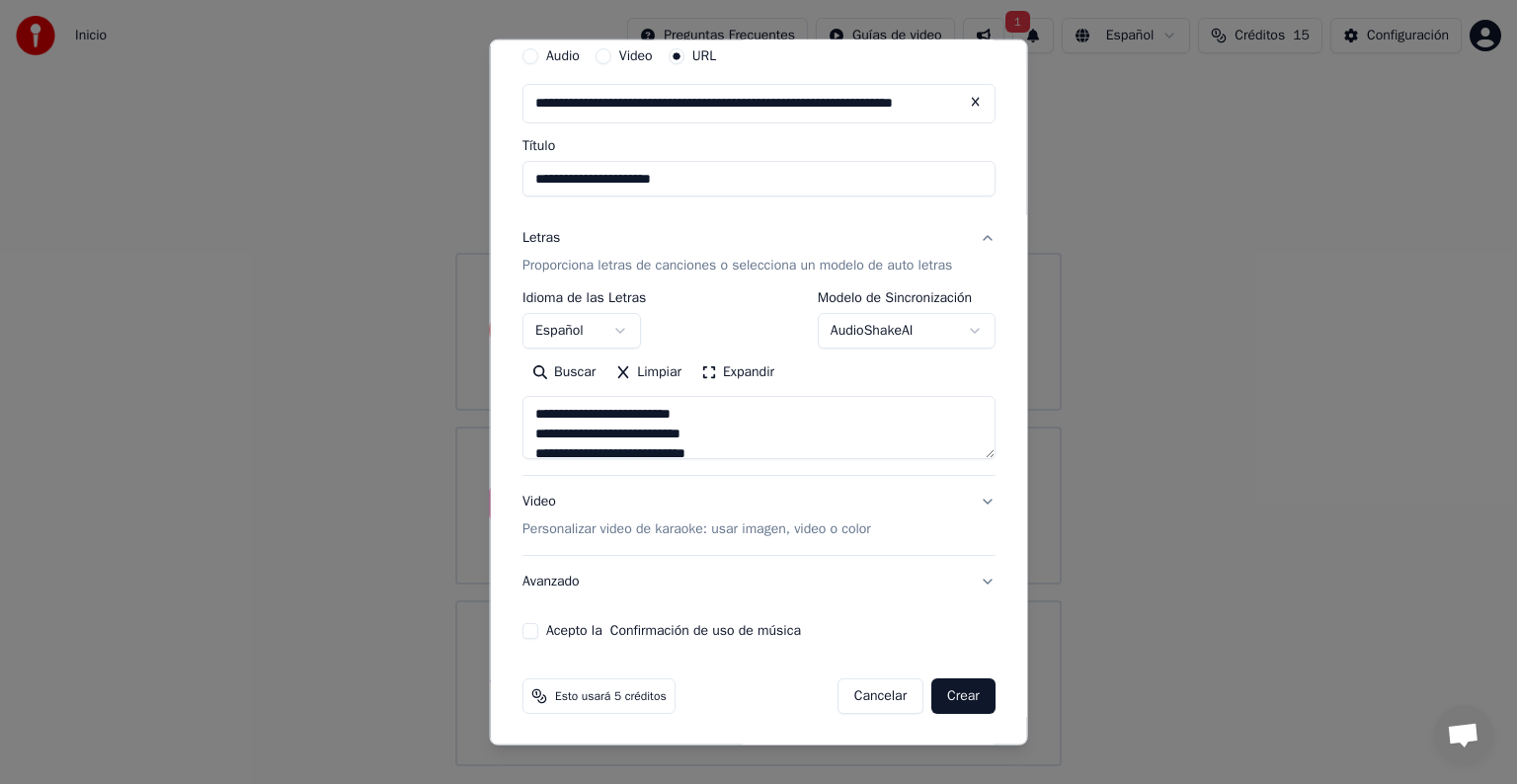 scroll, scrollTop: 1011, scrollLeft: 0, axis: vertical 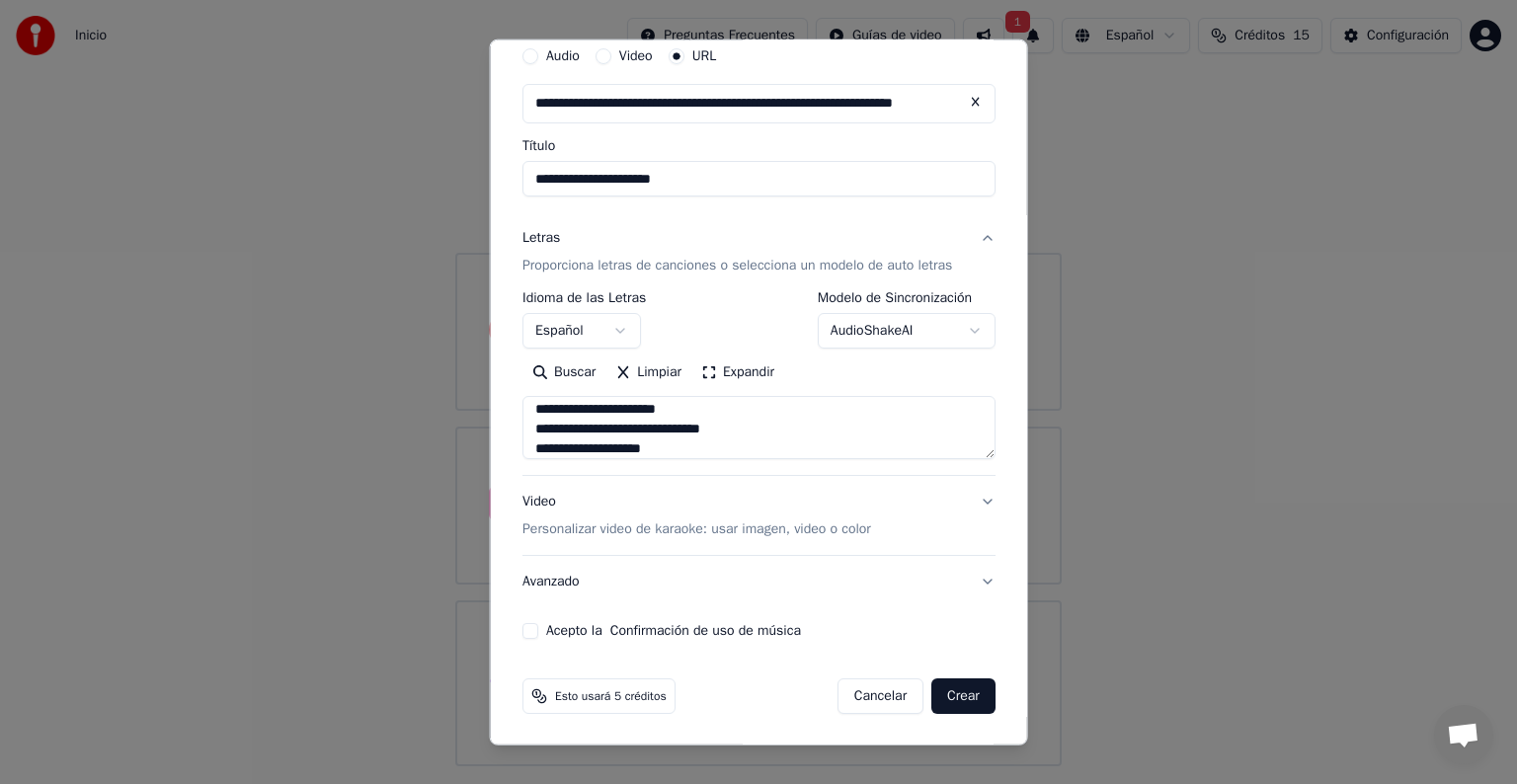 type on "**********" 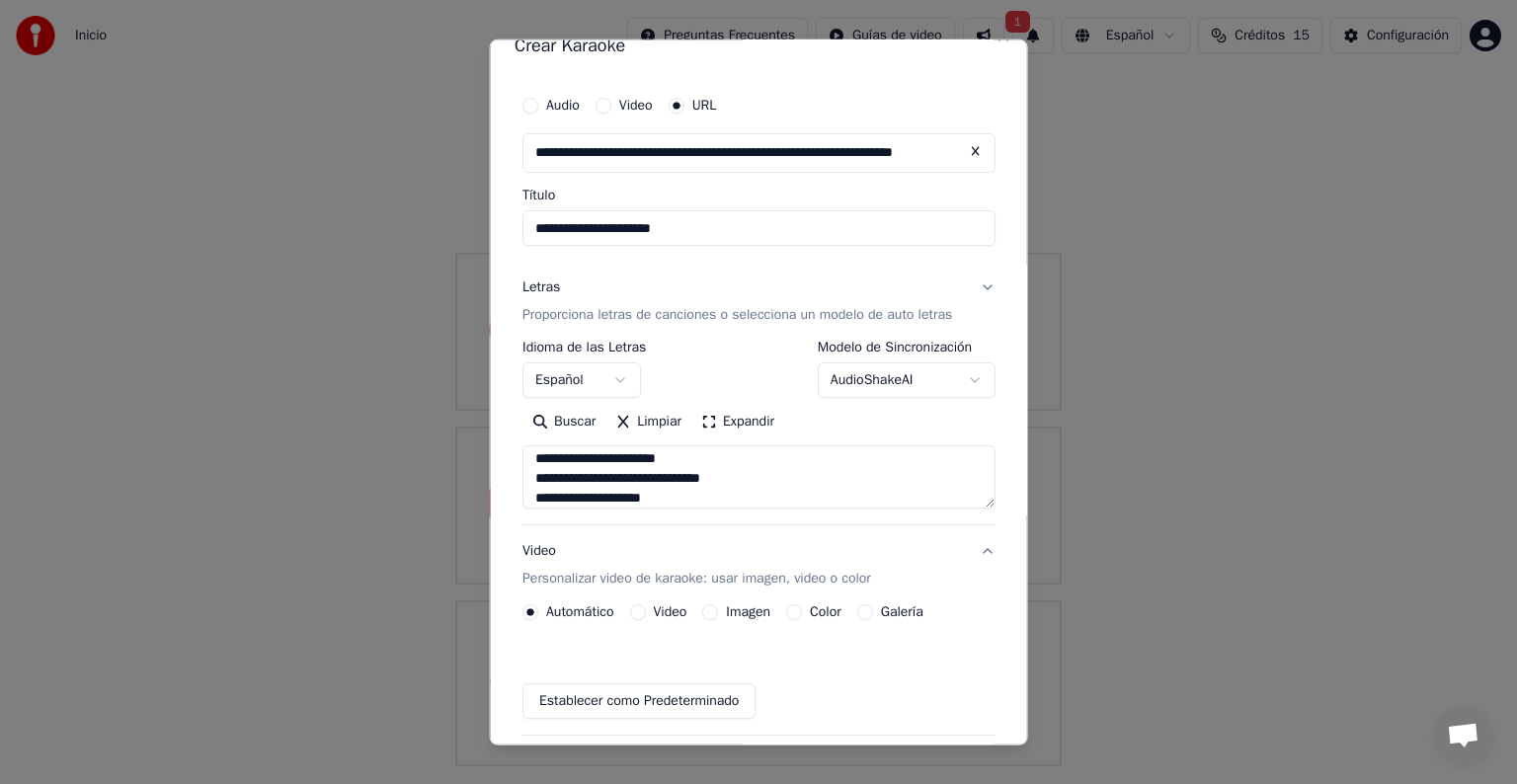 scroll, scrollTop: 24, scrollLeft: 0, axis: vertical 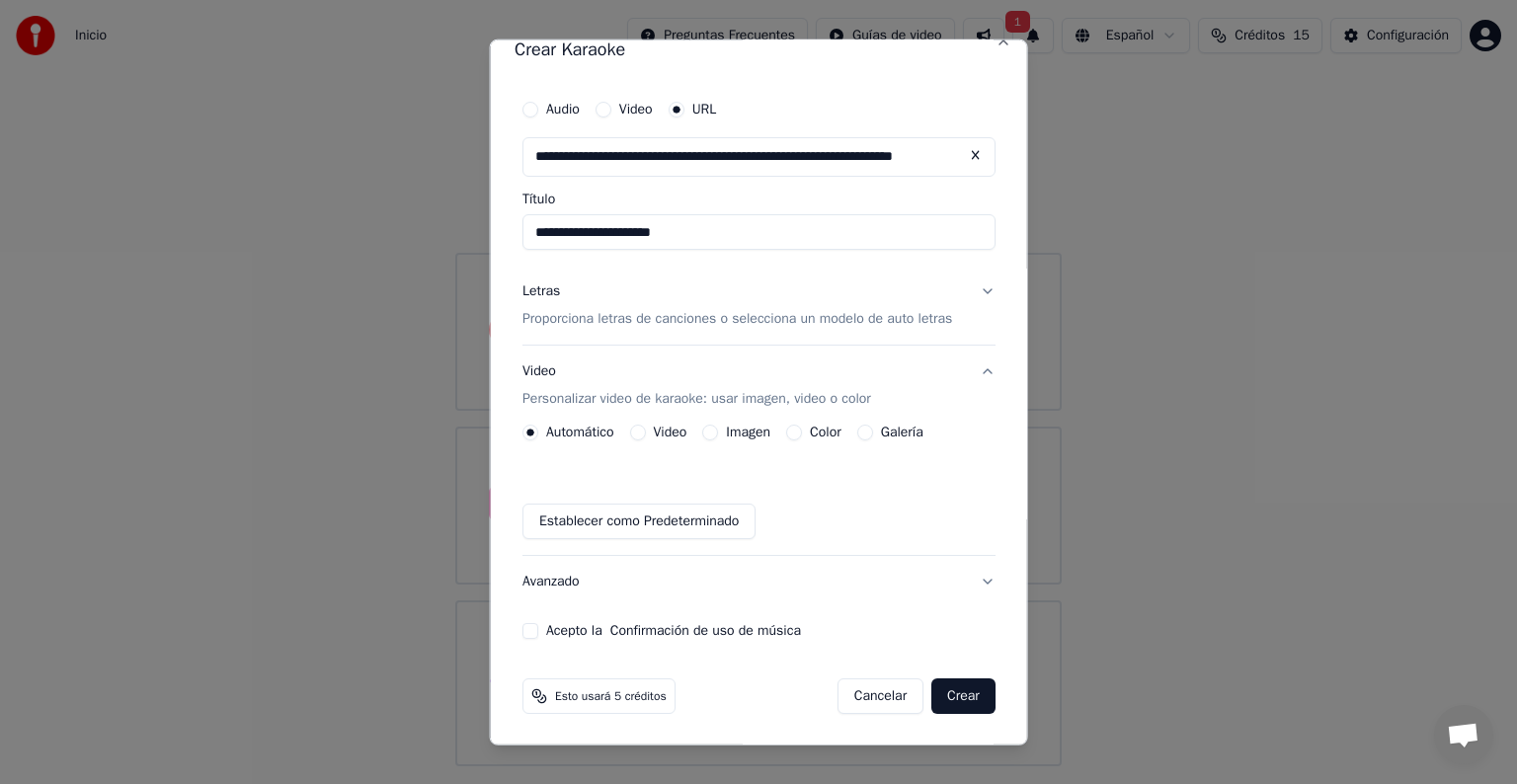 click on "Video" at bounding box center [637, 432] 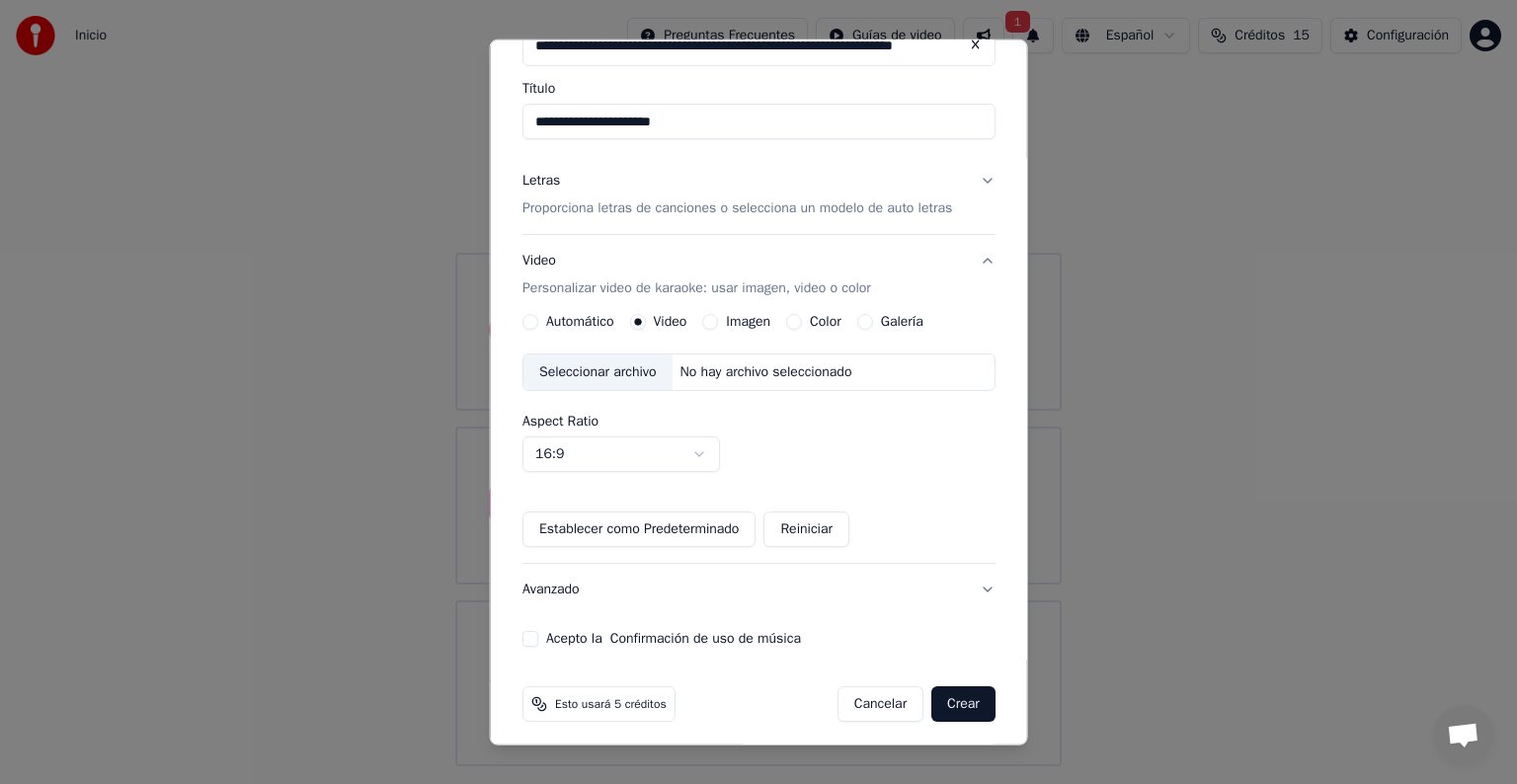 scroll, scrollTop: 142, scrollLeft: 0, axis: vertical 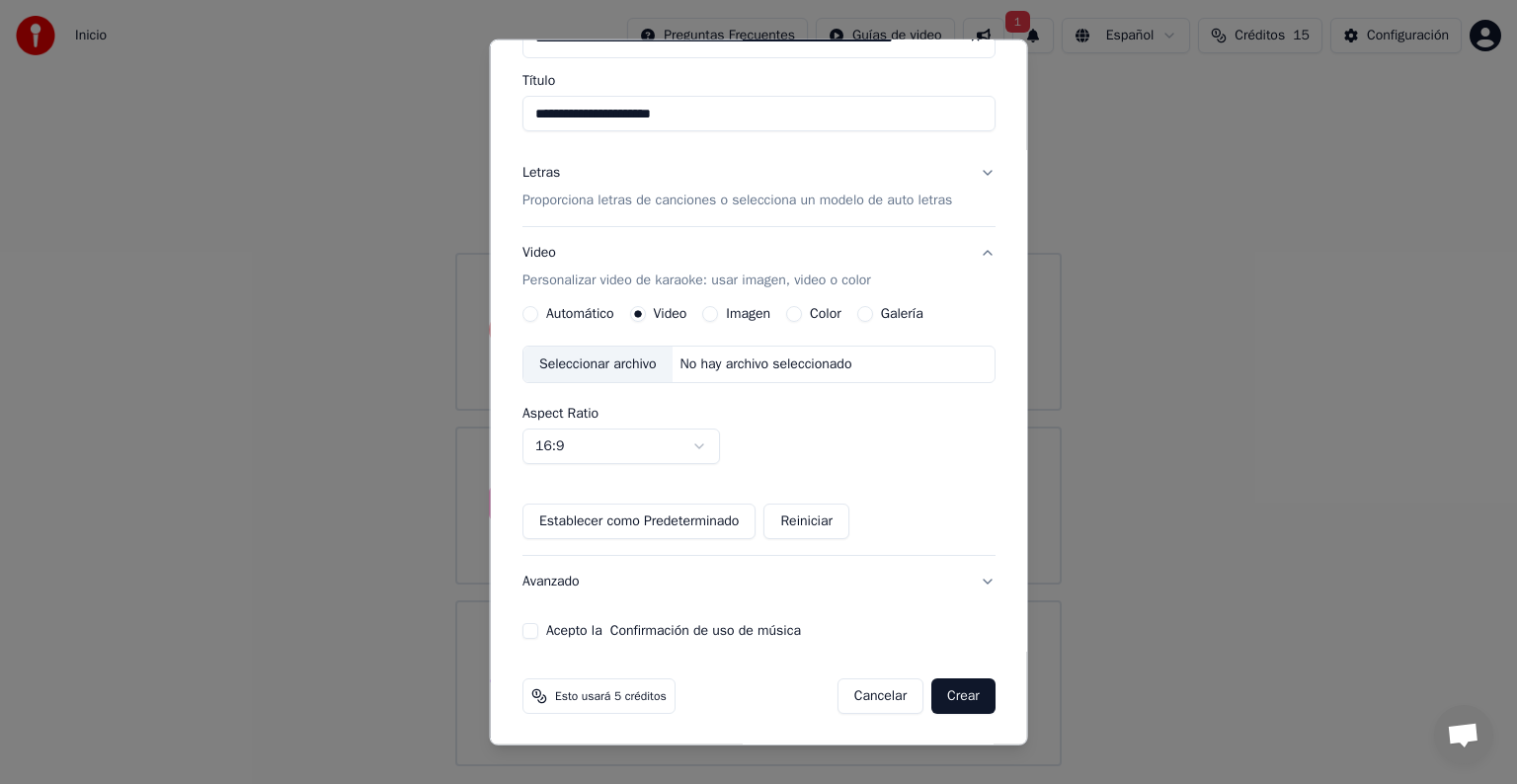 click on "Automático" at bounding box center (530, 314) 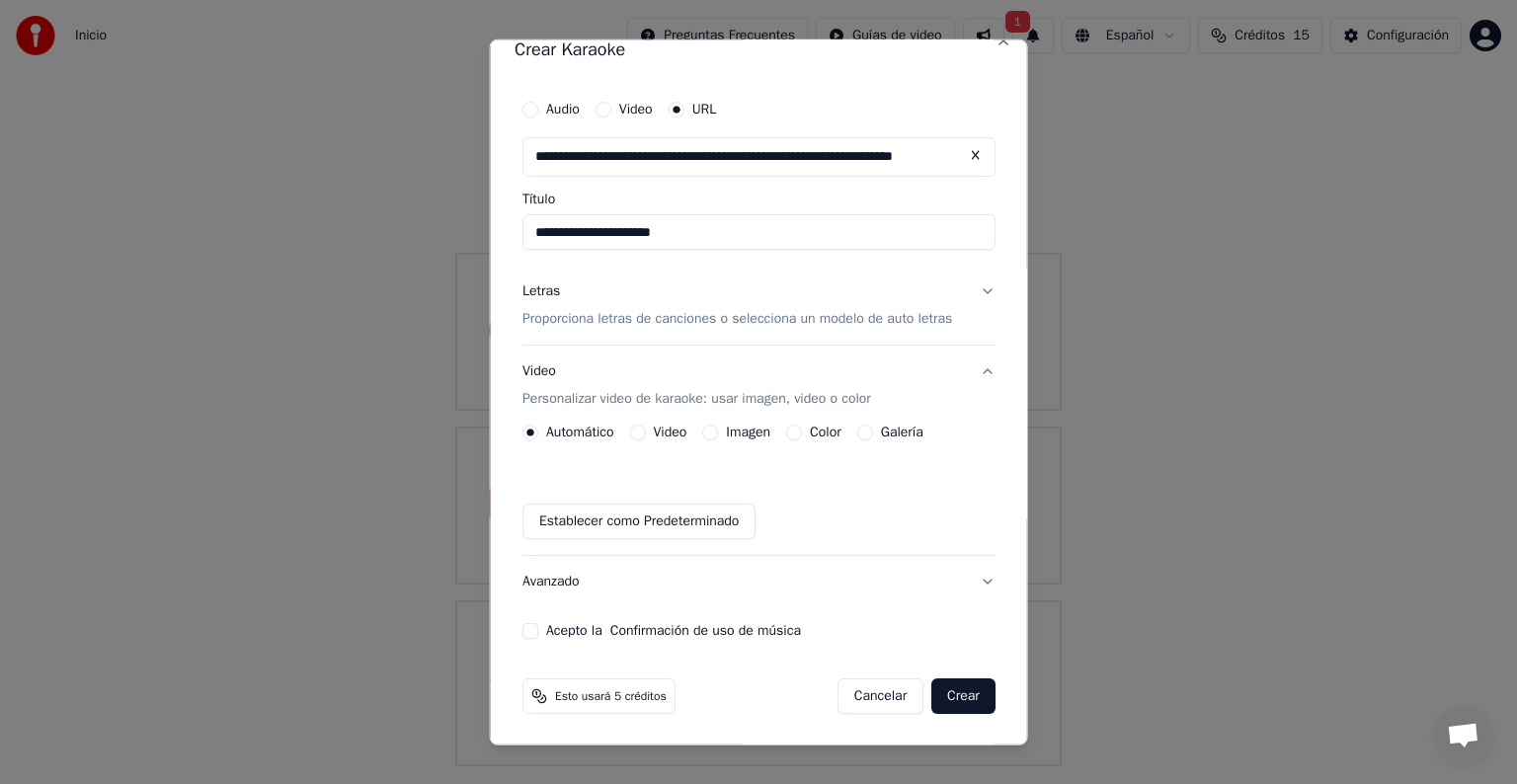 click on "Imagen" at bounding box center (710, 432) 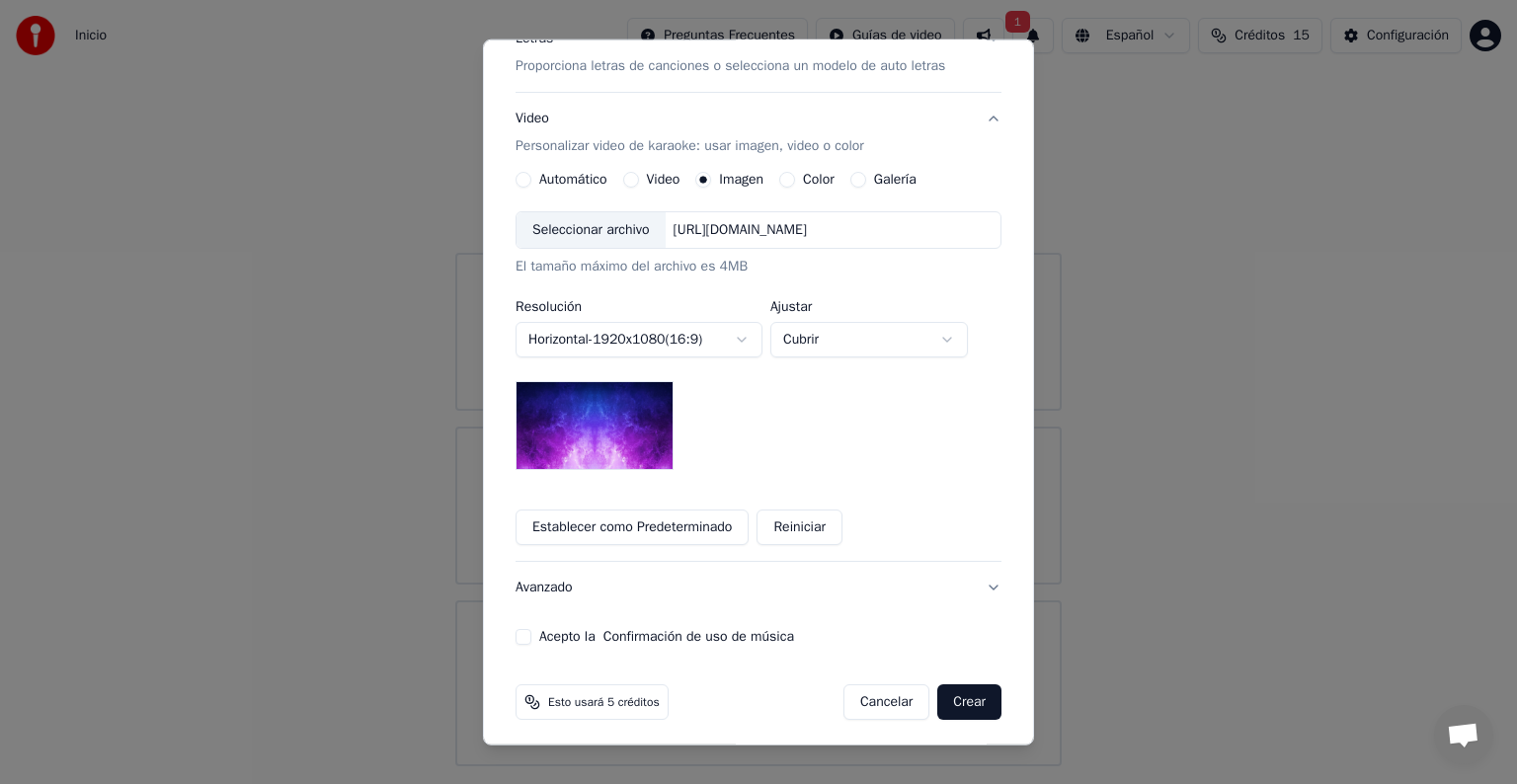 scroll, scrollTop: 282, scrollLeft: 0, axis: vertical 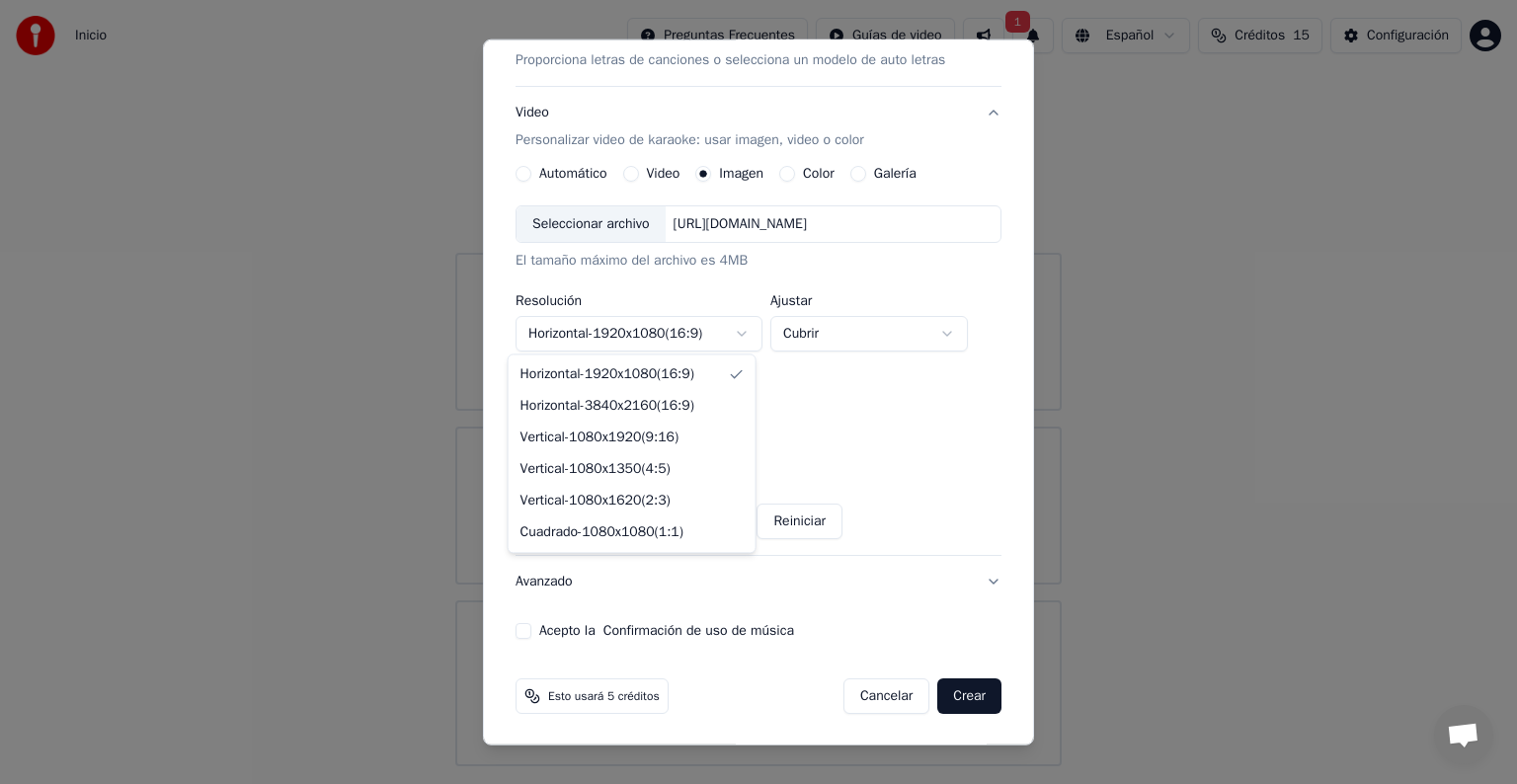 click on "**********" at bounding box center [758, 383] 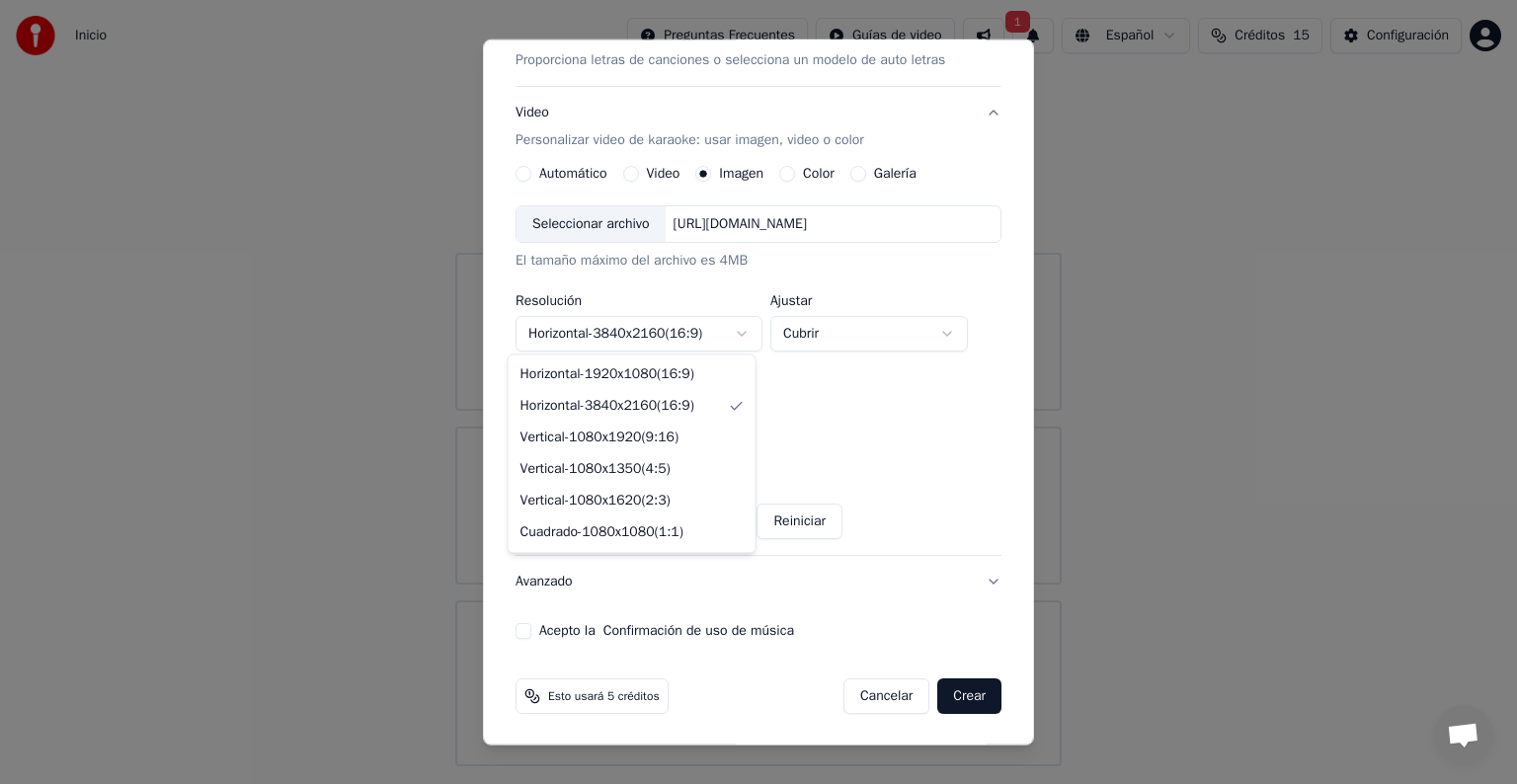 click on "**********" at bounding box center [758, 383] 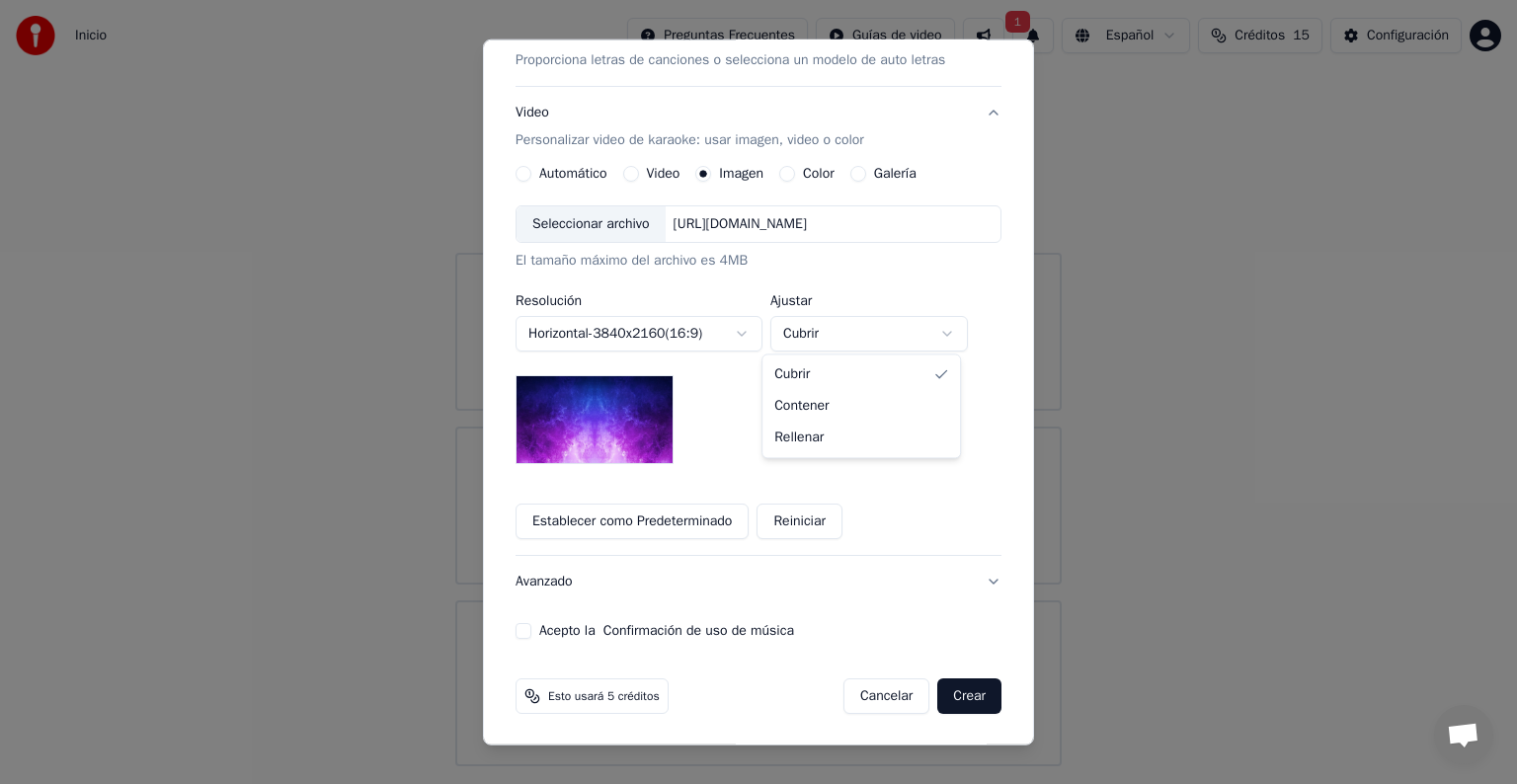 click on "**********" at bounding box center (758, 383) 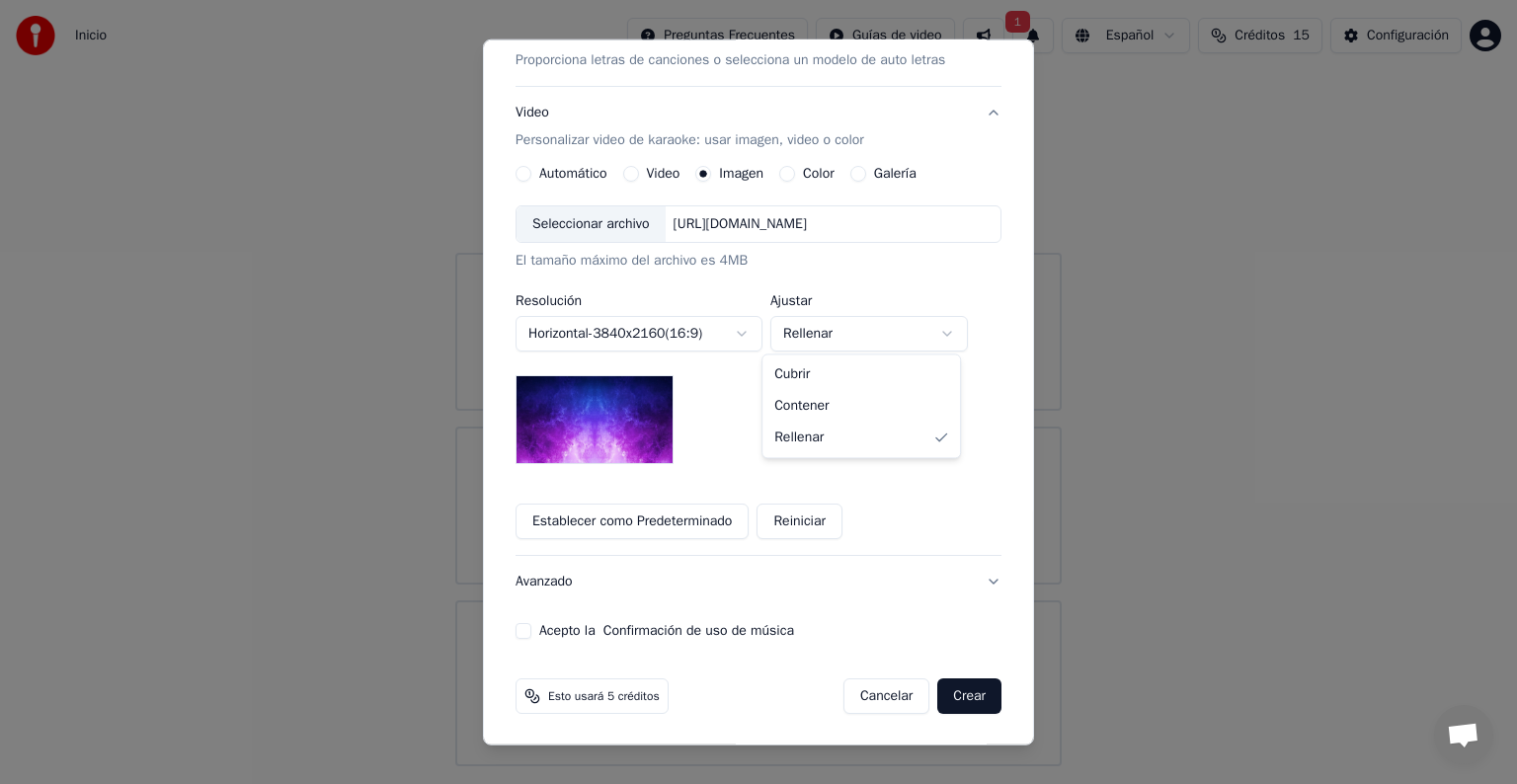 click on "**********" at bounding box center [758, 383] 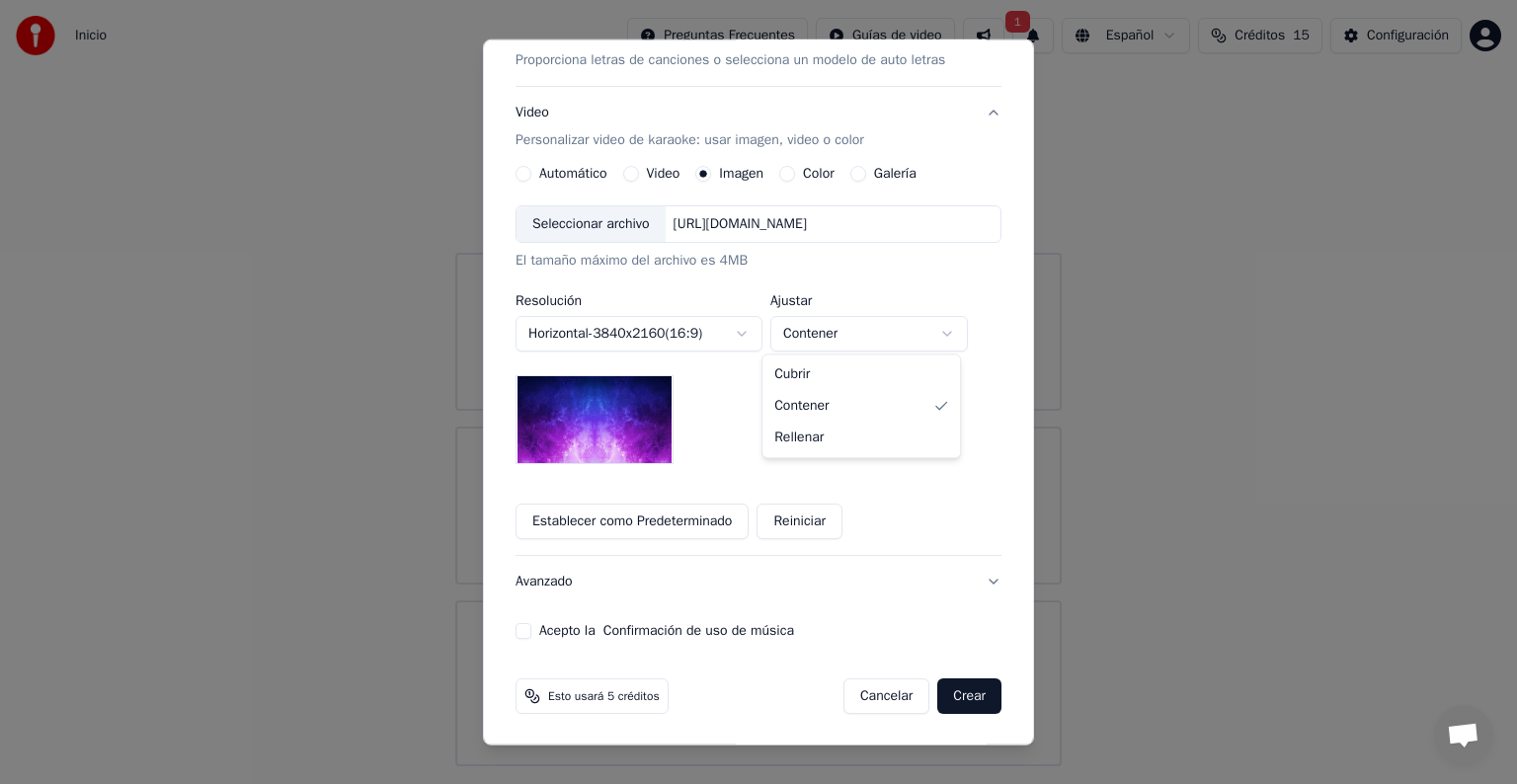 click on "**********" at bounding box center [758, 383] 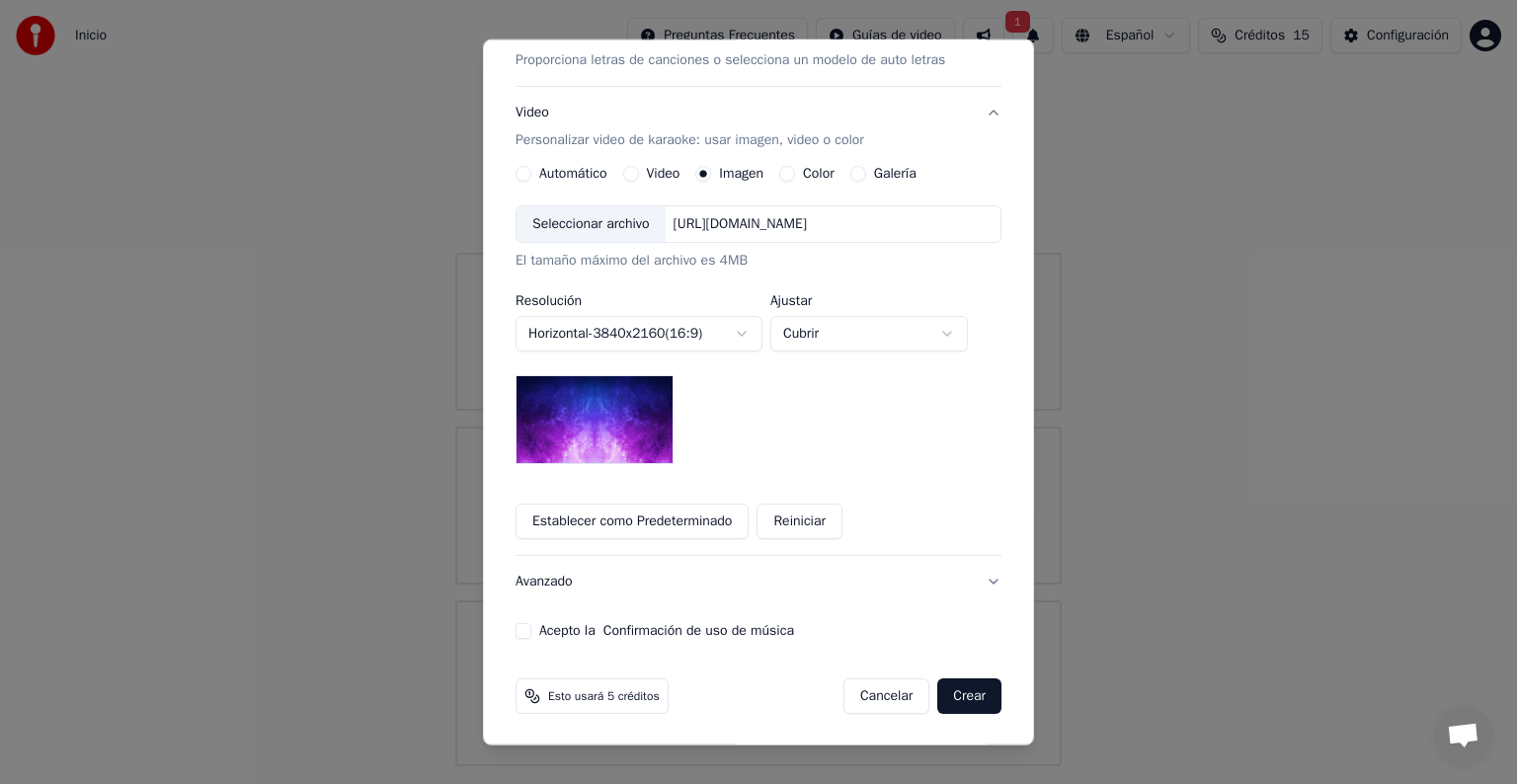 click on "Color" at bounding box center [819, 174] 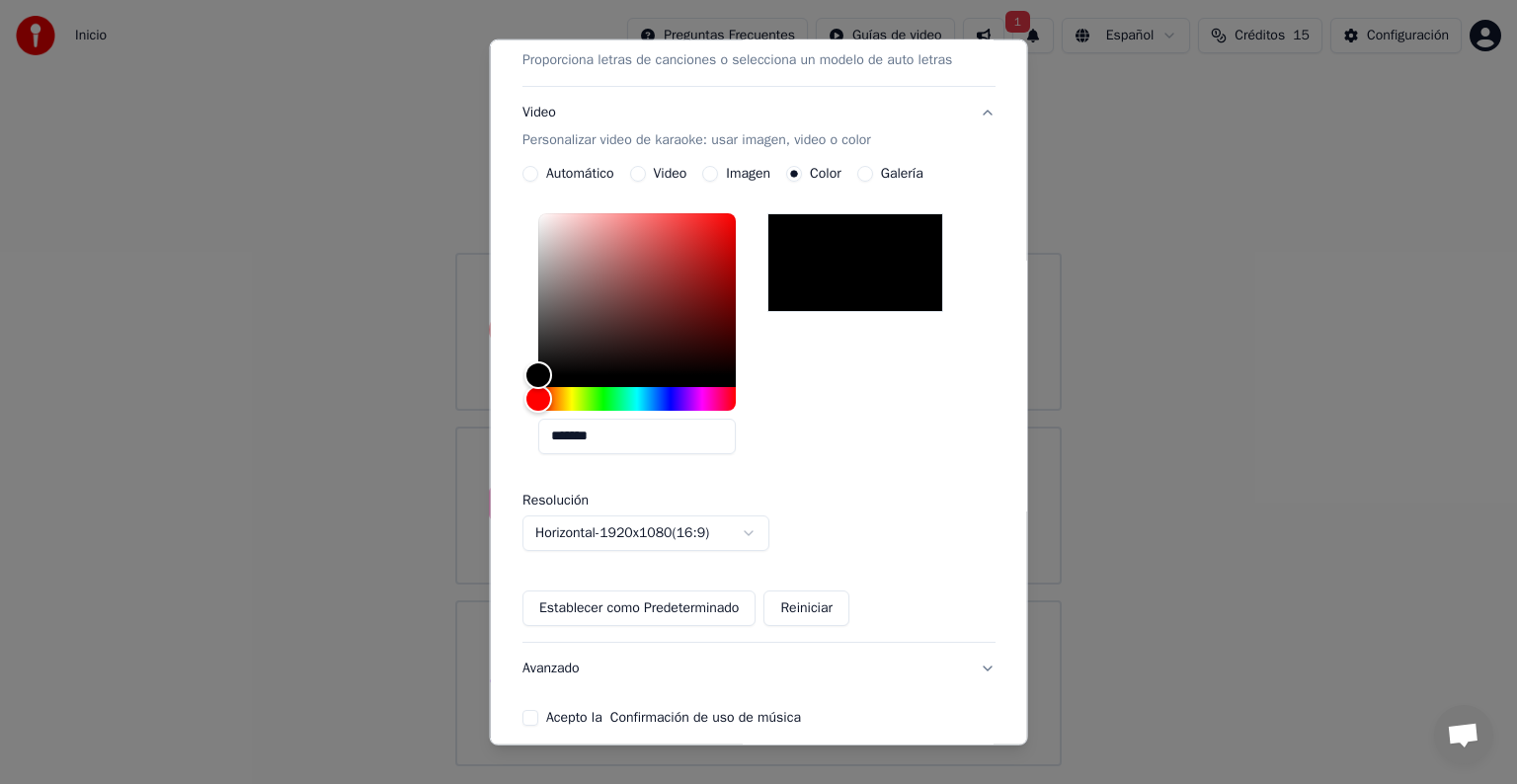 click on "Galería" at bounding box center [864, 174] 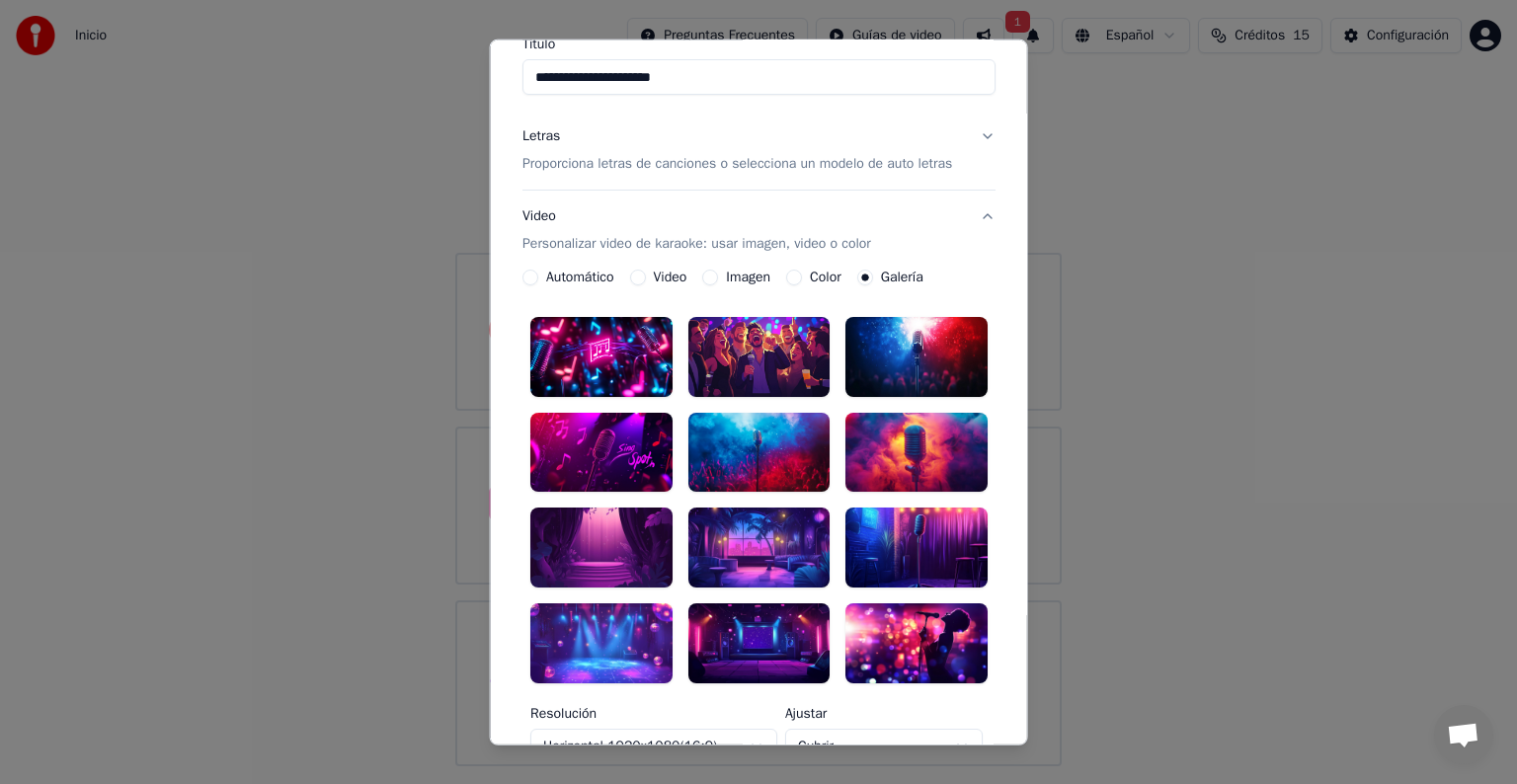 scroll, scrollTop: 92, scrollLeft: 0, axis: vertical 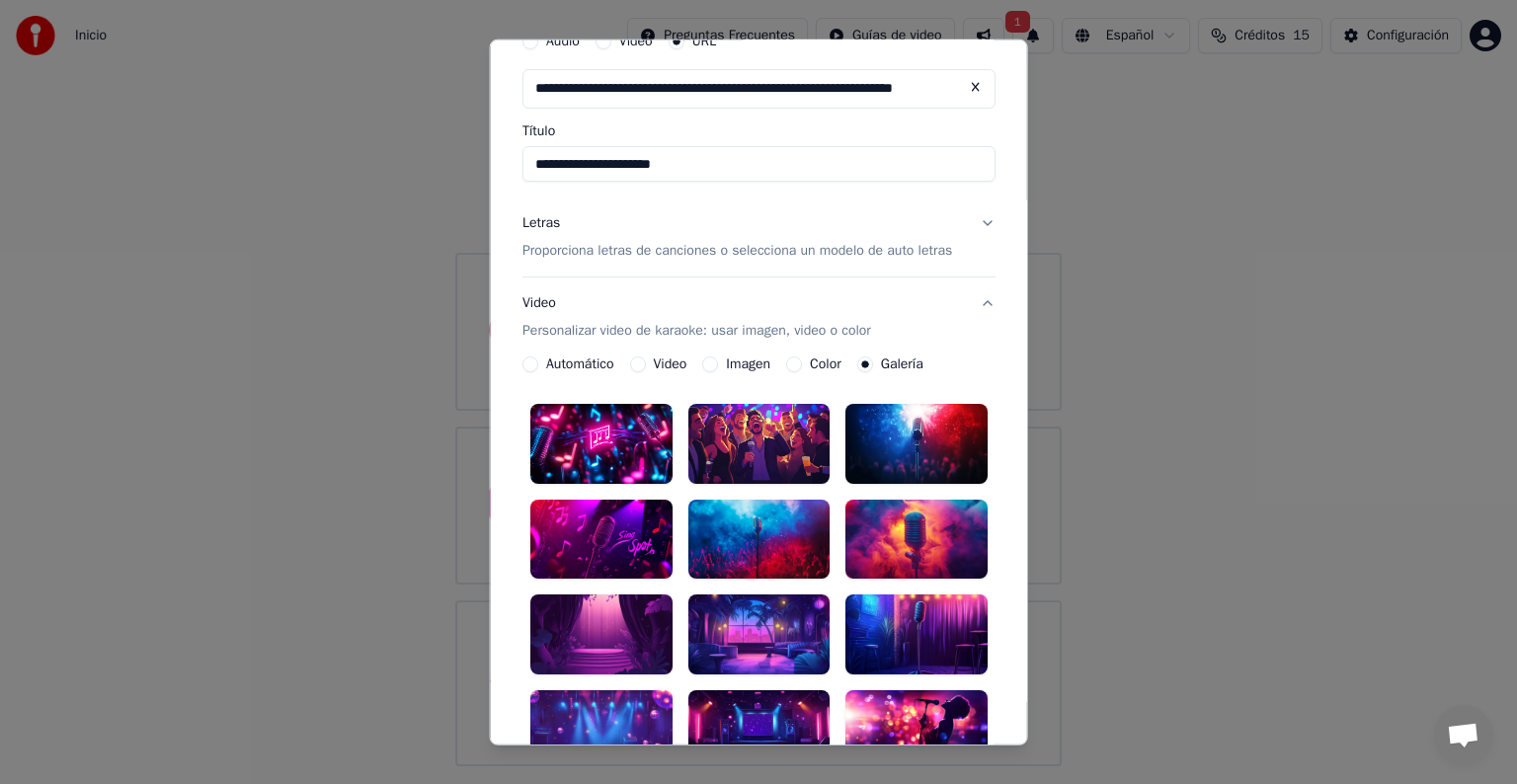 click on "Imagen" at bounding box center [710, 364] 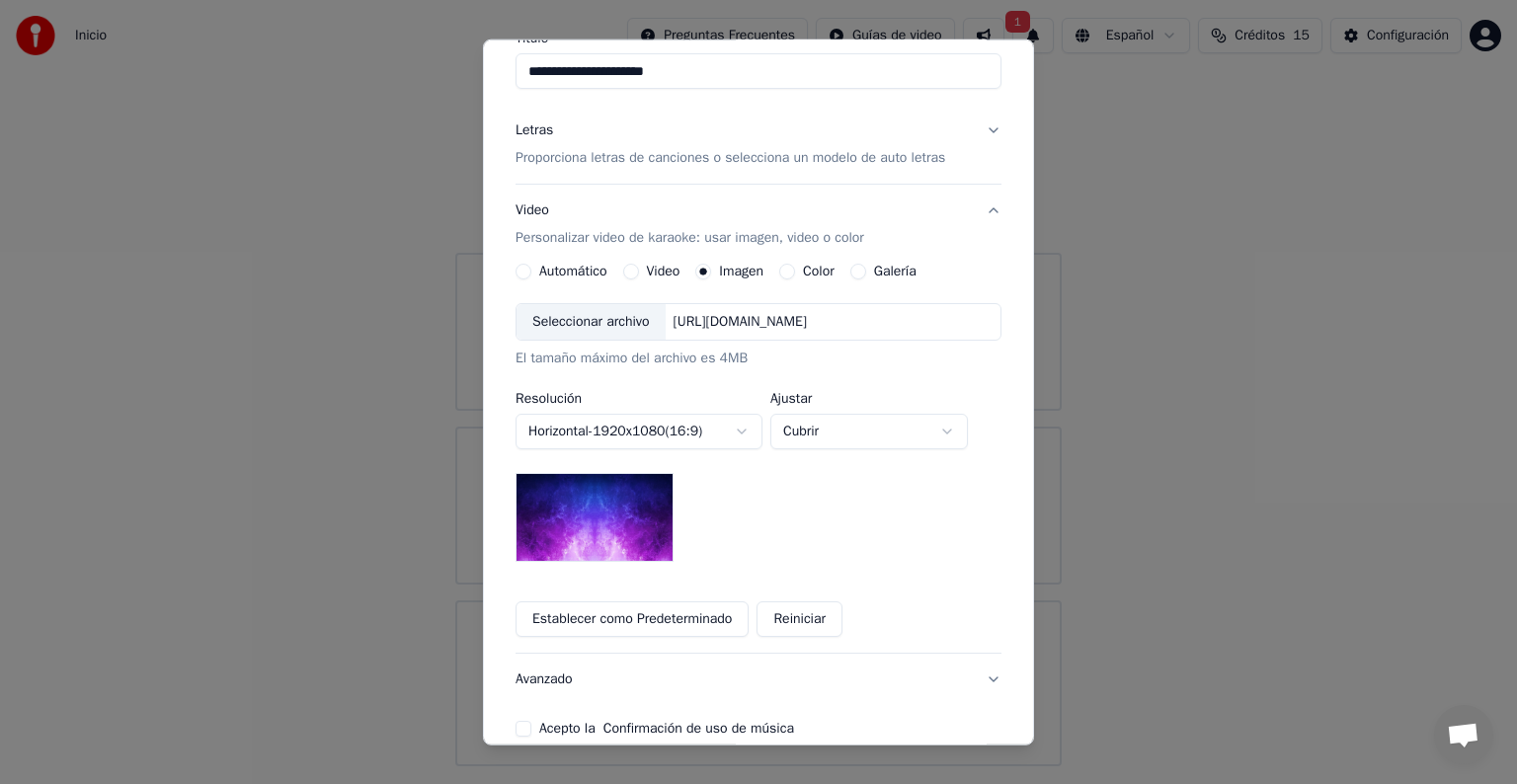 scroll, scrollTop: 191, scrollLeft: 0, axis: vertical 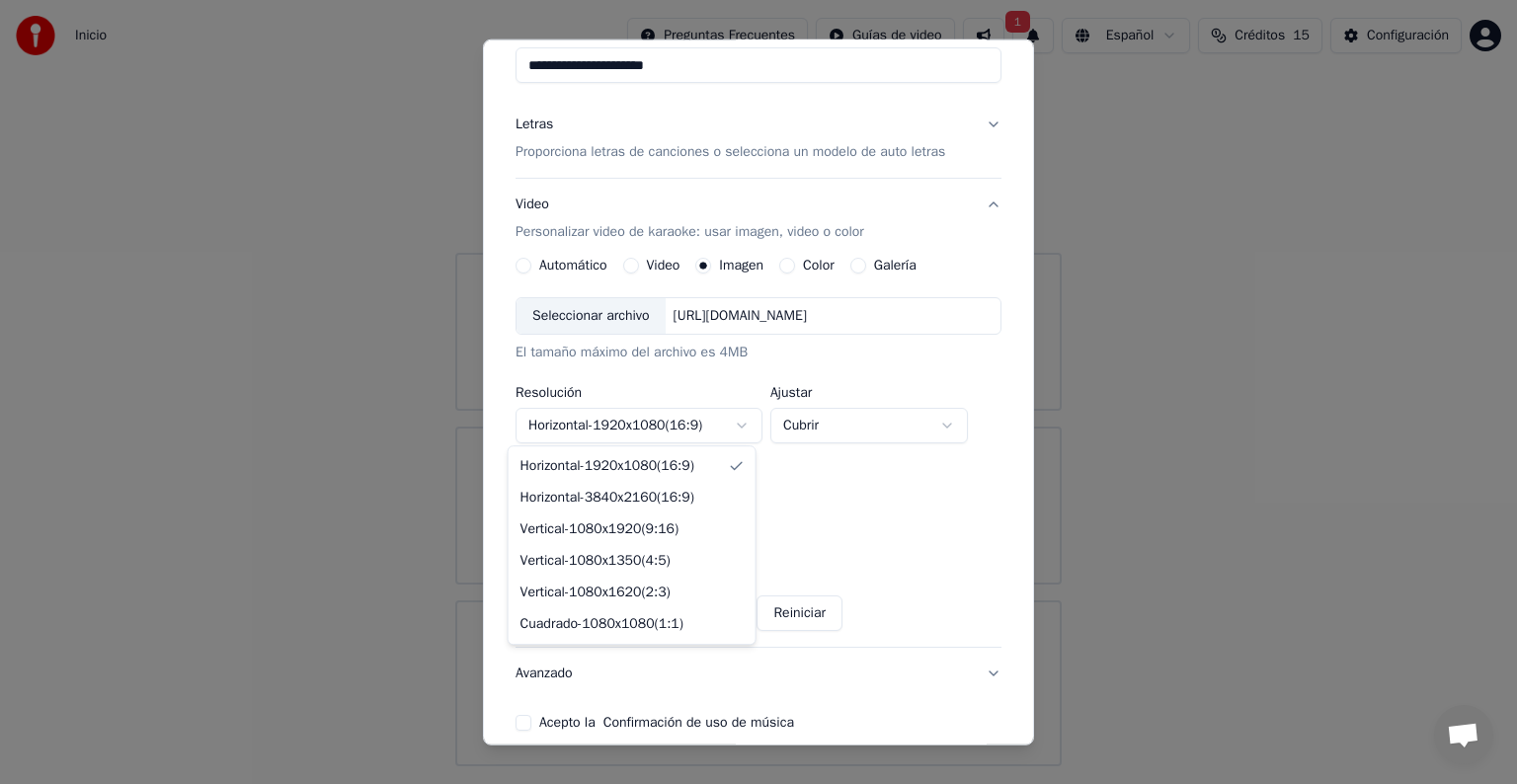 click on "**********" at bounding box center [758, 383] 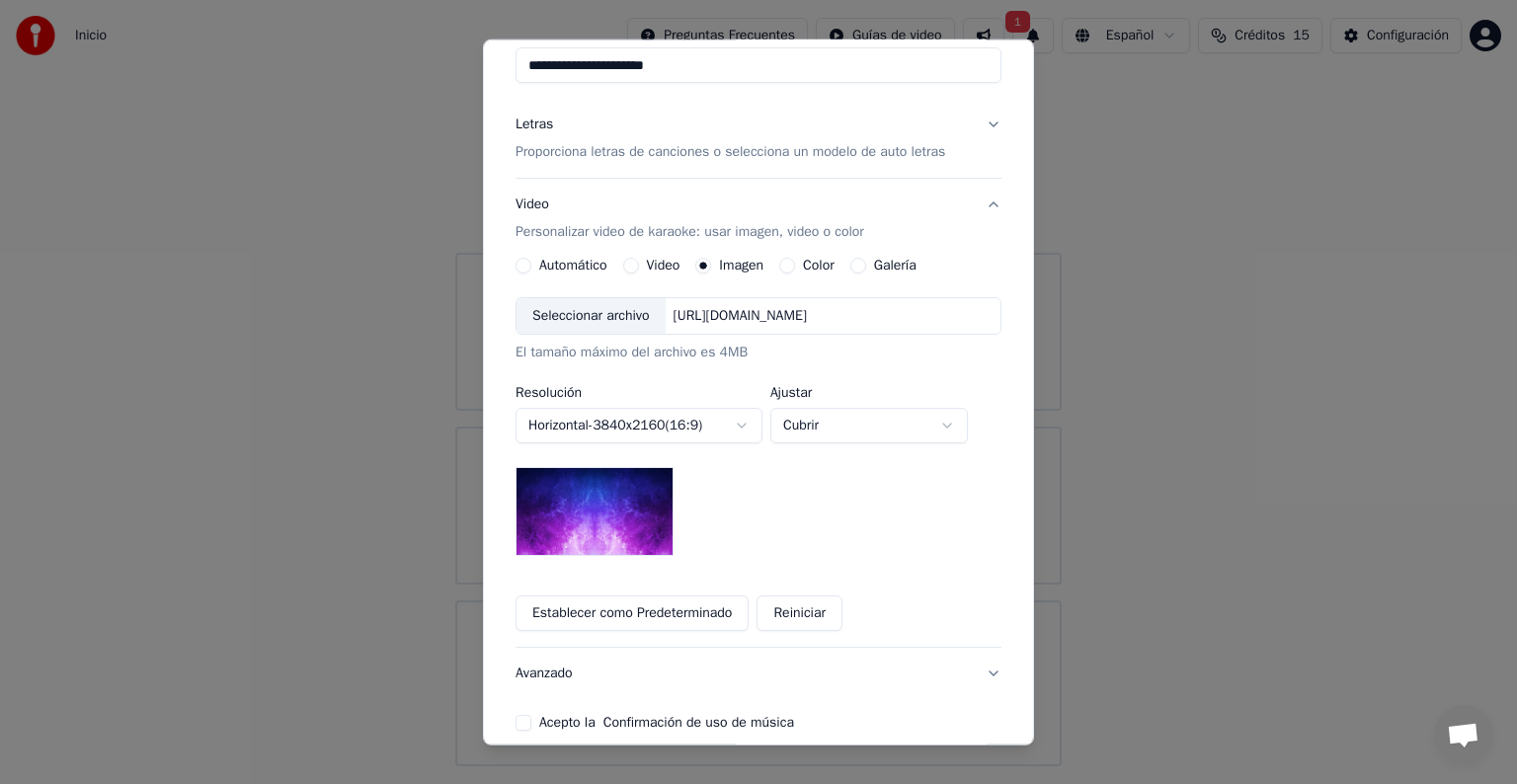 drag, startPoint x: 906, startPoint y: 535, endPoint x: 920, endPoint y: 539, distance: 14.56022 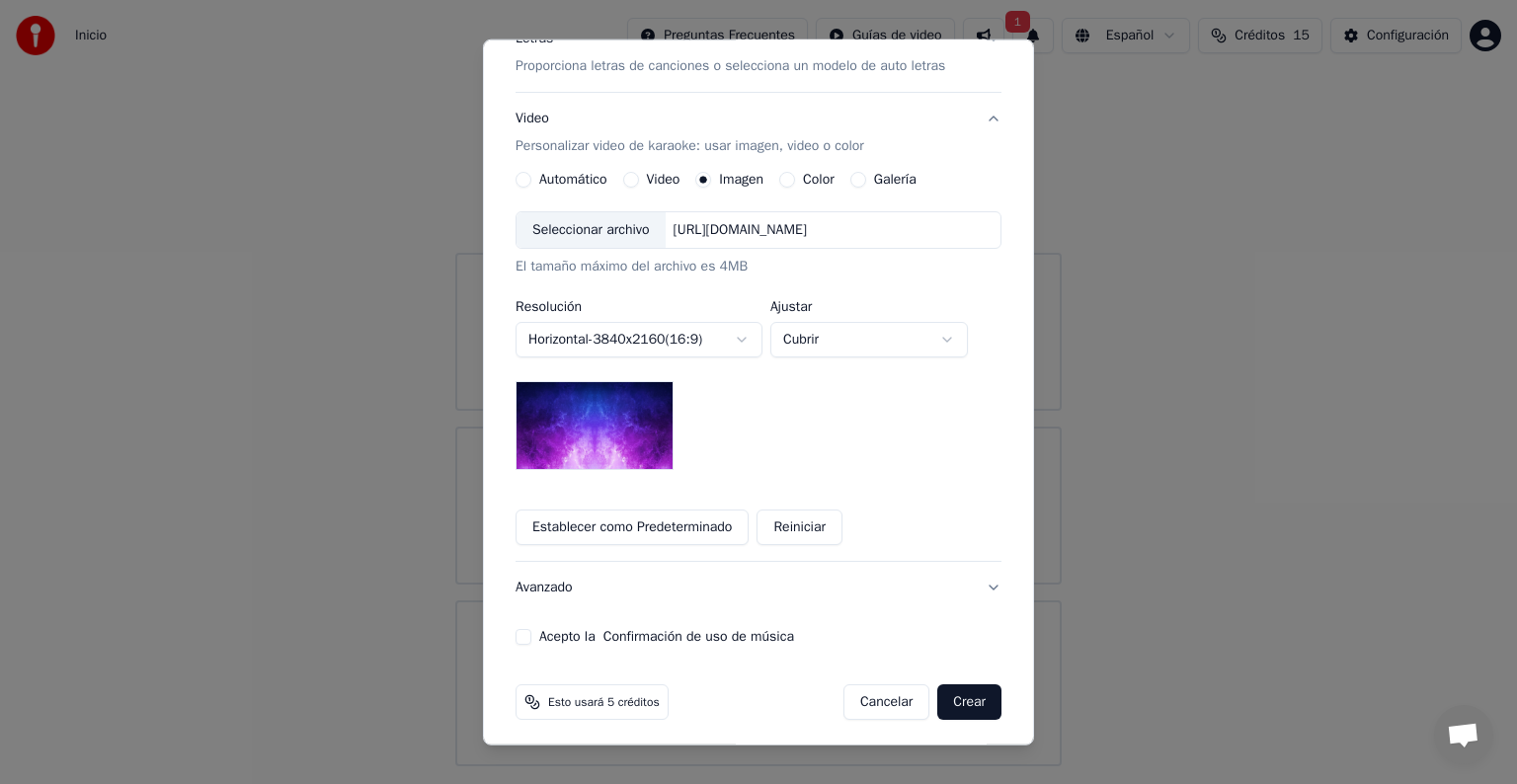 scroll, scrollTop: 282, scrollLeft: 0, axis: vertical 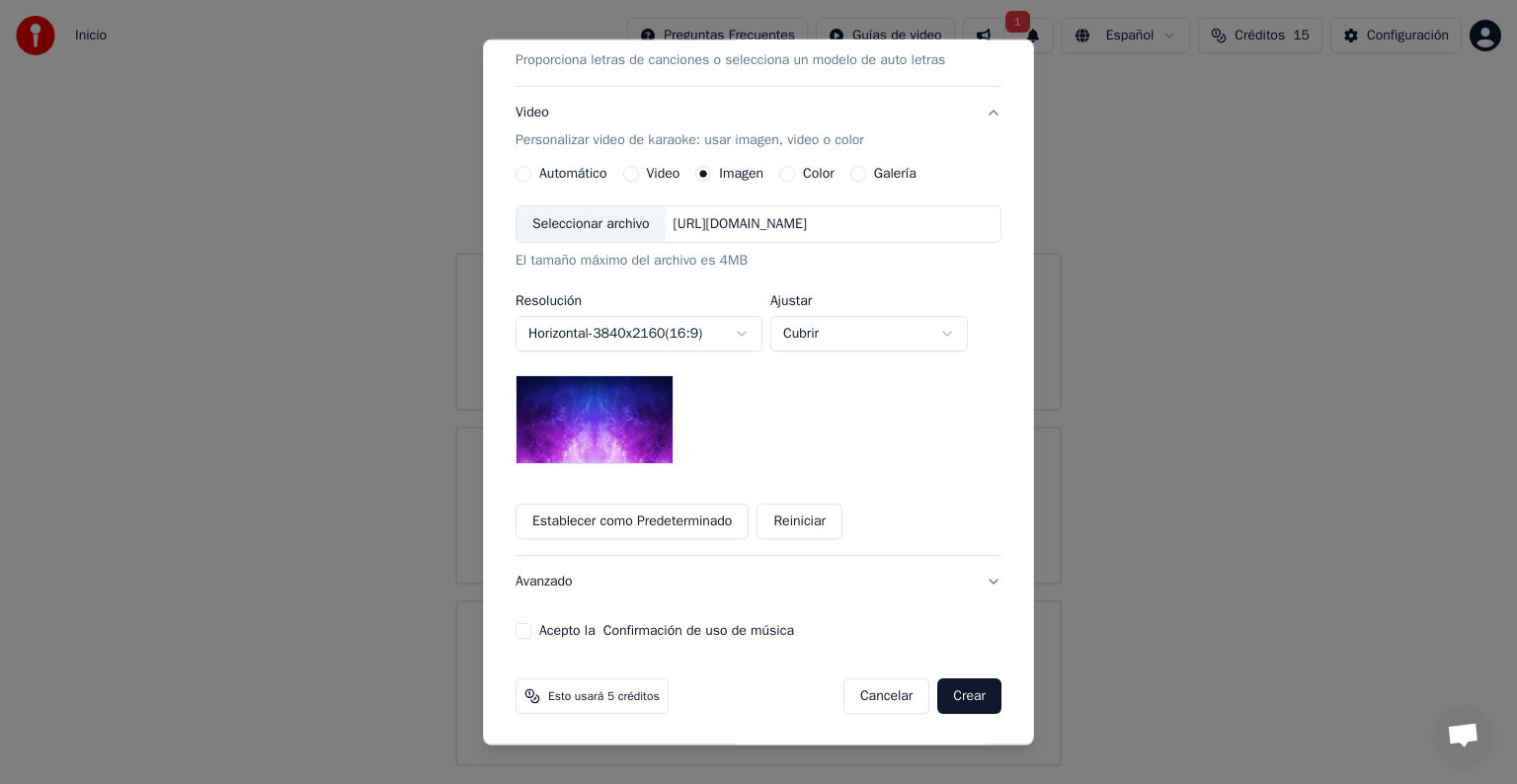 click on "Acepto la   Confirmación de uso de música" at bounding box center (758, 631) 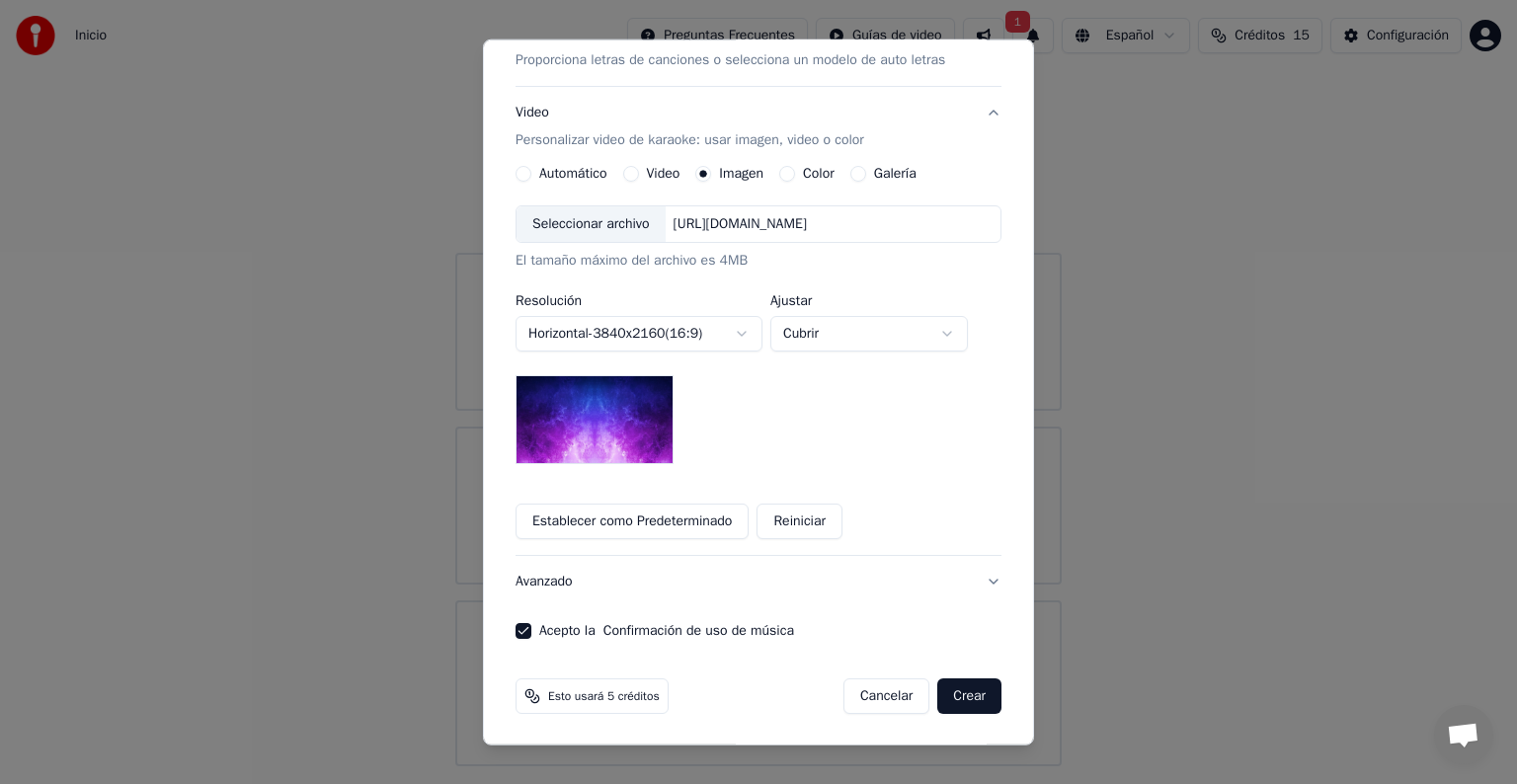click on "Avanzado" at bounding box center [758, 582] 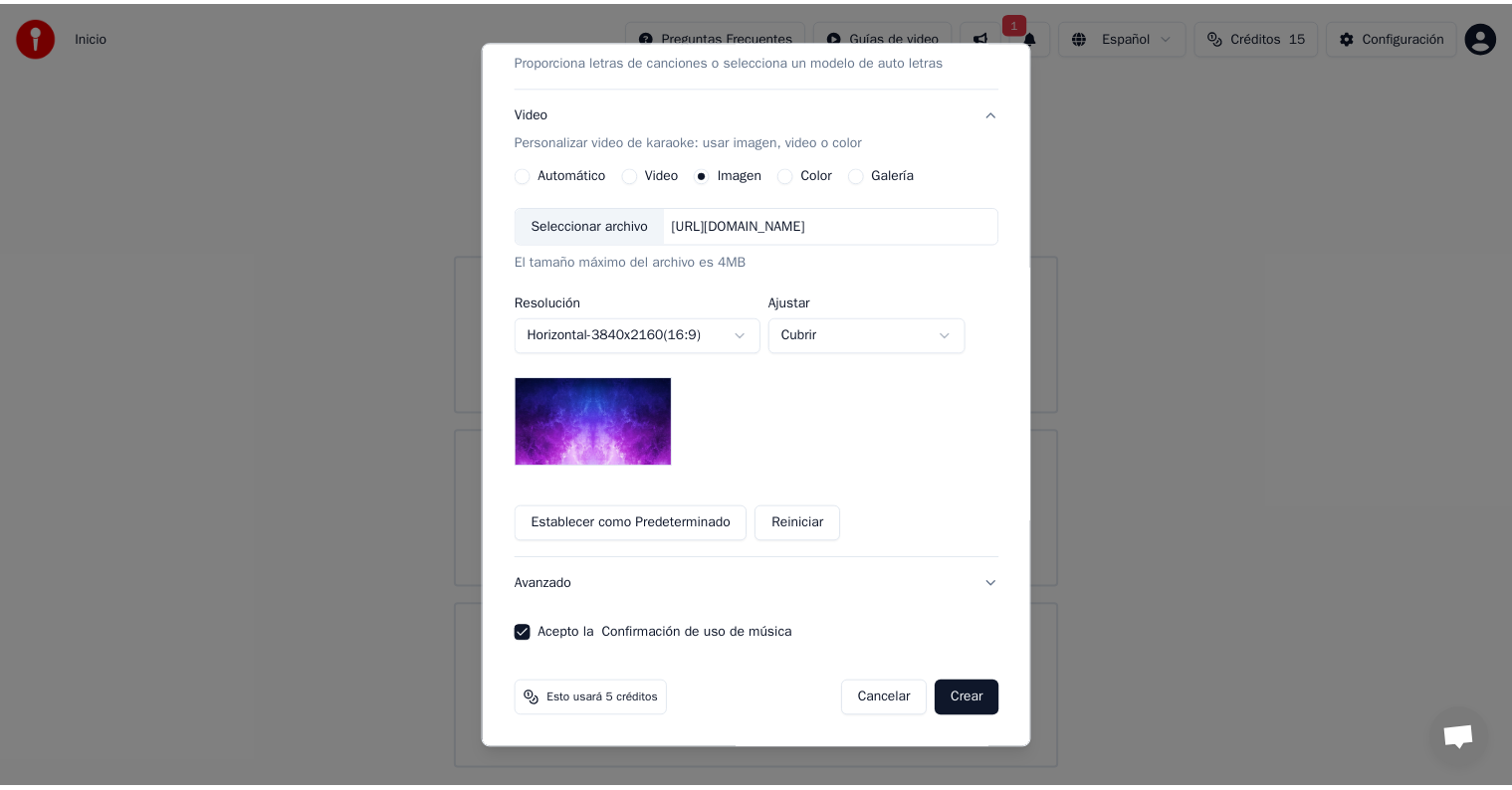 scroll, scrollTop: 0, scrollLeft: 0, axis: both 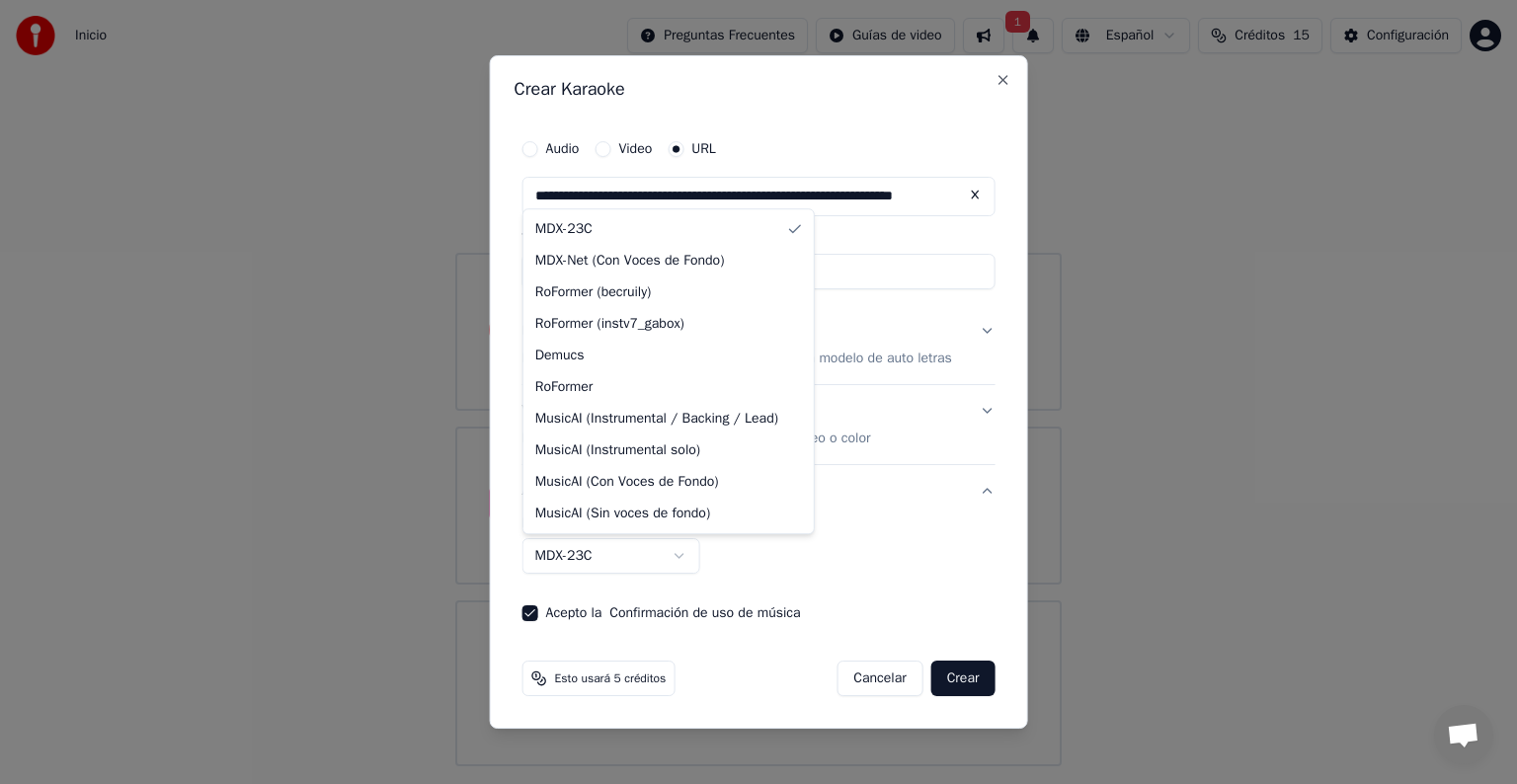click on "**********" at bounding box center (758, 383) 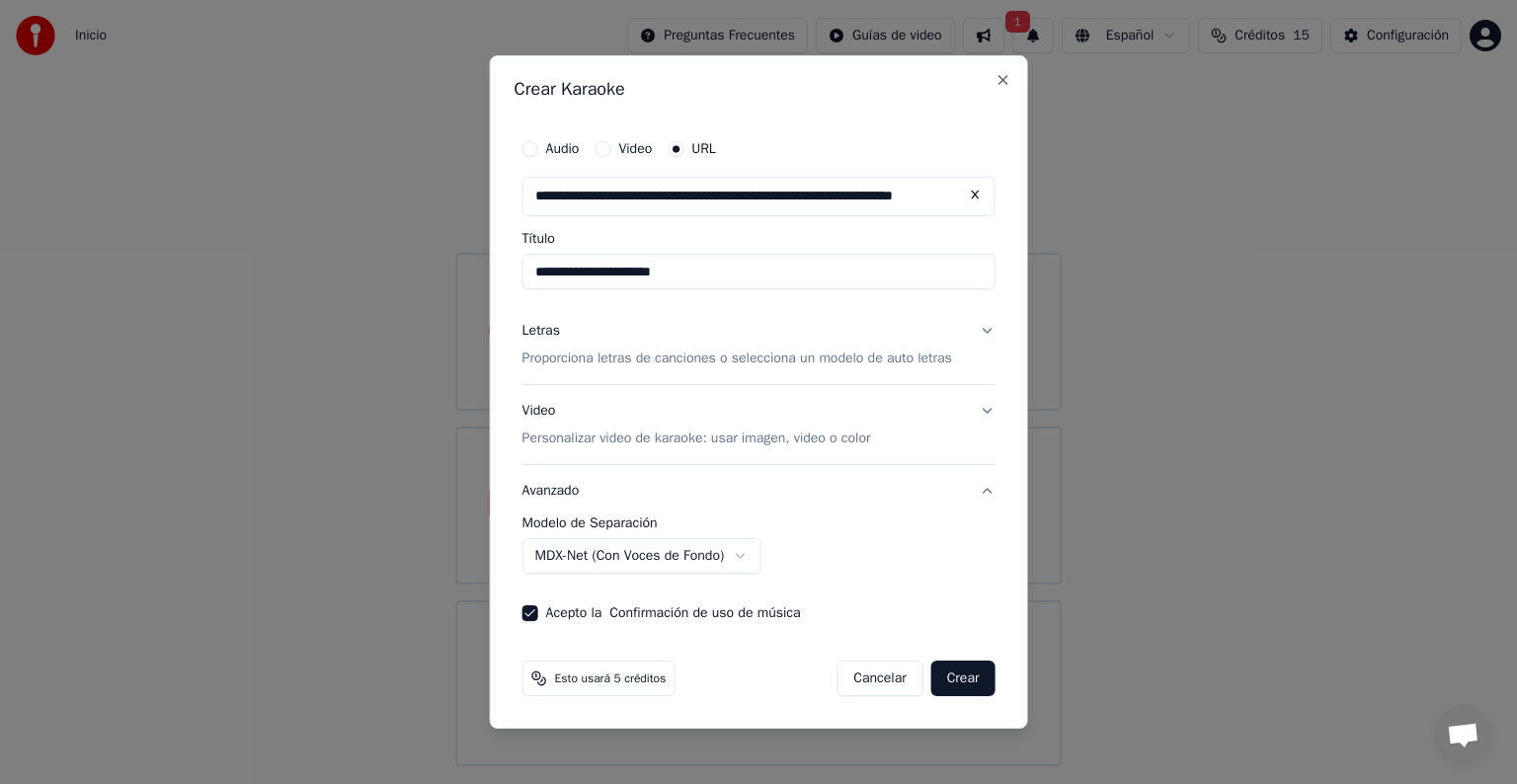 click on "**********" at bounding box center (758, 383) 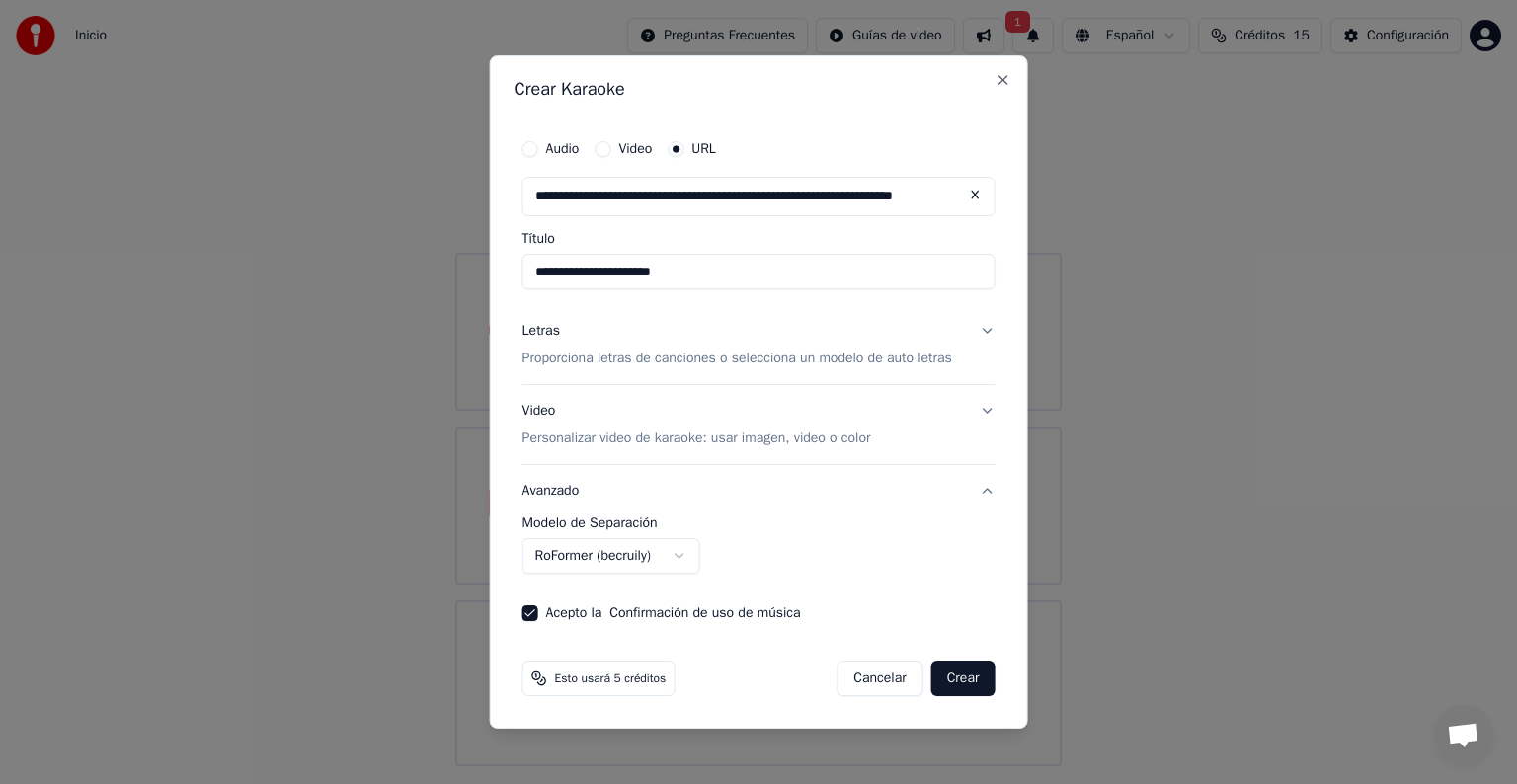 click on "**********" at bounding box center [758, 383] 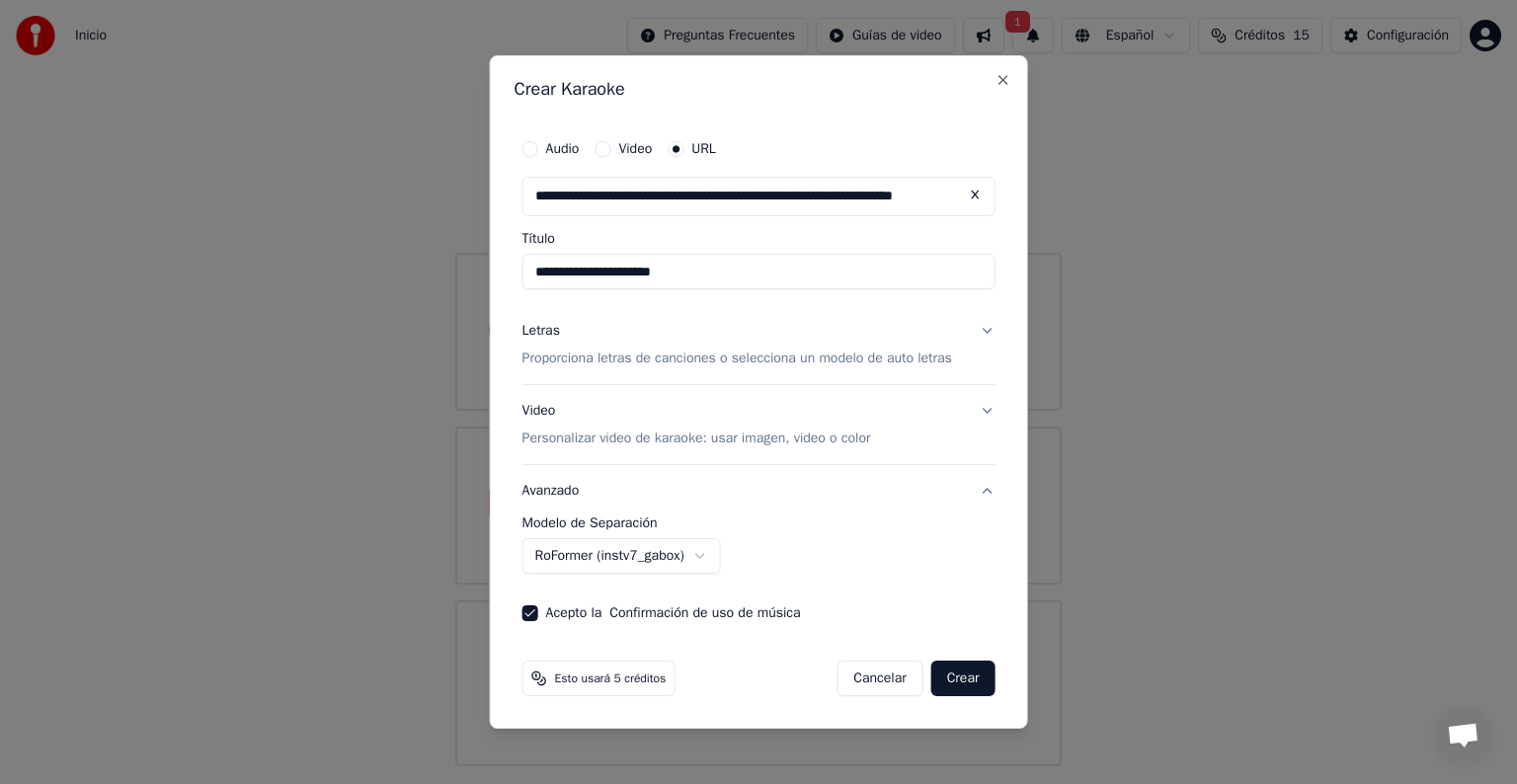 click on "**********" at bounding box center (758, 383) 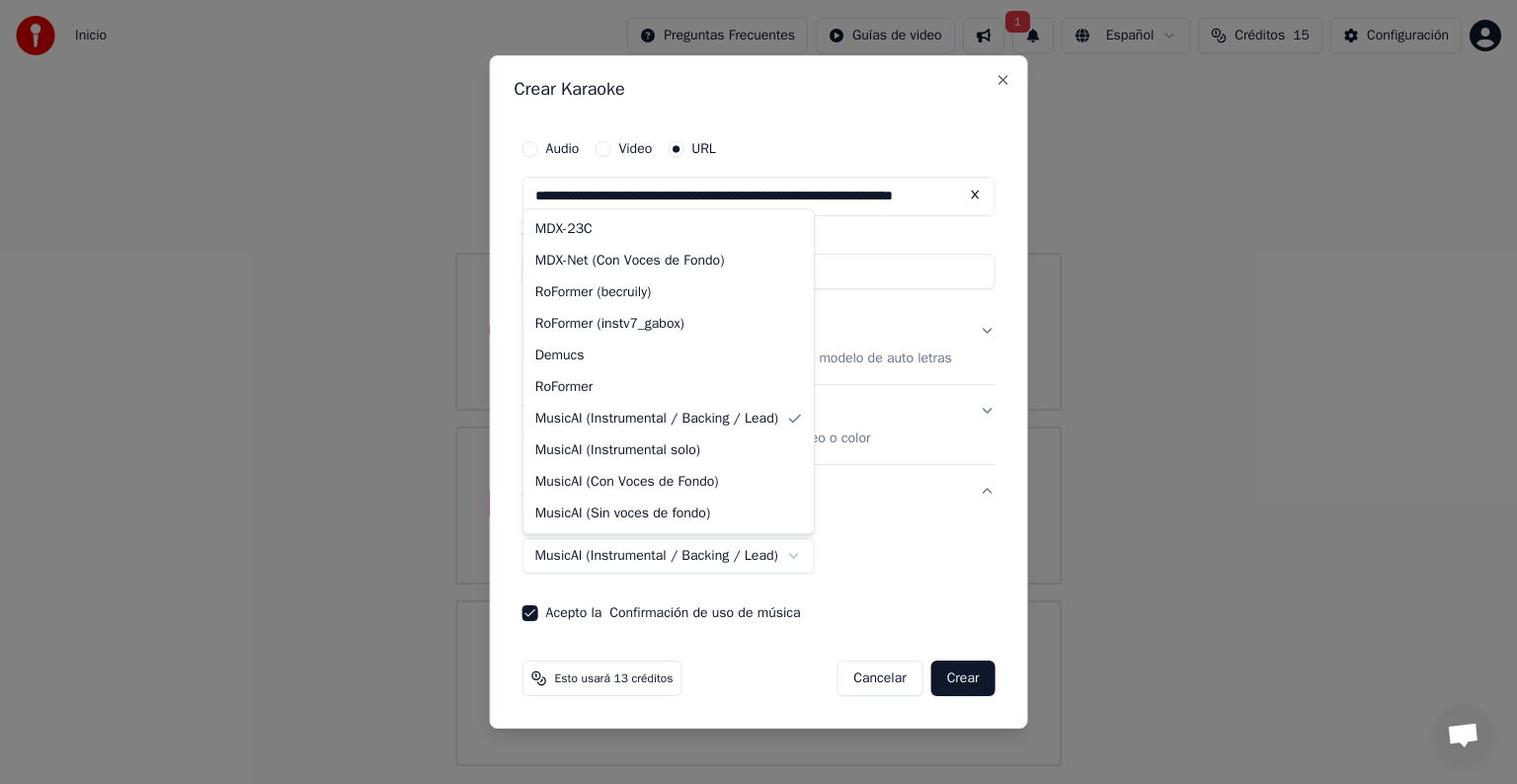 click on "**********" at bounding box center [758, 383] 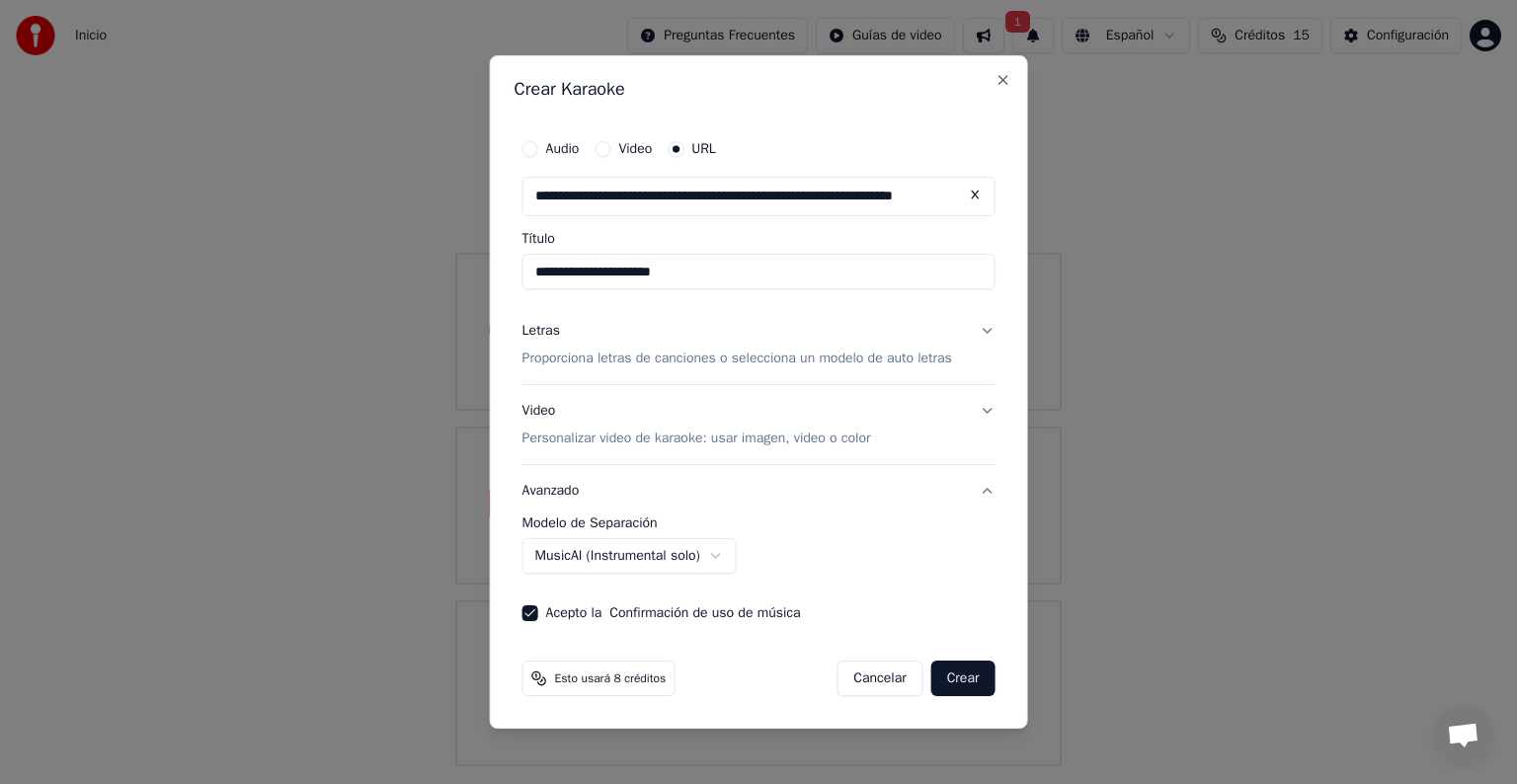 click on "**********" at bounding box center (758, 383) 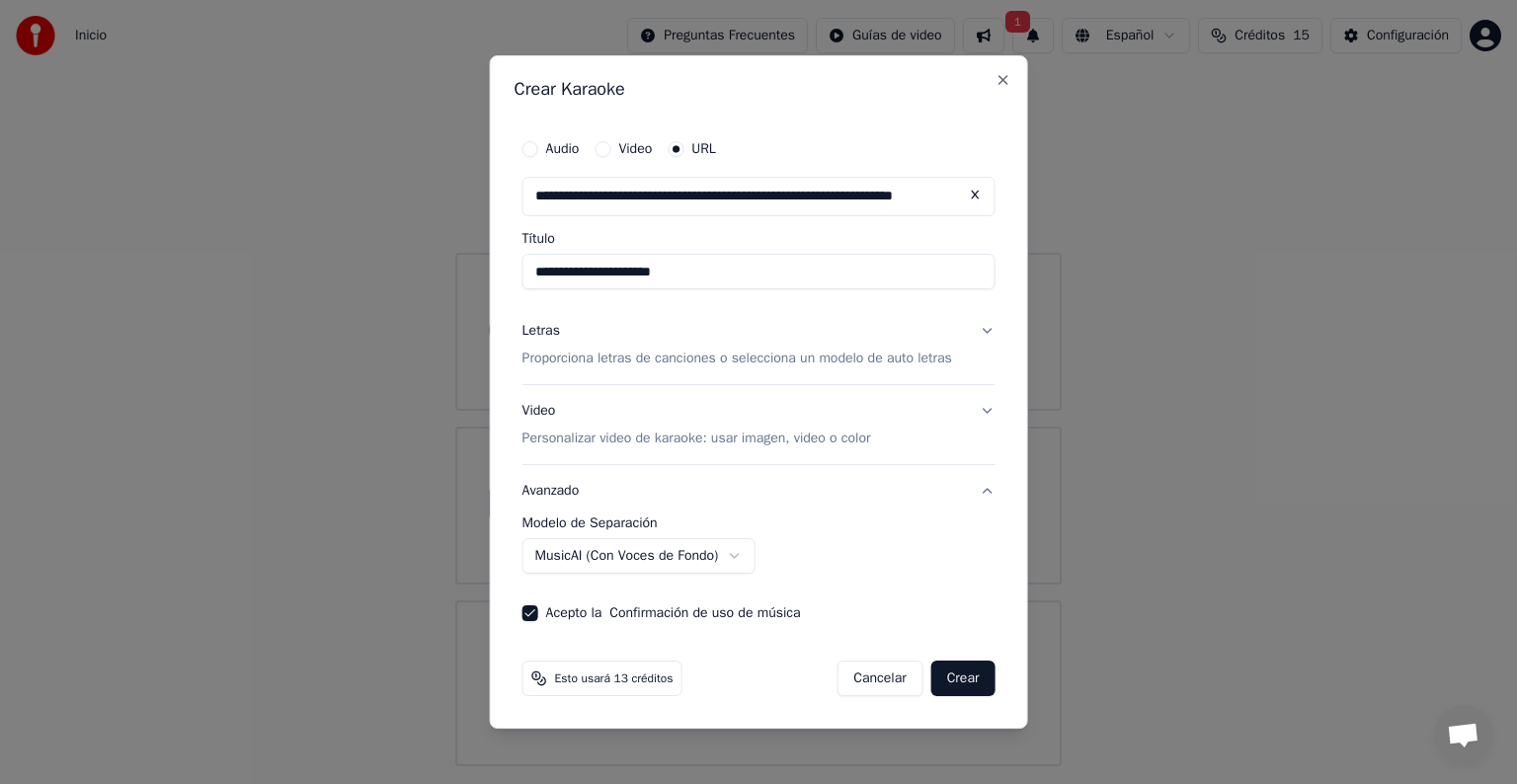 click on "**********" at bounding box center [758, 383] 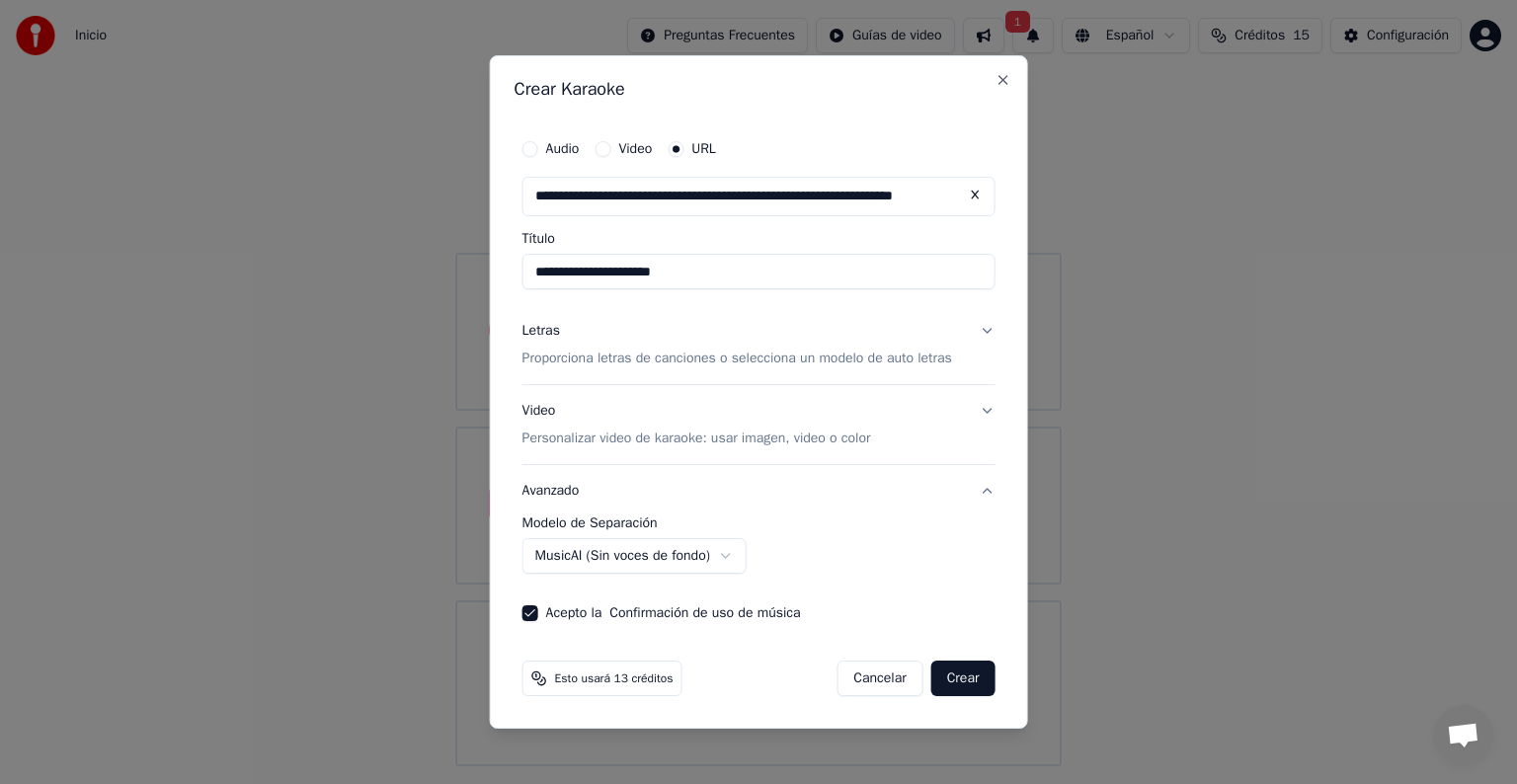 click on "**********" at bounding box center (758, 383) 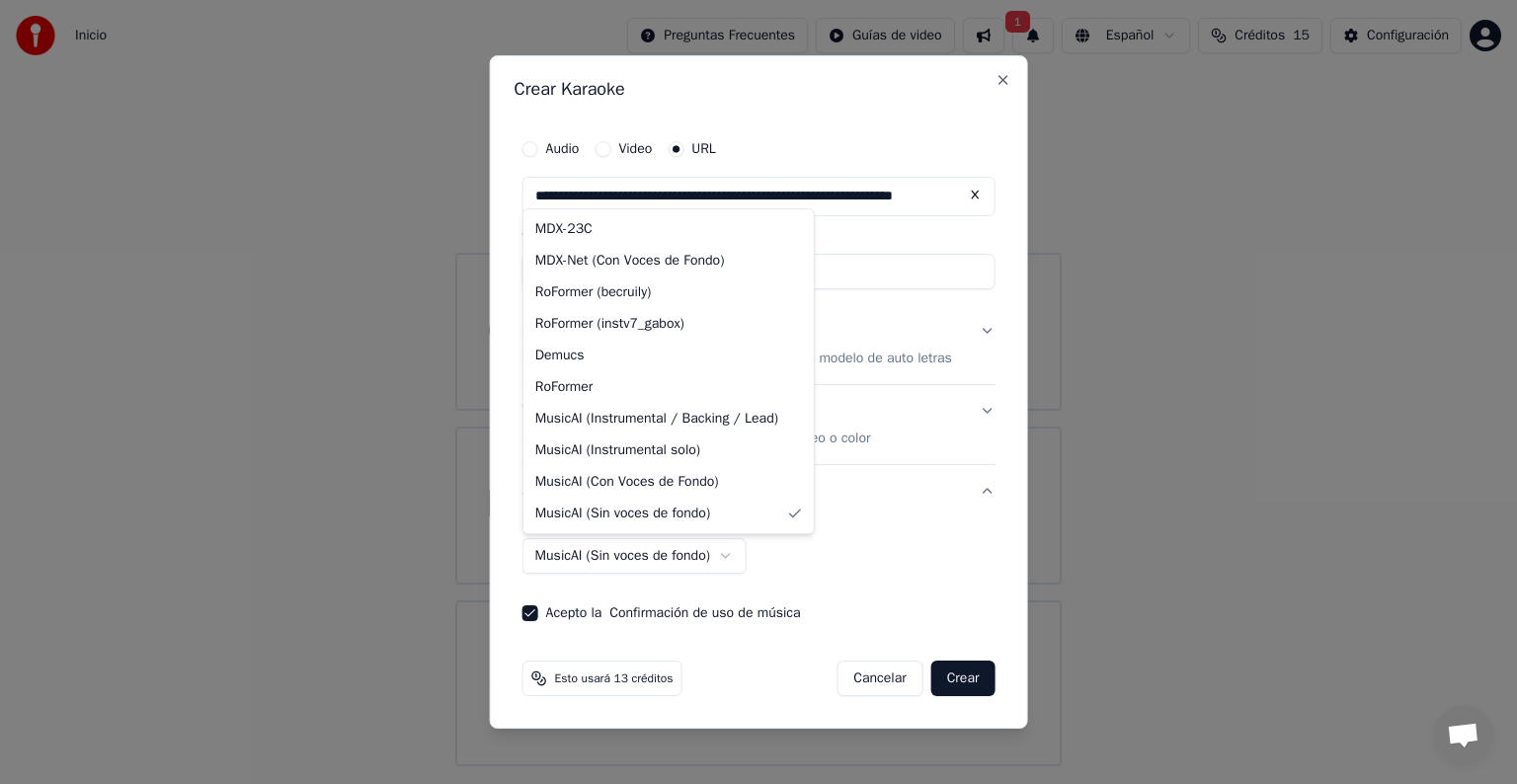 select on "**********" 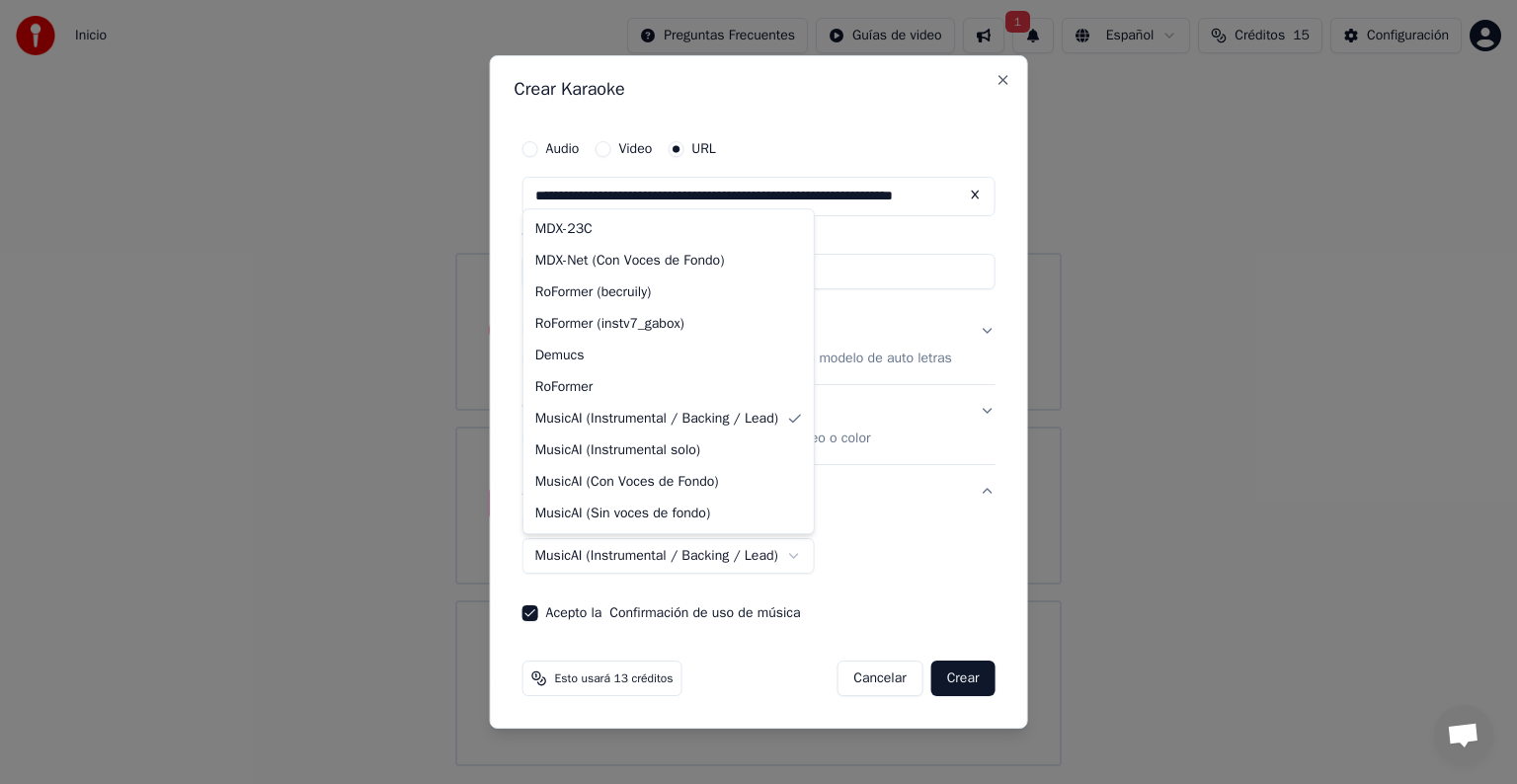 click on "**********" at bounding box center (758, 383) 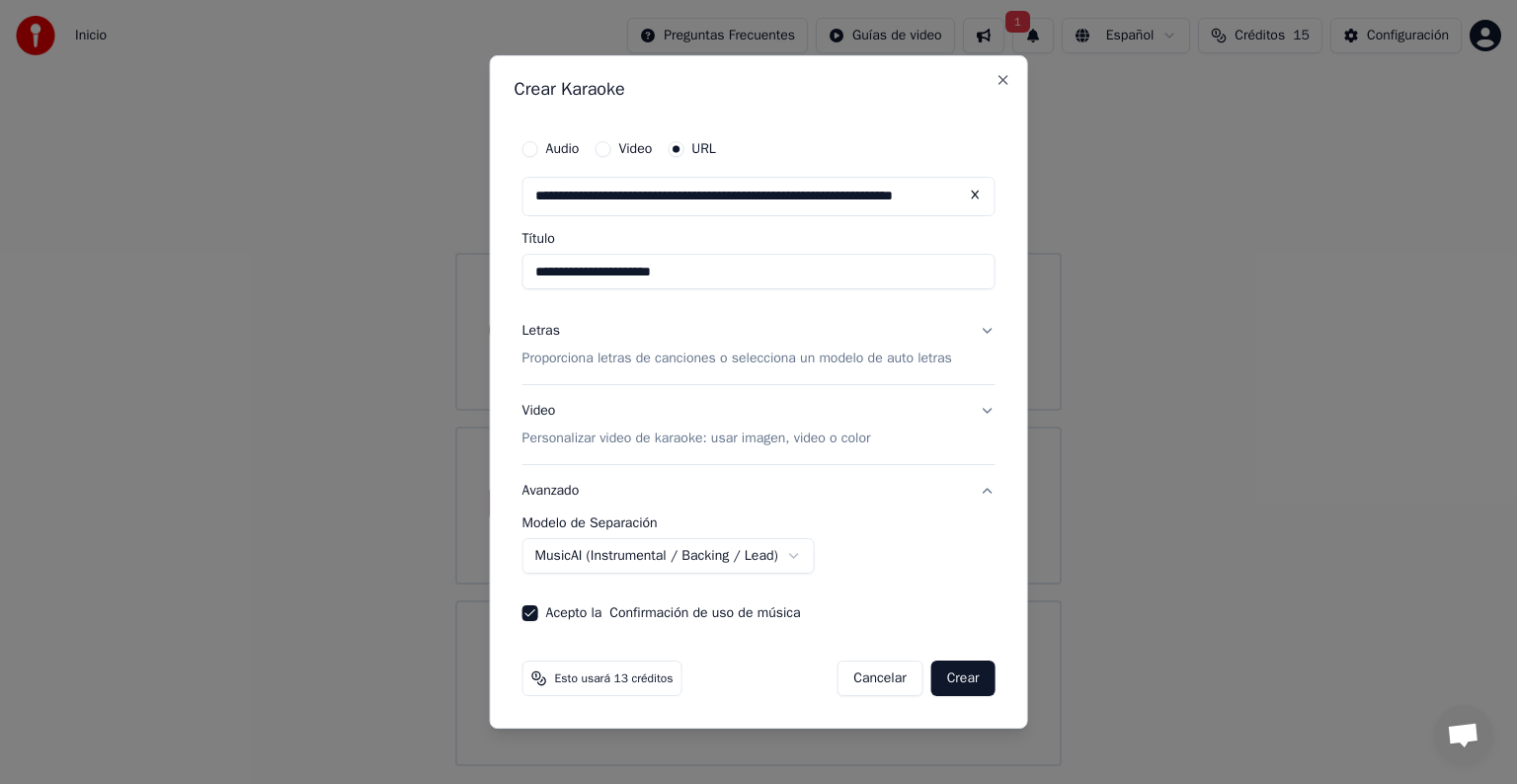 click on "Crear" at bounding box center [963, 678] 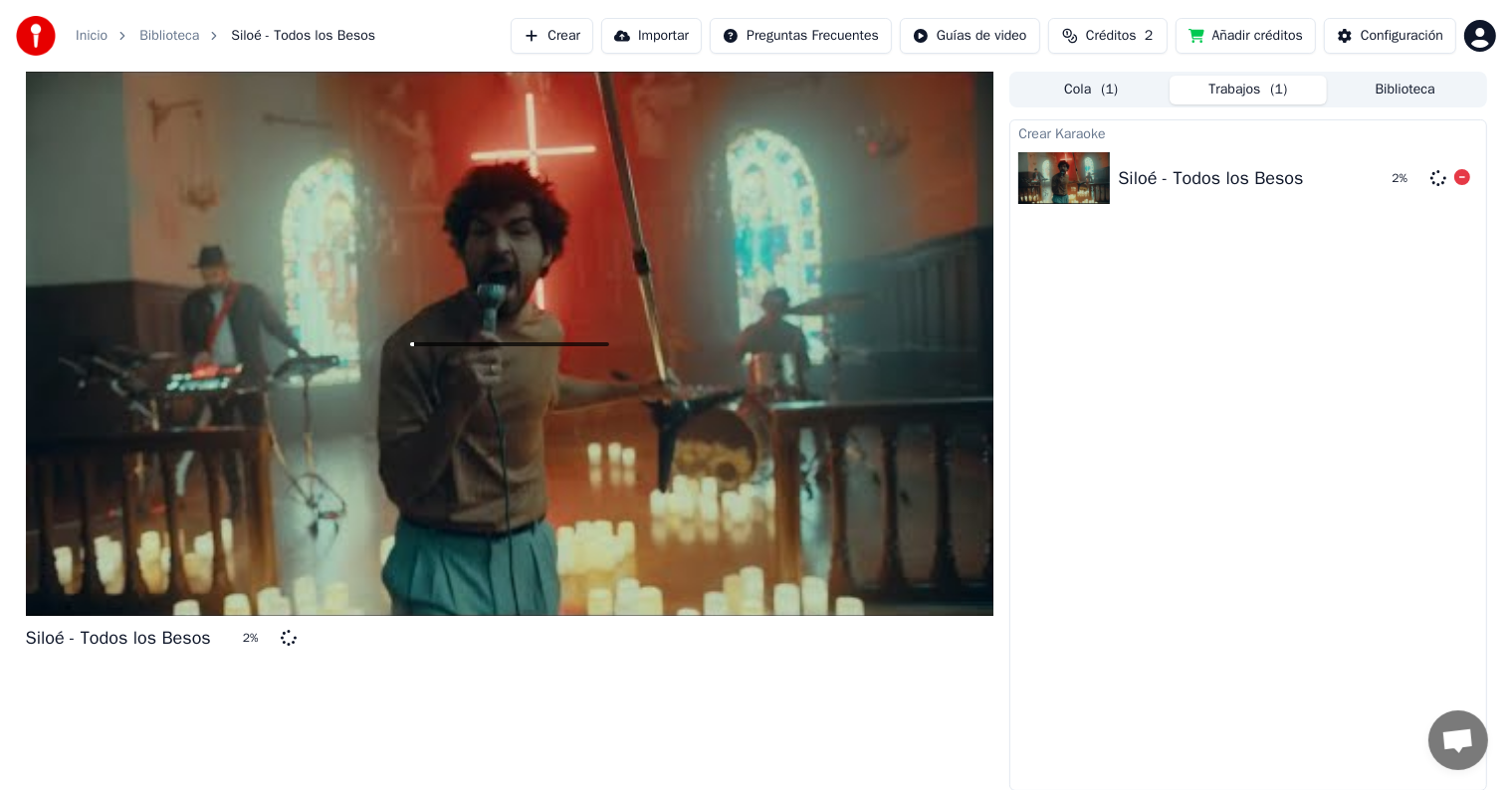 click on "Siloé - Todos los Besos" at bounding box center (1210, 178) 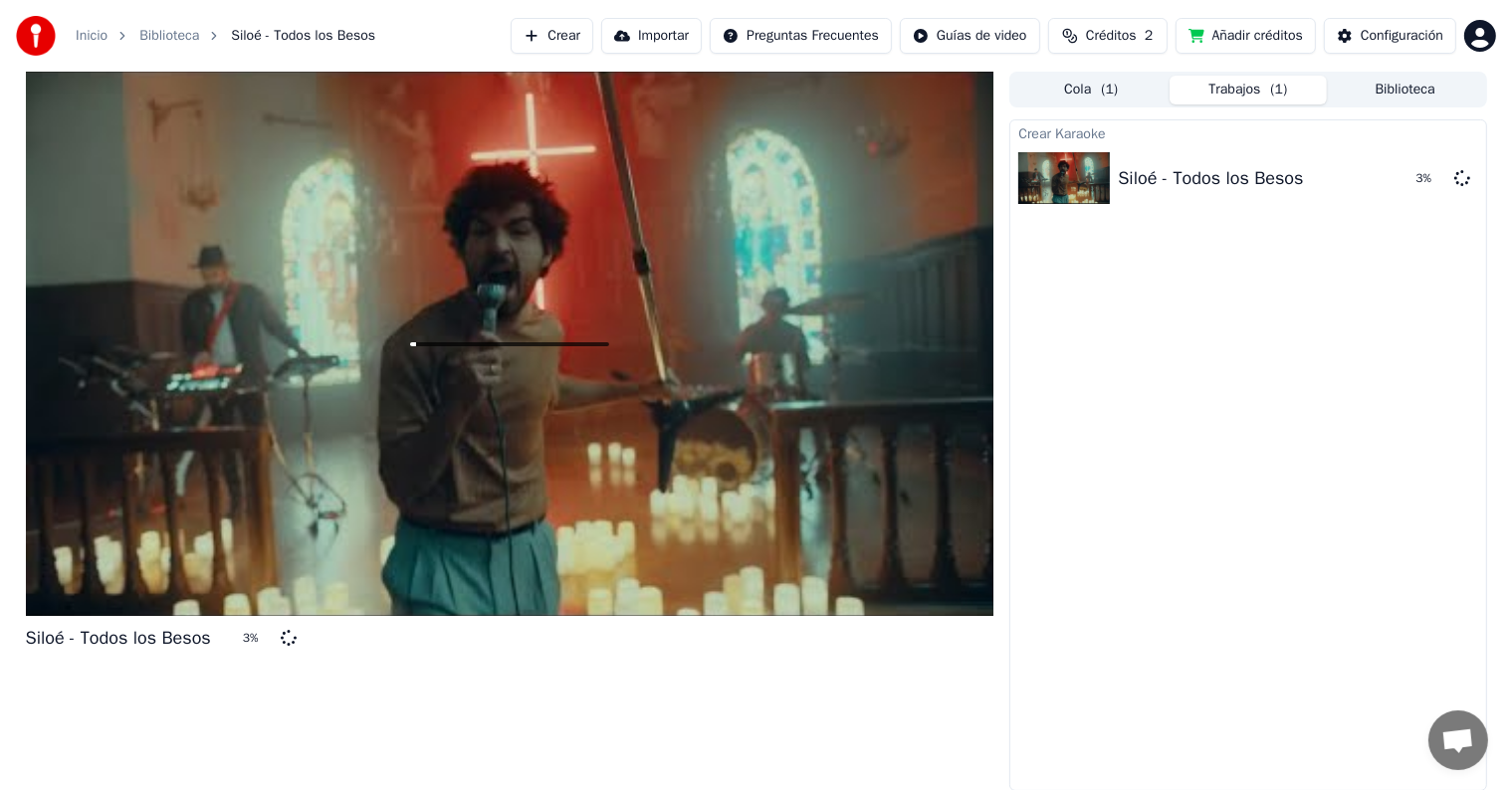 scroll, scrollTop: 0, scrollLeft: 0, axis: both 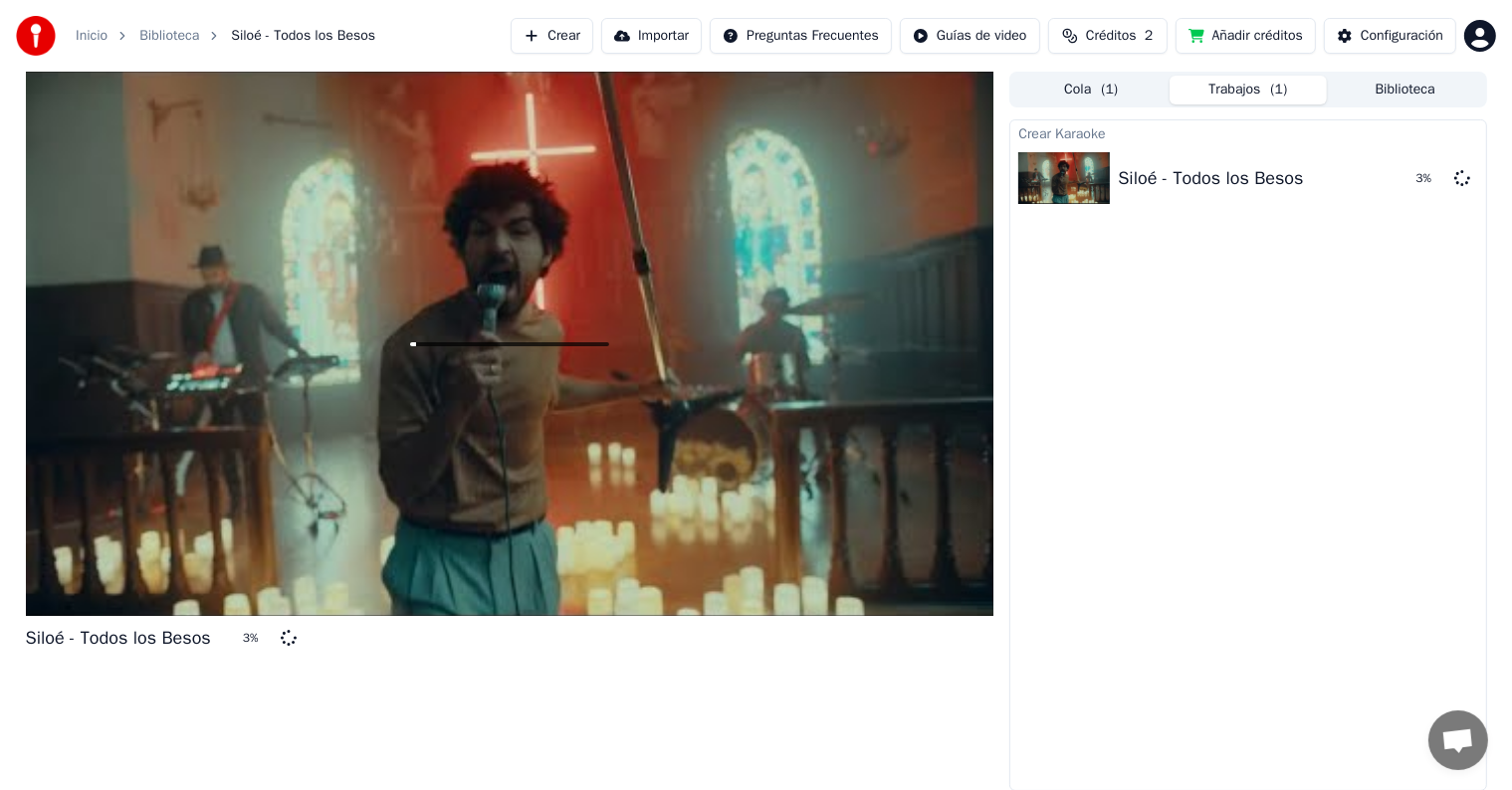click on "Añadir créditos" at bounding box center [1245, 36] 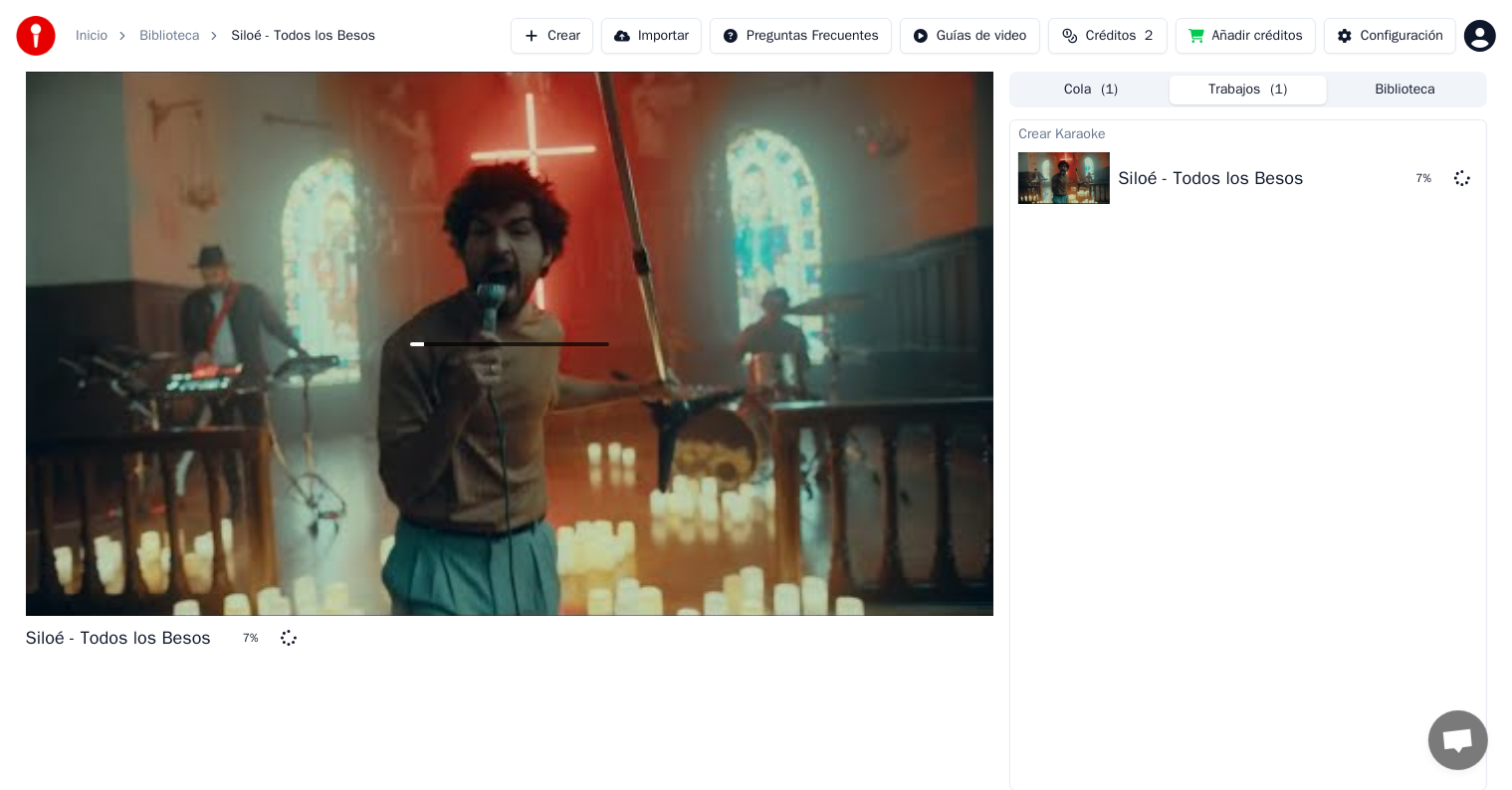 scroll, scrollTop: 0, scrollLeft: 0, axis: both 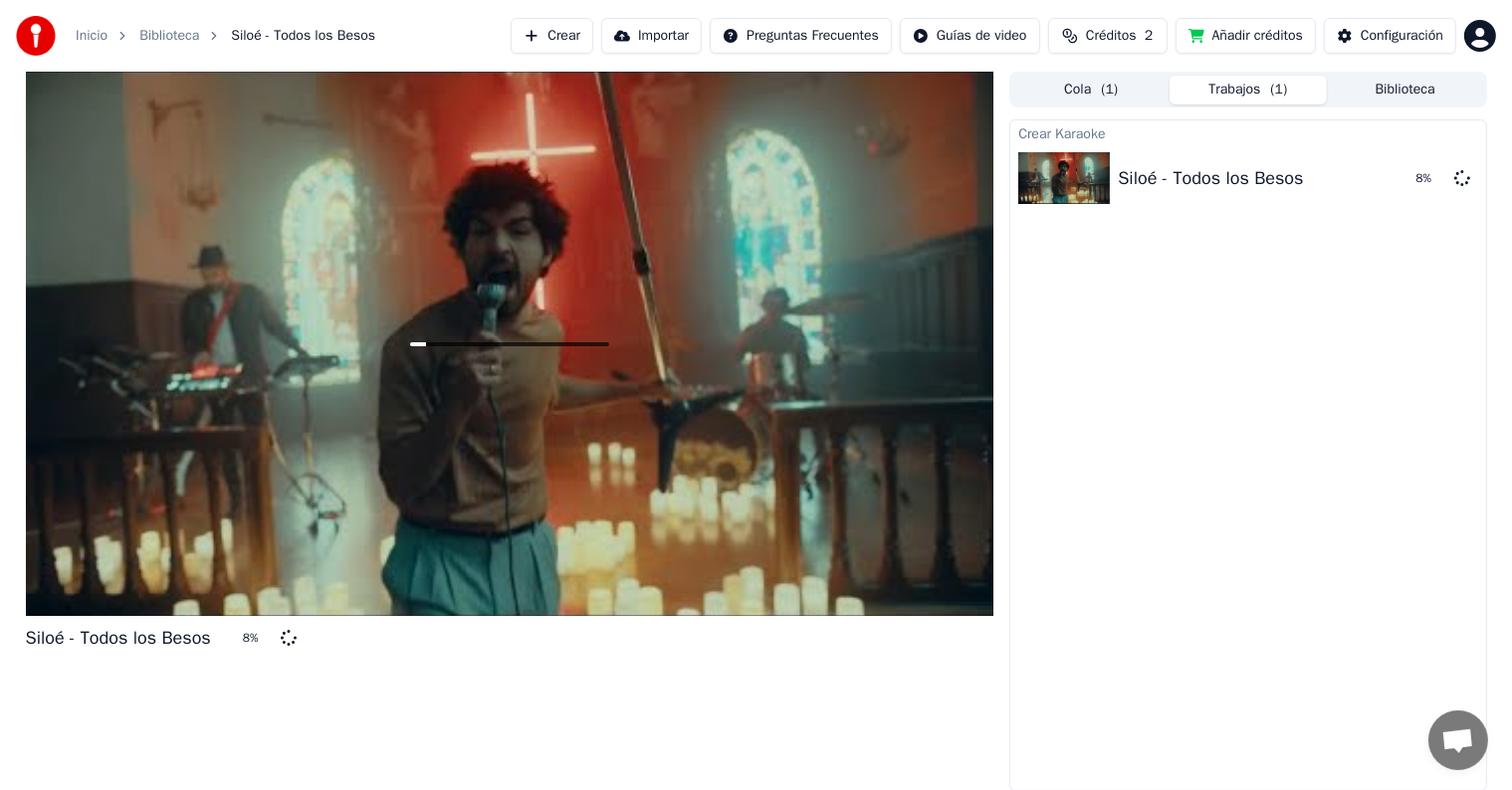 click on "Biblioteca" at bounding box center [1405, 90] 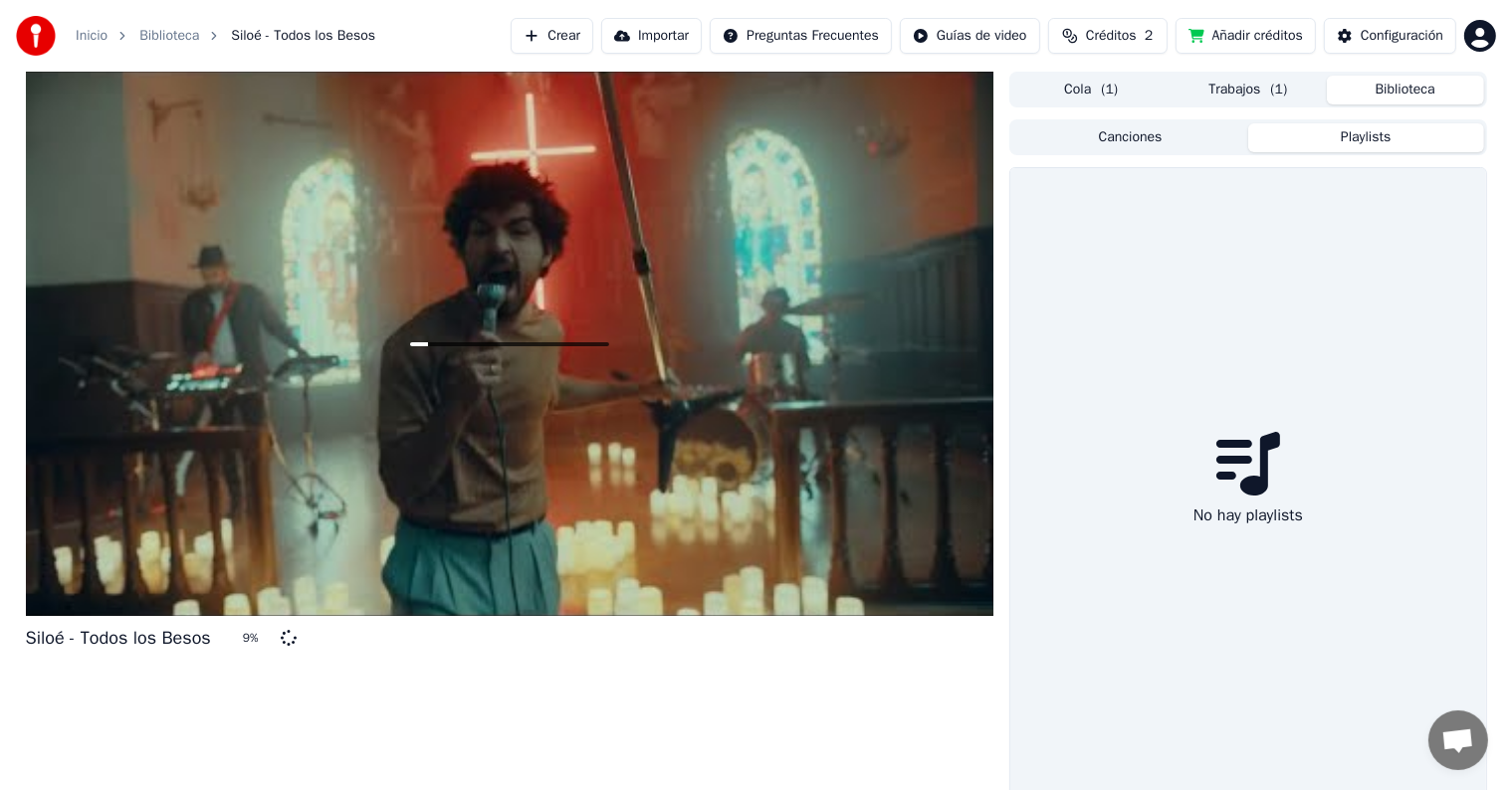 click on "Playlists" at bounding box center [1366, 137] 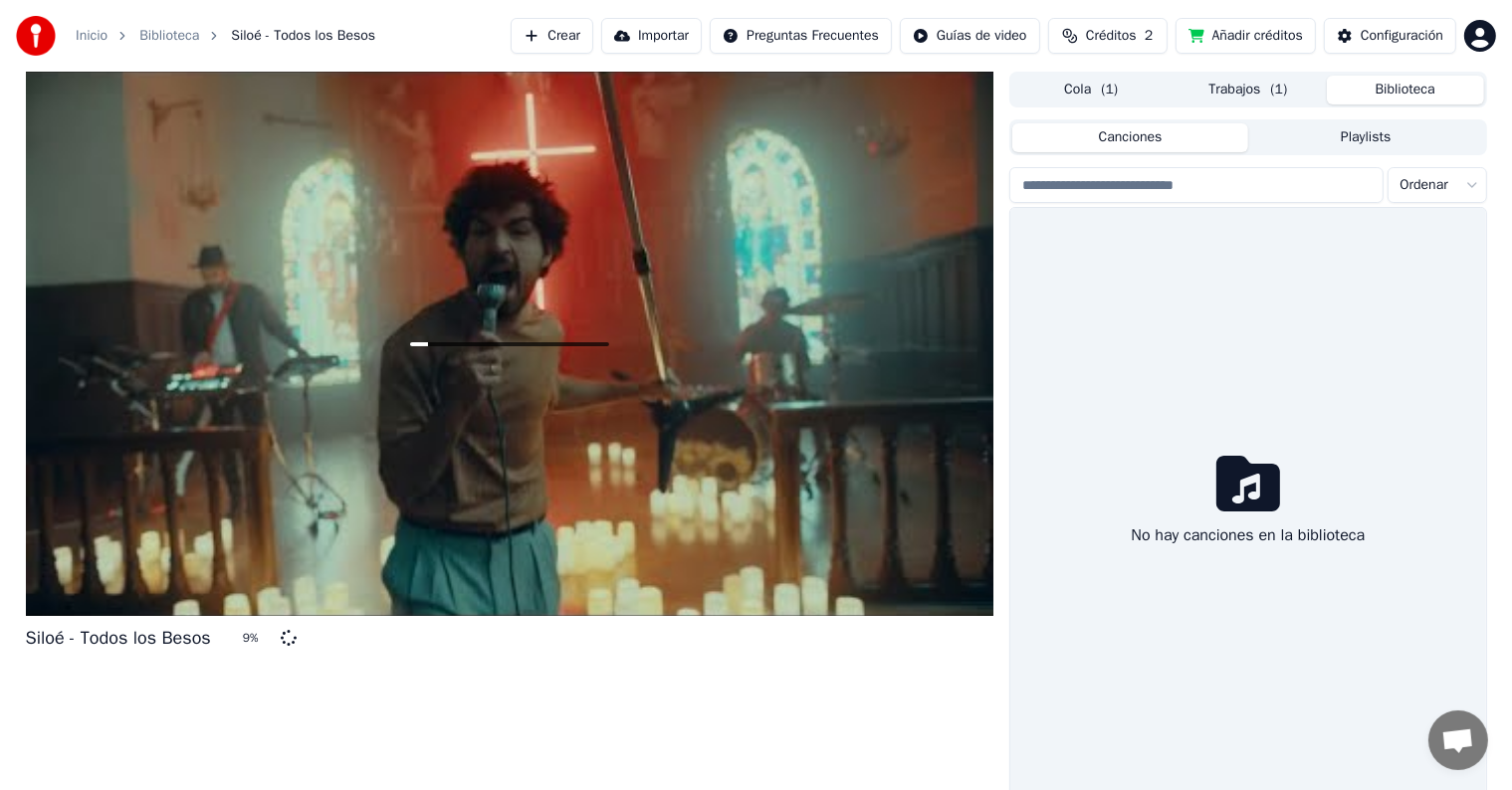click on "Canciones" at bounding box center [1130, 137] 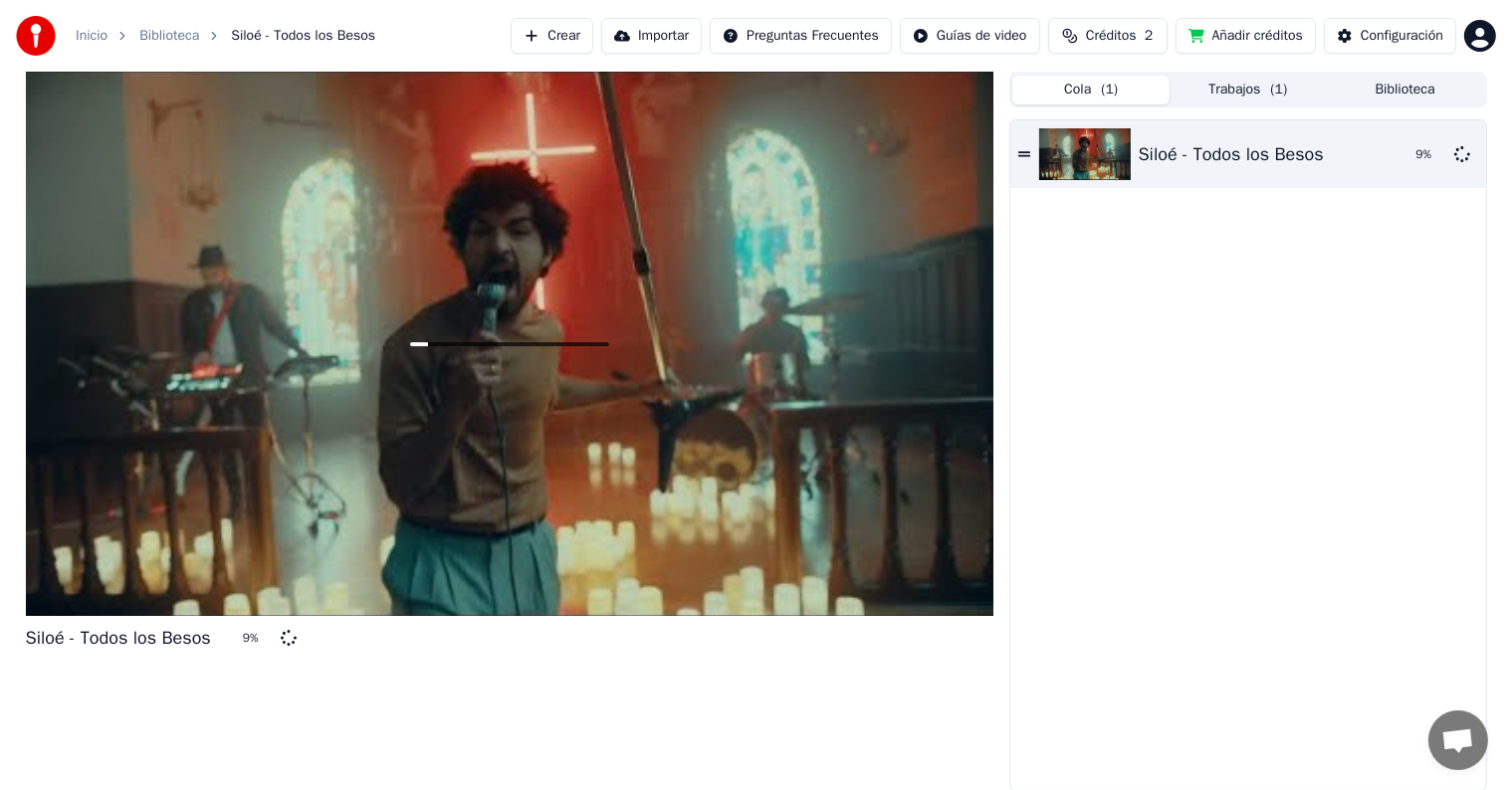 click on "Cola ( 1 )" at bounding box center [1091, 90] 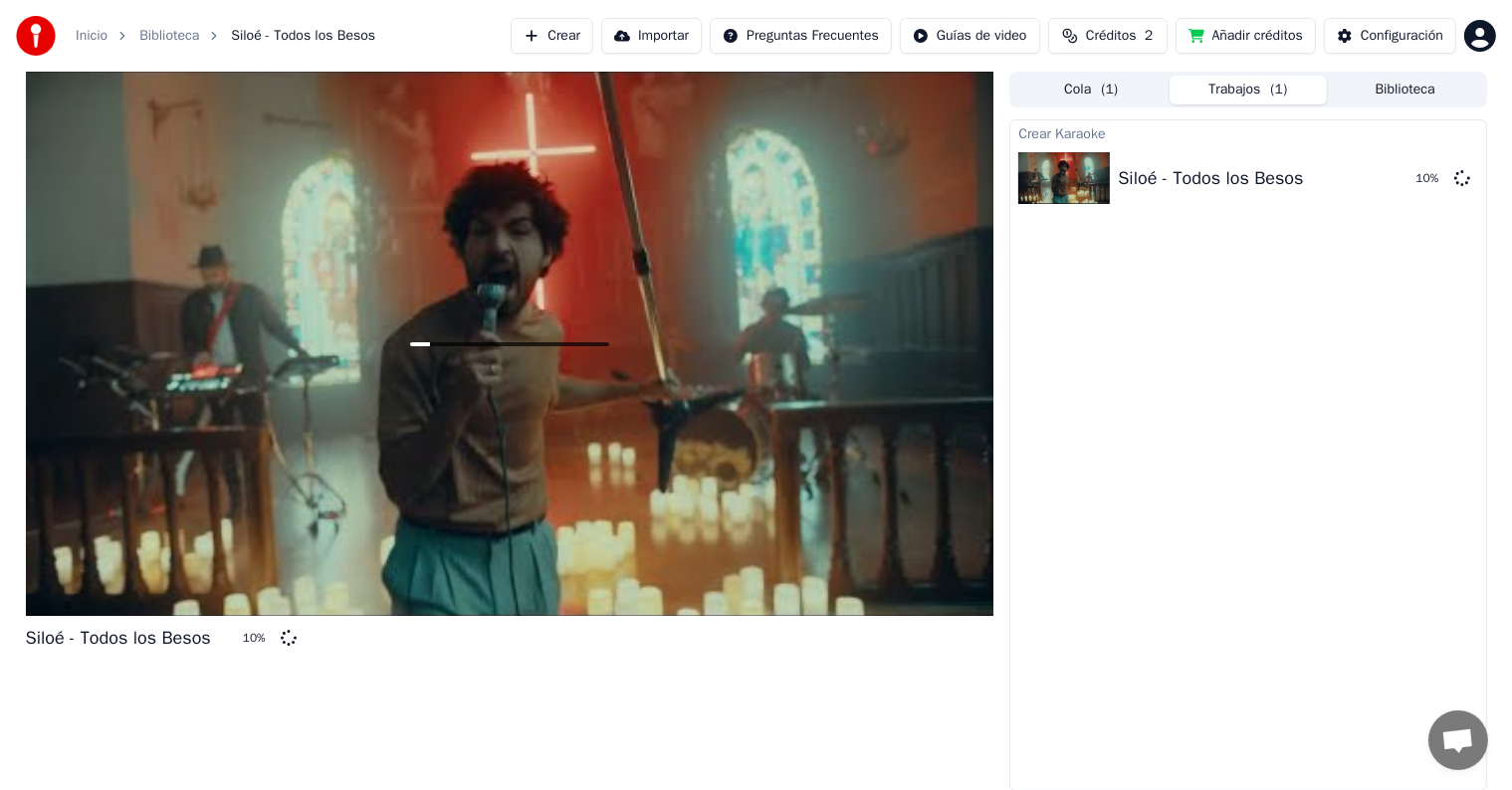 click on "Trabajos ( 1 )" at bounding box center (1248, 90) 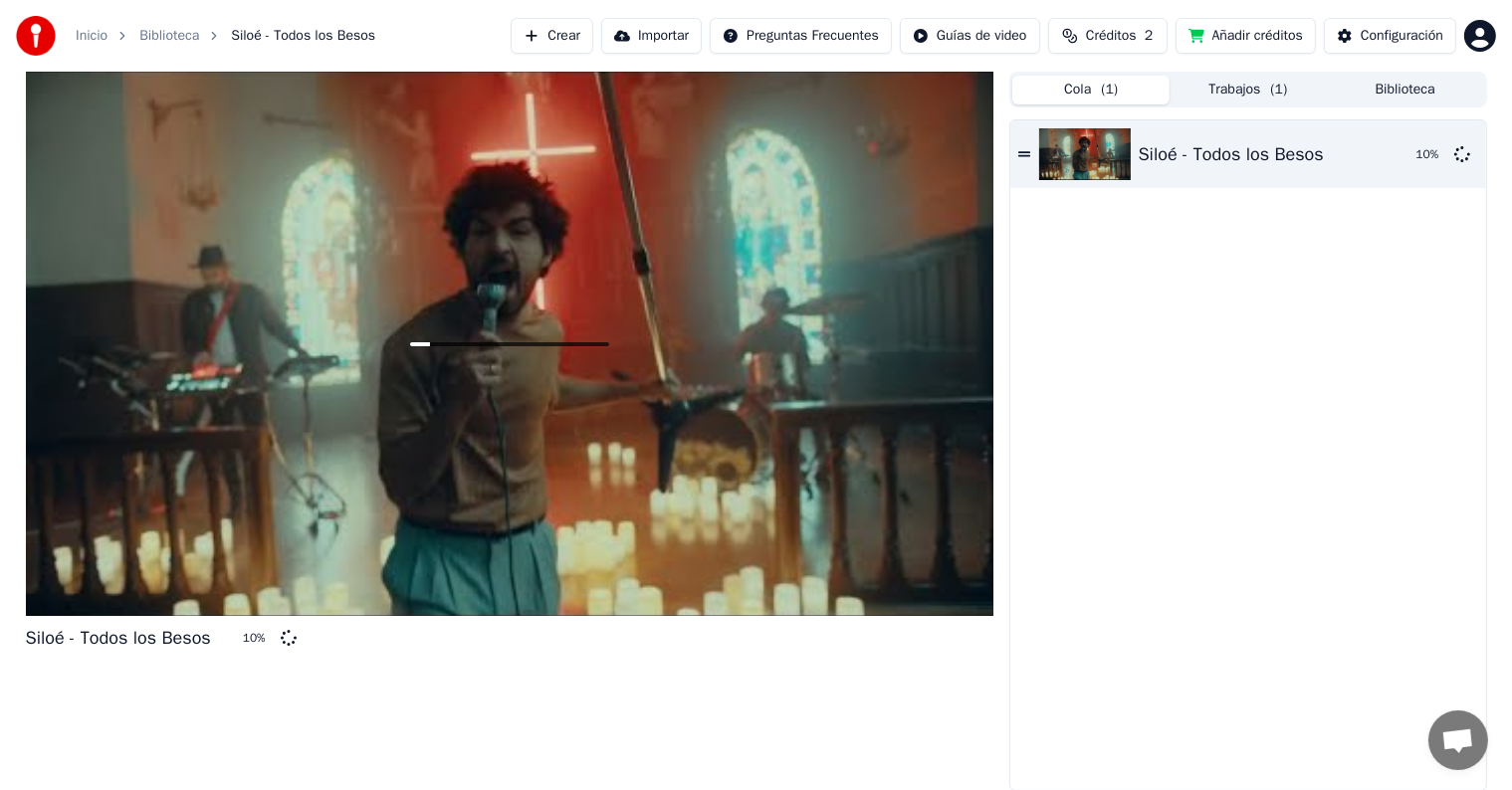 click on "Cola ( 1 )" at bounding box center (1091, 90) 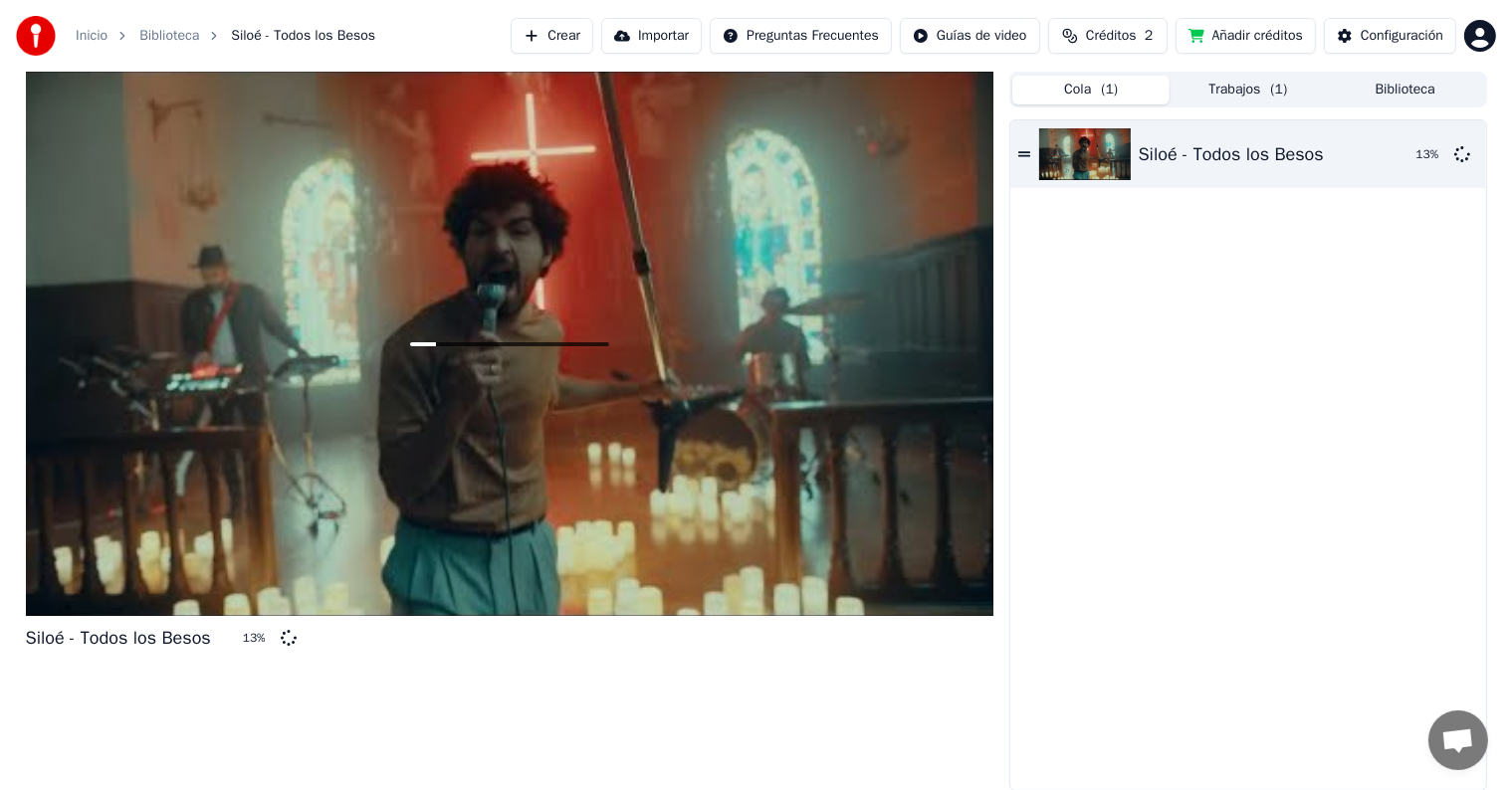 click on "Créditos" at bounding box center [1111, 36] 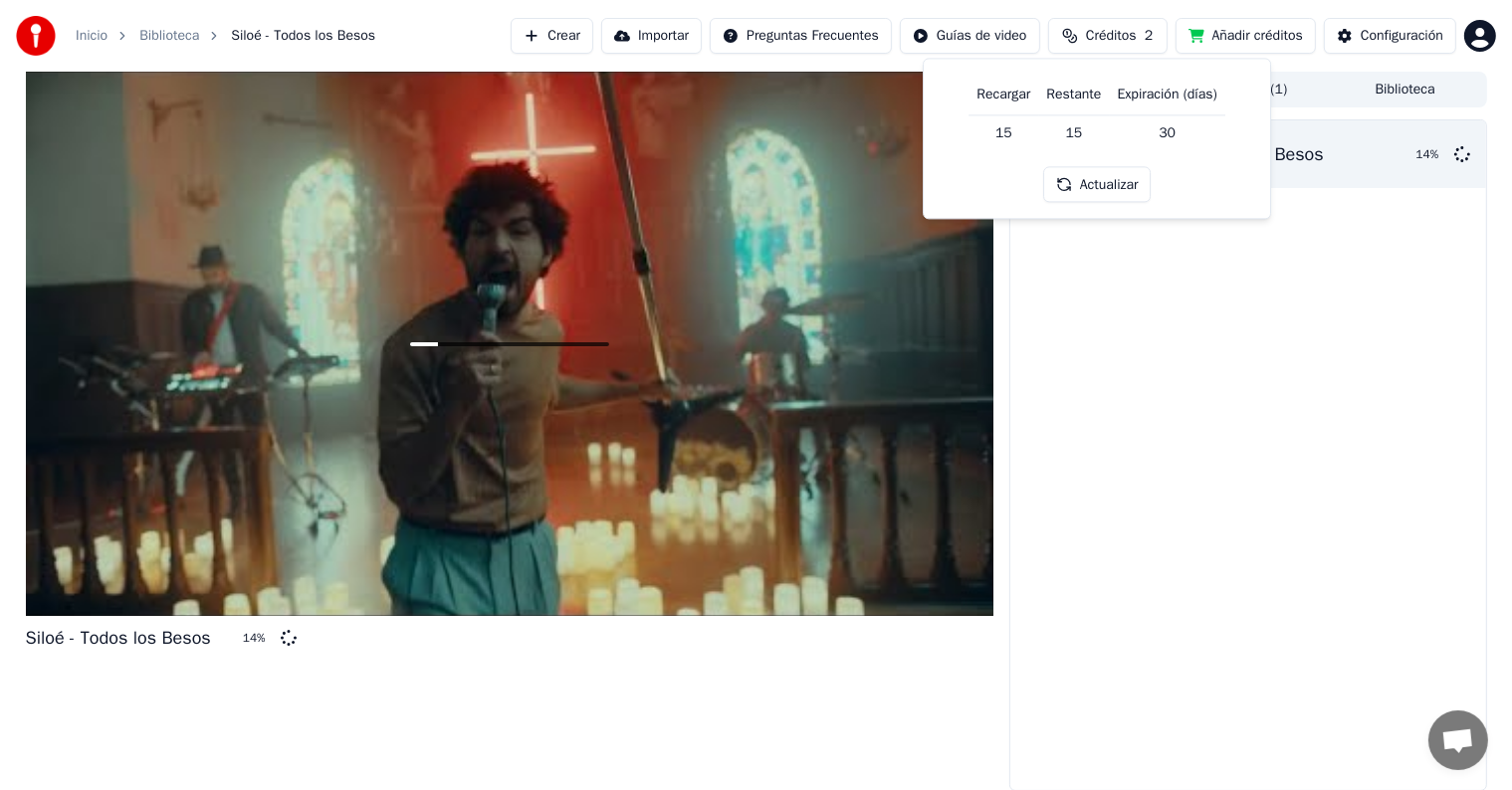 click on "30" at bounding box center (1168, 132) 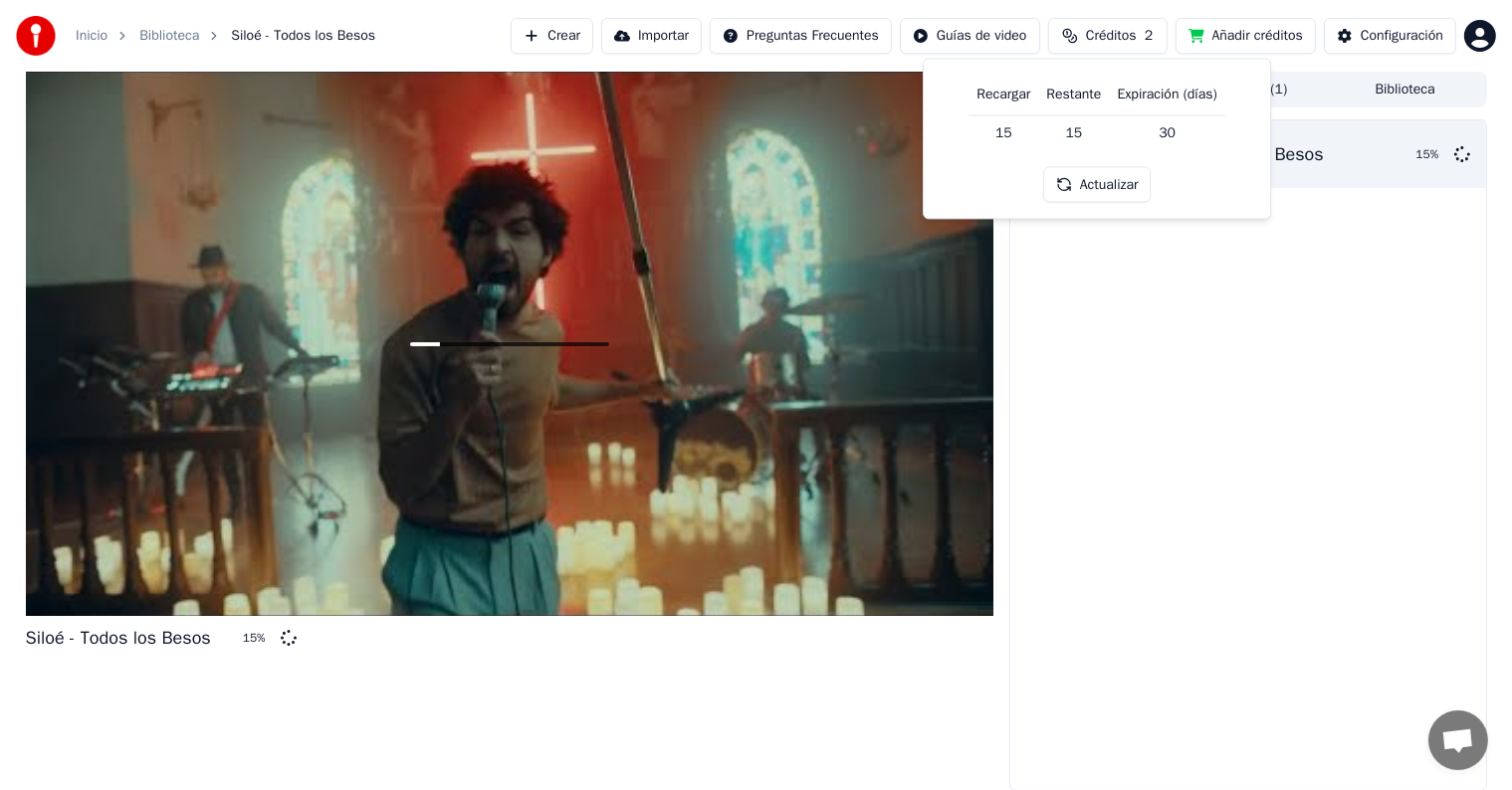 click on "15" at bounding box center [1003, 132] 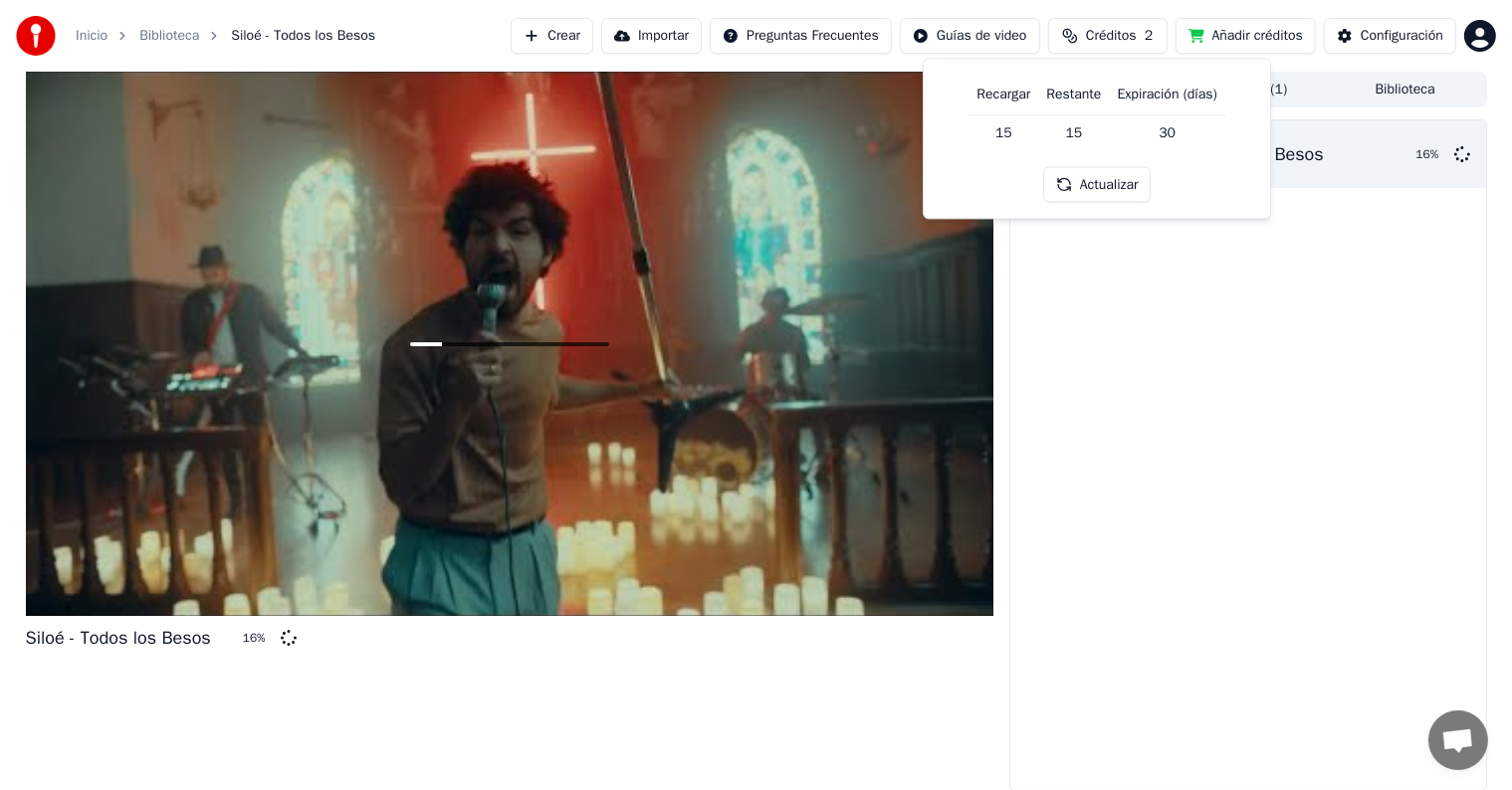 click on "Actualizar" at bounding box center [1097, 185] 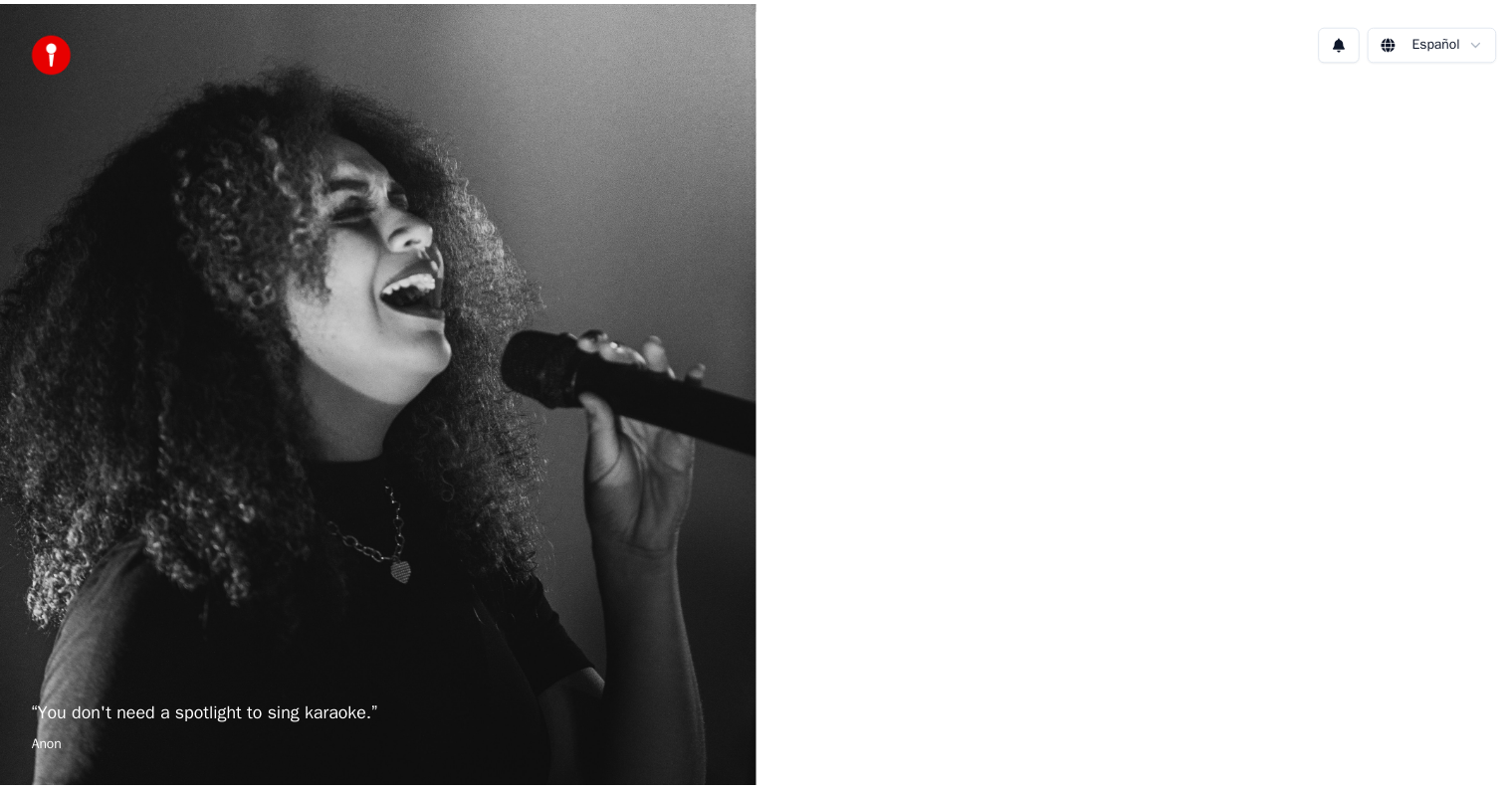 scroll, scrollTop: 0, scrollLeft: 0, axis: both 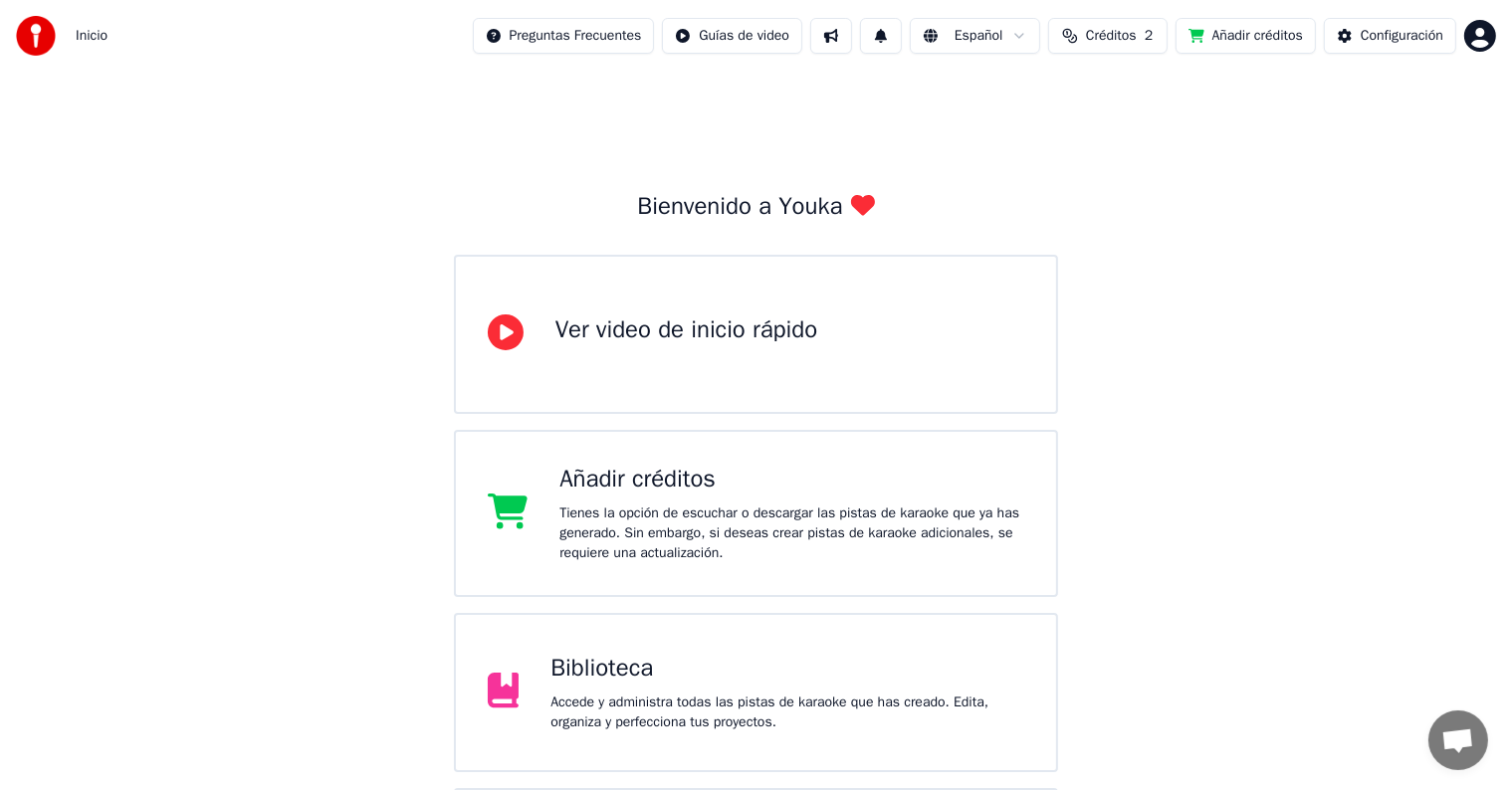 click on "Accede y administra todas las pistas de karaoke que has creado. Edita, organiza y perfecciona tus proyectos." at bounding box center (787, 712) 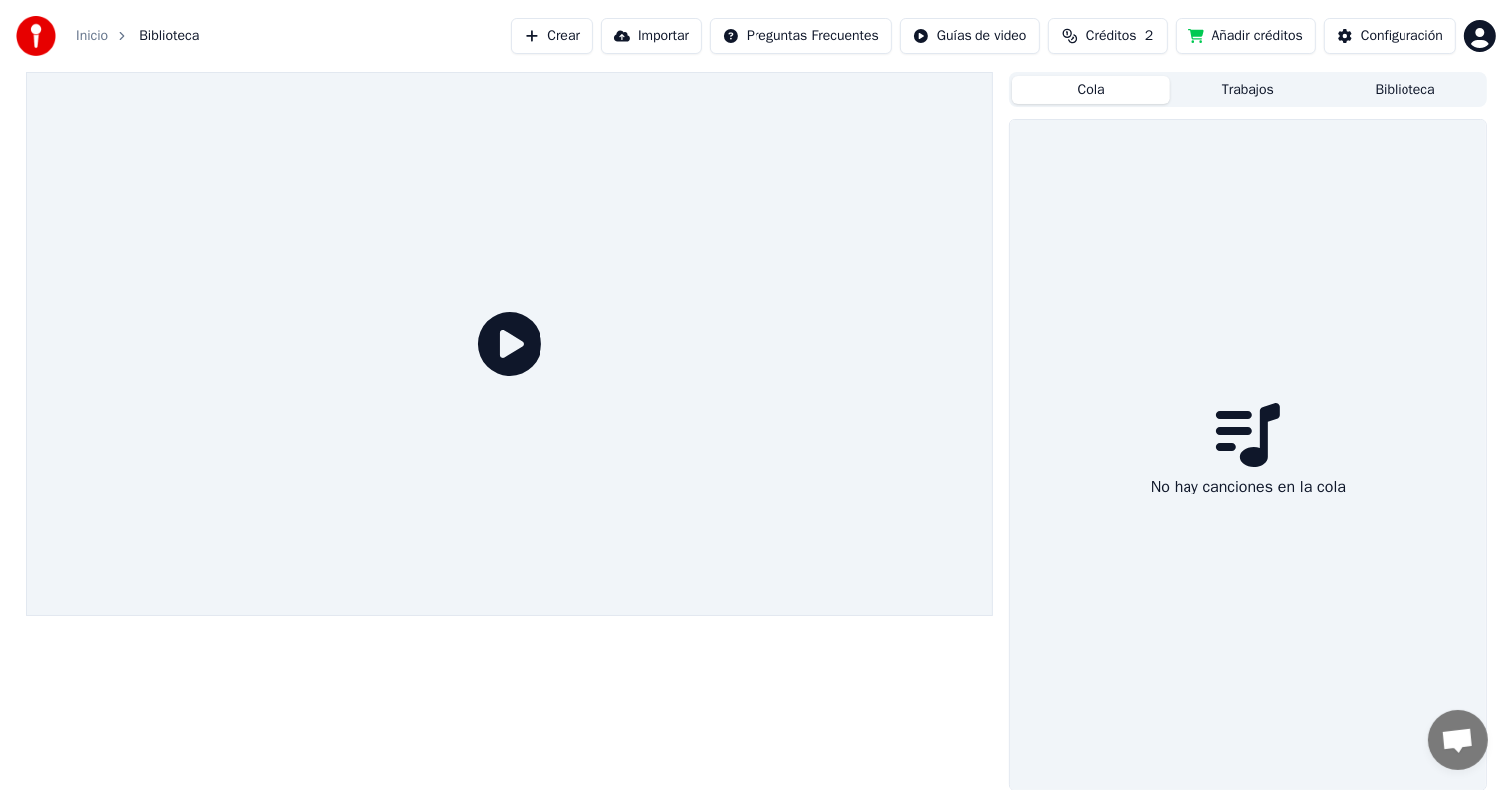 click on "Cola" at bounding box center [1091, 90] 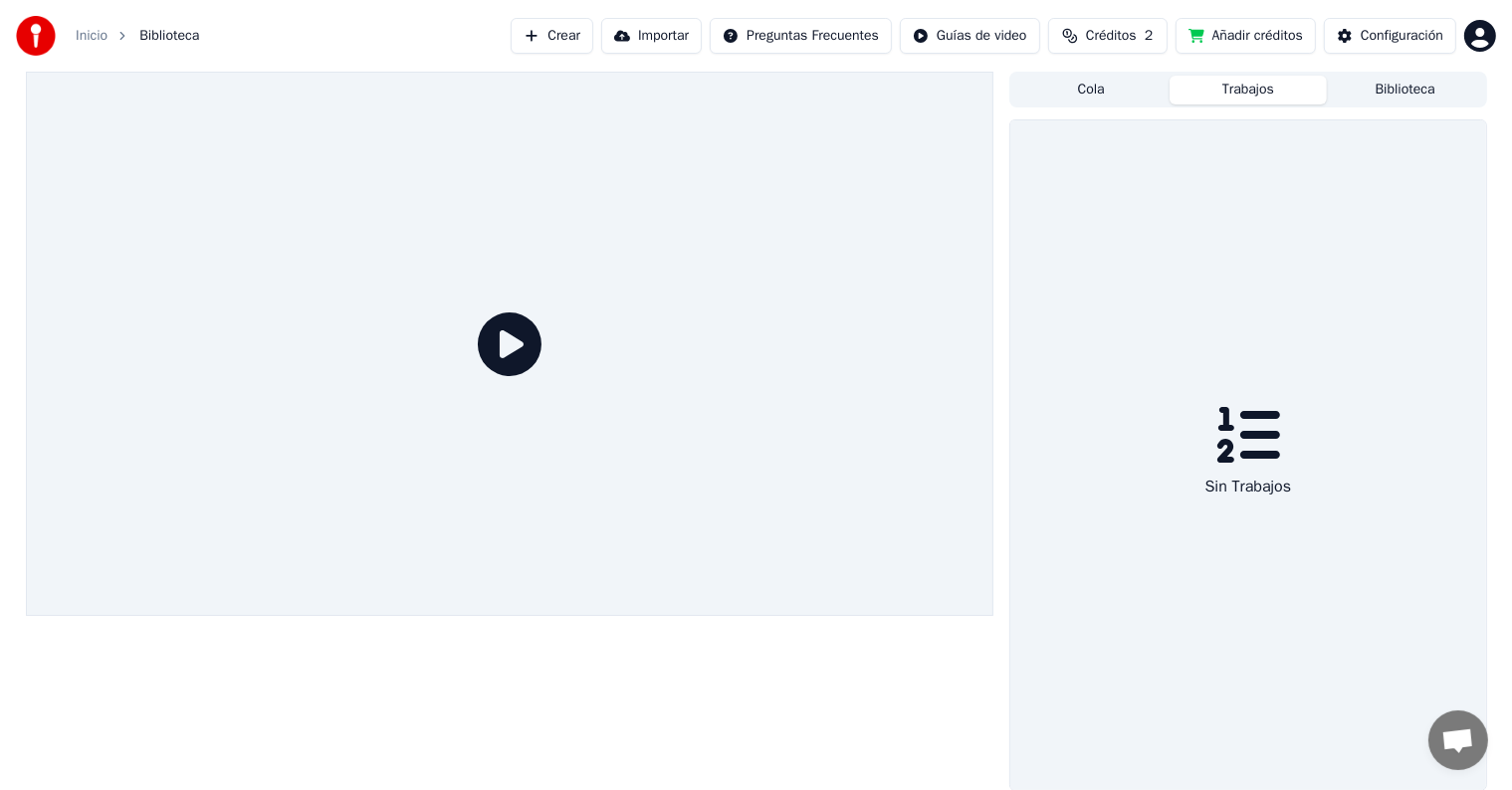 click on "Biblioteca" at bounding box center [1405, 90] 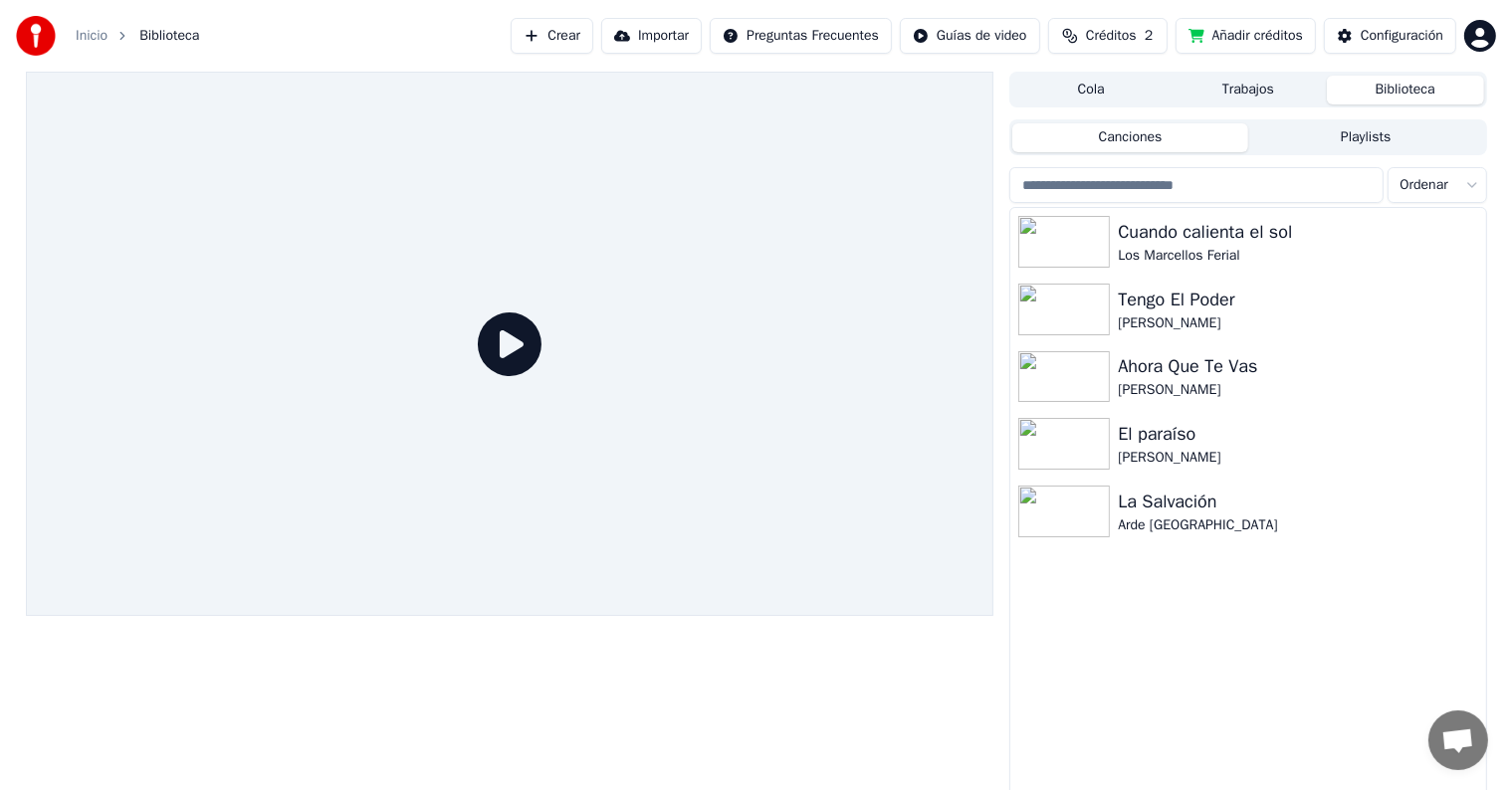 click on "Playlists" at bounding box center [1366, 137] 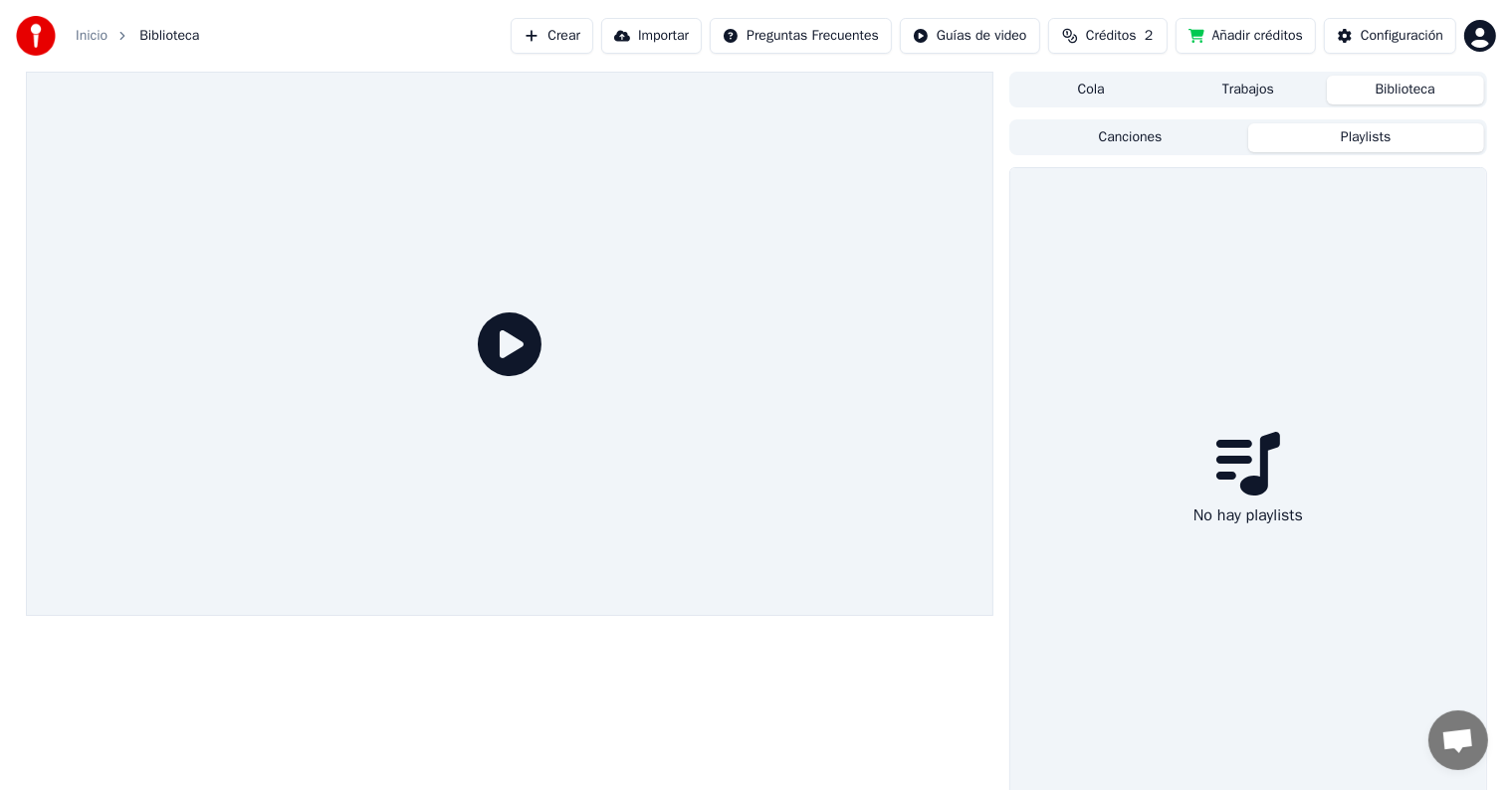 click on "Trabajos" at bounding box center [1248, 90] 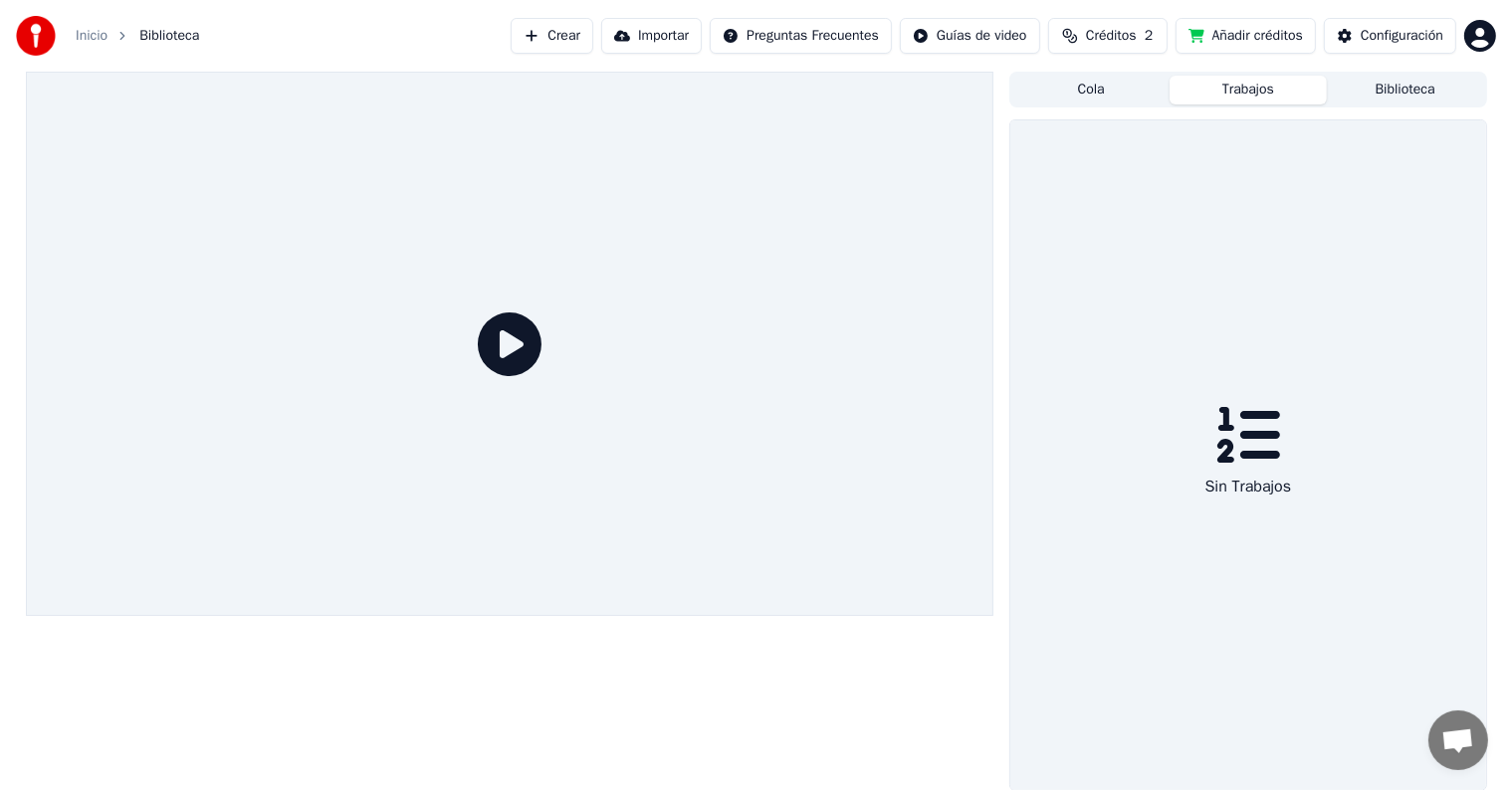 click on "Cola" at bounding box center [1091, 90] 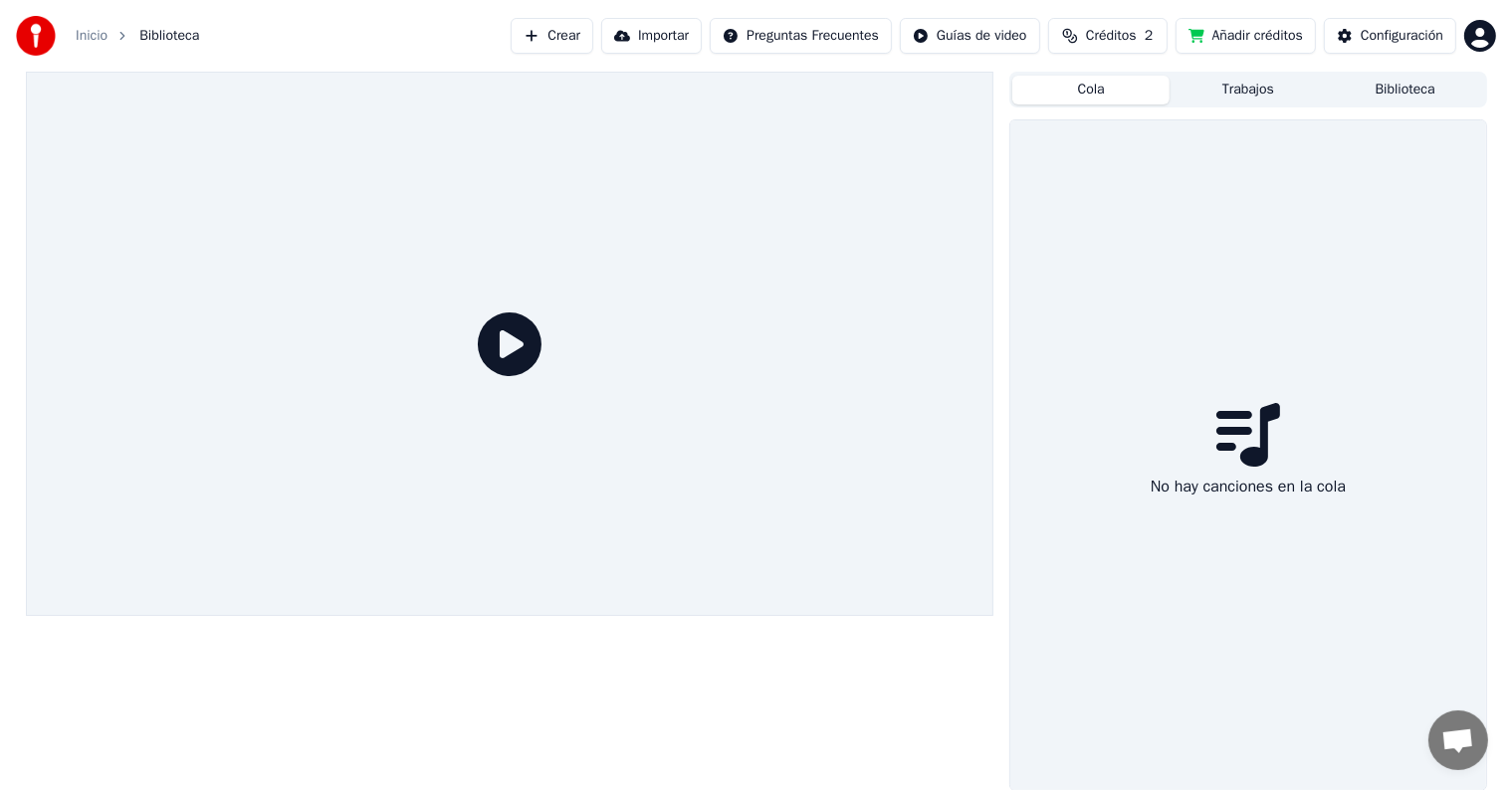 click at bounding box center [1457, 742] 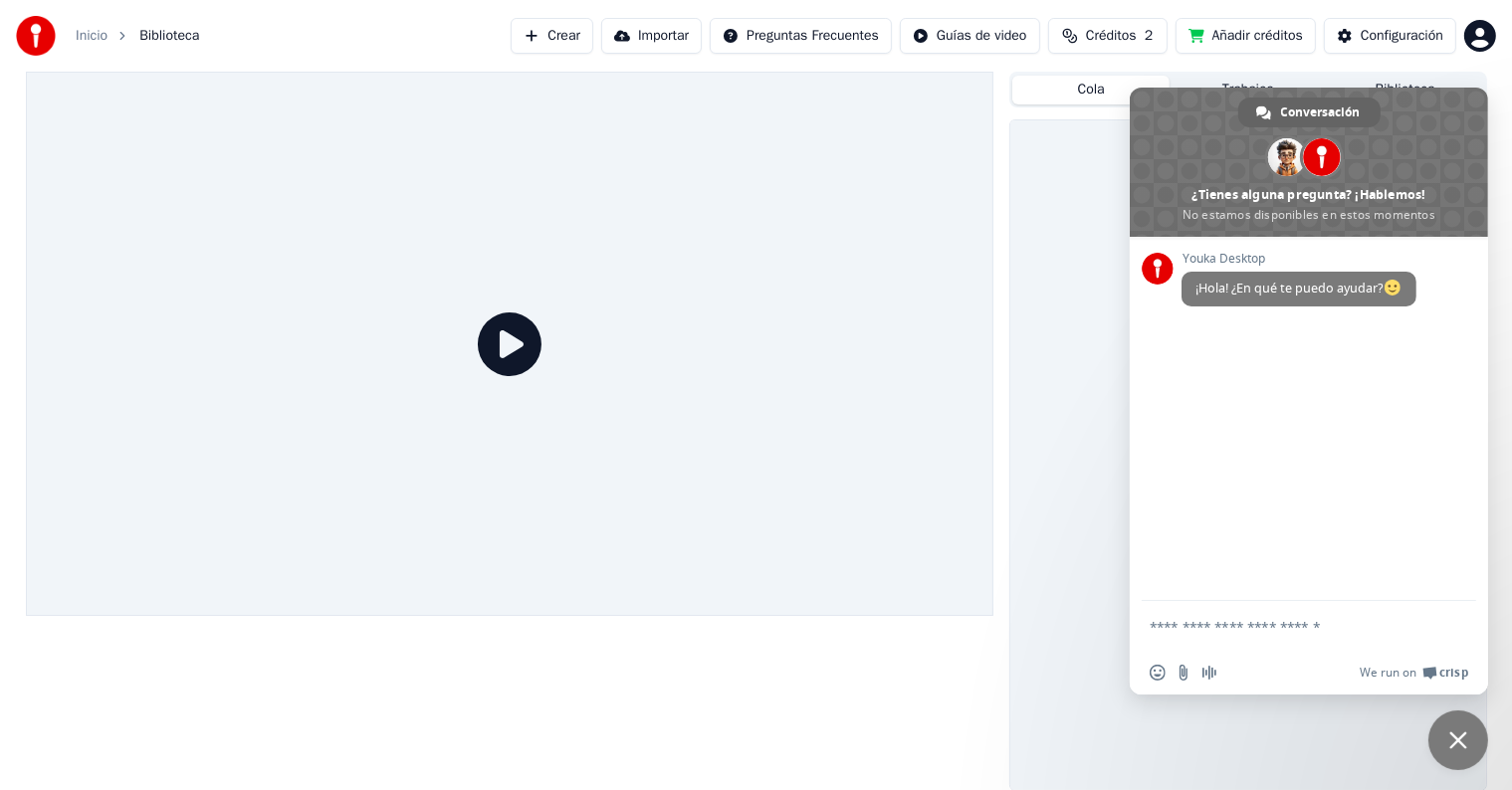 click at bounding box center (1458, 740) 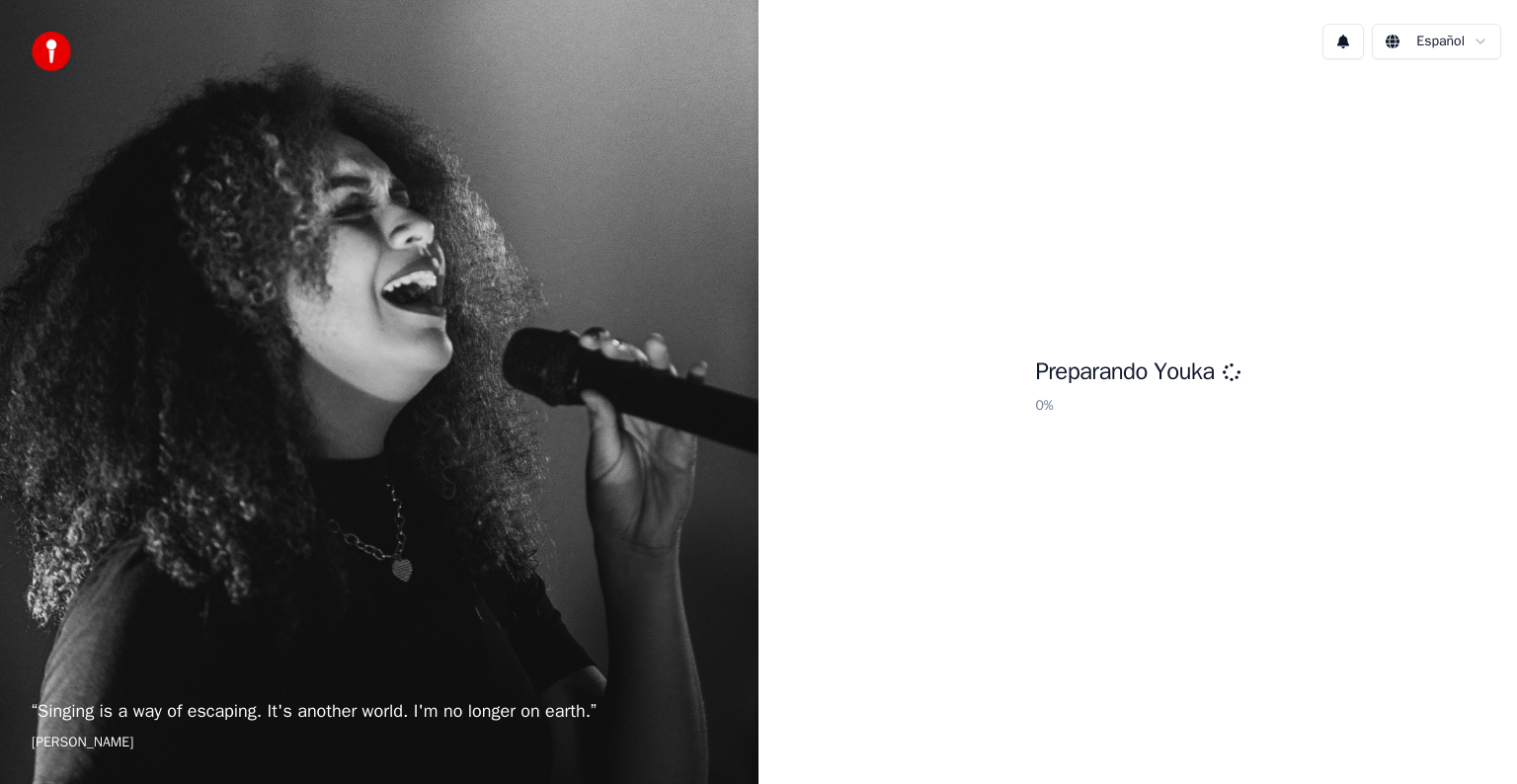 scroll, scrollTop: 0, scrollLeft: 0, axis: both 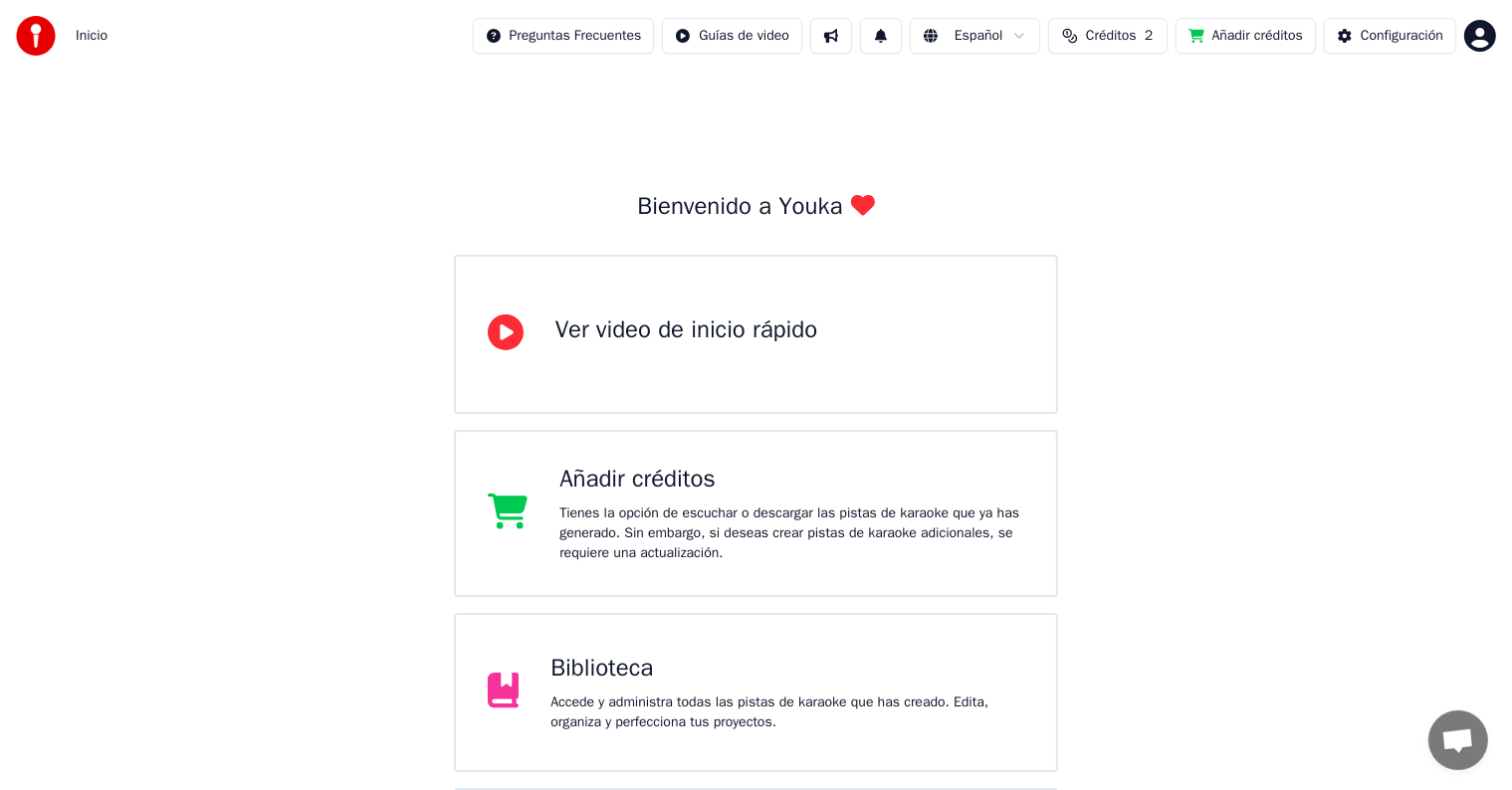 click on "Preguntas Frecuentes Guías de video Español Créditos 2 Añadir créditos Configuración" at bounding box center [984, 36] 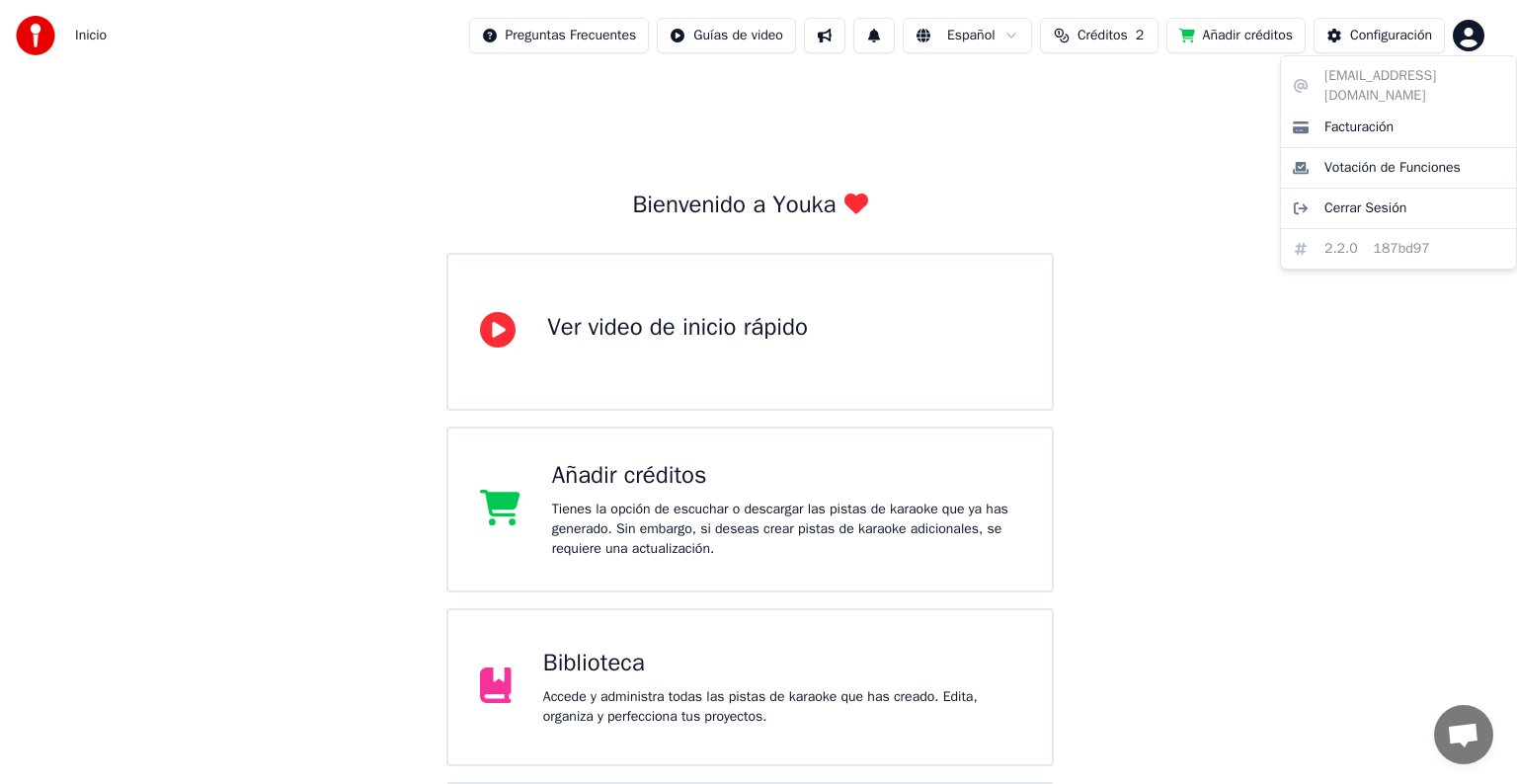 click on "Inicio Preguntas Frecuentes Guías de video Español Créditos 2 Añadir créditos Configuración Bienvenido a Youka Ver video de inicio rápido Añadir créditos Tienes la opción de escuchar o descargar las pistas de karaoke que ya has generado. Sin embargo, si deseas crear pistas de karaoke adicionales, se requiere una actualización. Biblioteca Accede y administra todas las pistas de karaoke que has creado. Edita, organiza y perfecciona tus proyectos. Crear Karaoke Crea karaoke a partir de archivos de audio o video (MP3, MP4 y más), o pega una URL para generar instantáneamente un video de karaoke con letras sincronizadas. Conversación Adam ¿Tienes alguna pregunta? ¡Hablemos! No estamos disponibles en estos momentos Red fuera de línea. Reconectando... Por ahora no se pueden recibir ni enviar mensajes. Youka Desktop ¡Hola! ¿En qué te puedo ayudar?  Enviar un archivo Insertar un emoji Enviar un archivo Grabar mensaje de audio We run on Crisp espacial@karaoke-eskandalo.es Facturación Cerrar Sesión" at bounding box center (758, 474) 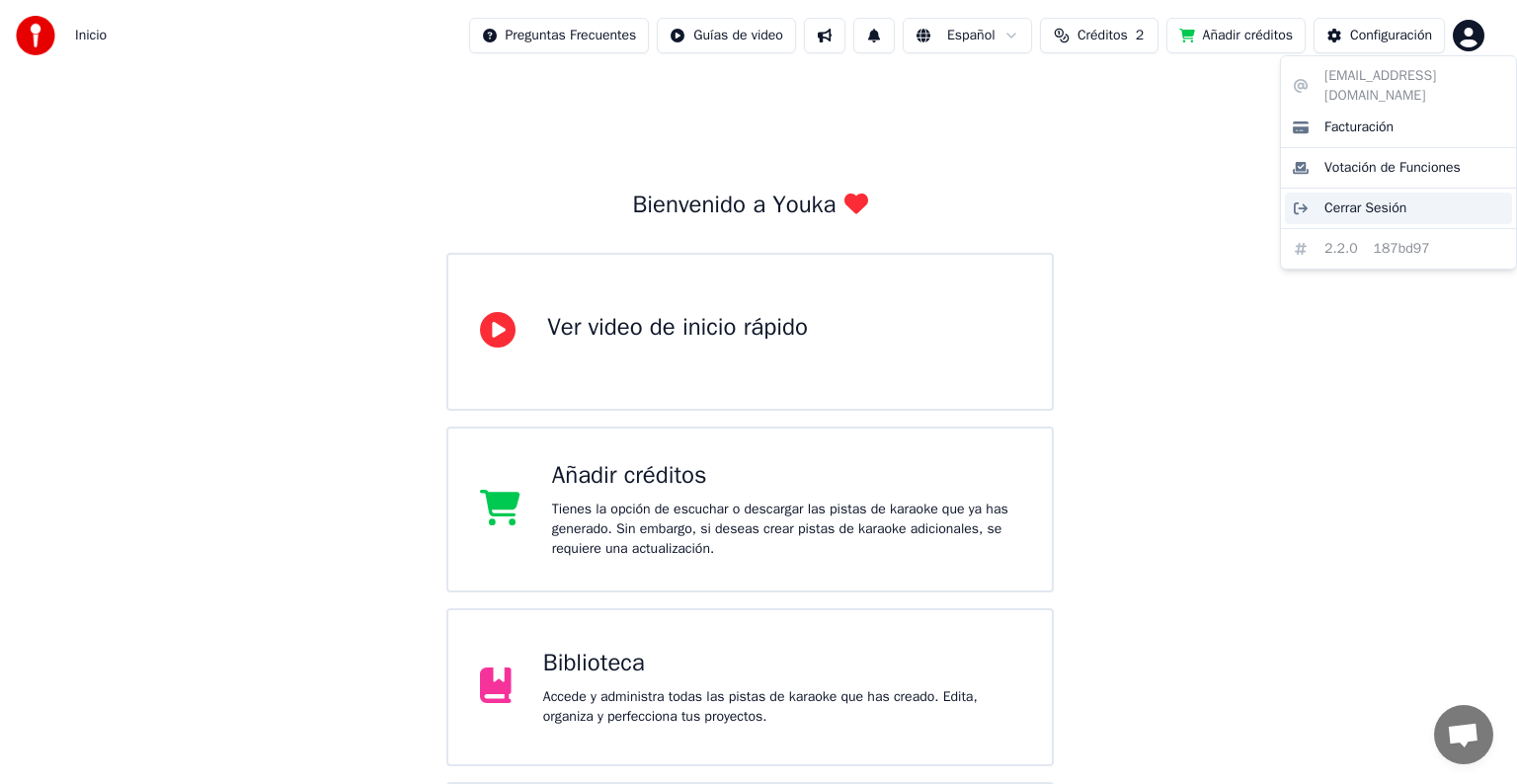 click on "Cerrar Sesión" at bounding box center [1365, 208] 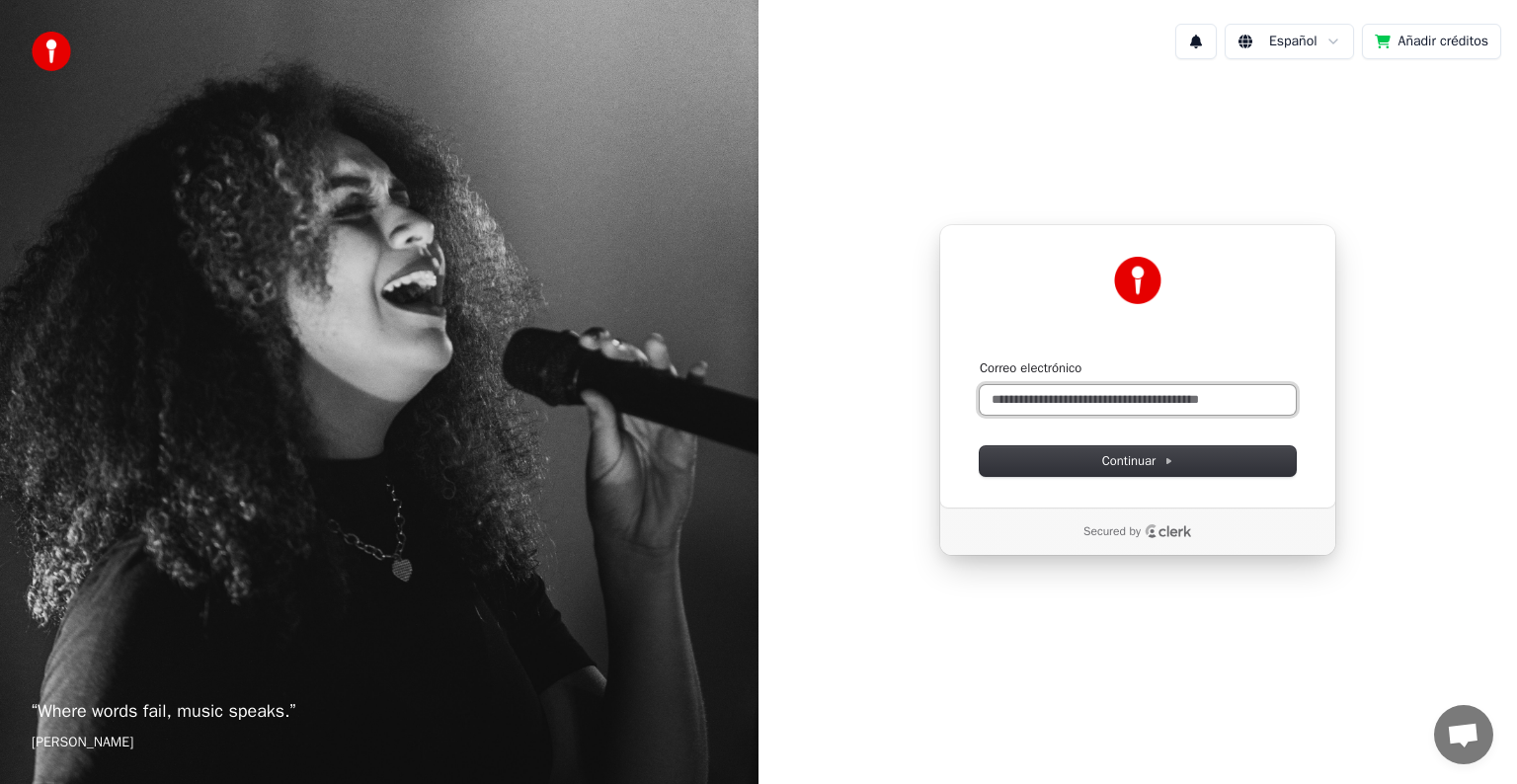 click on "Correo electrónico" at bounding box center [1138, 400] 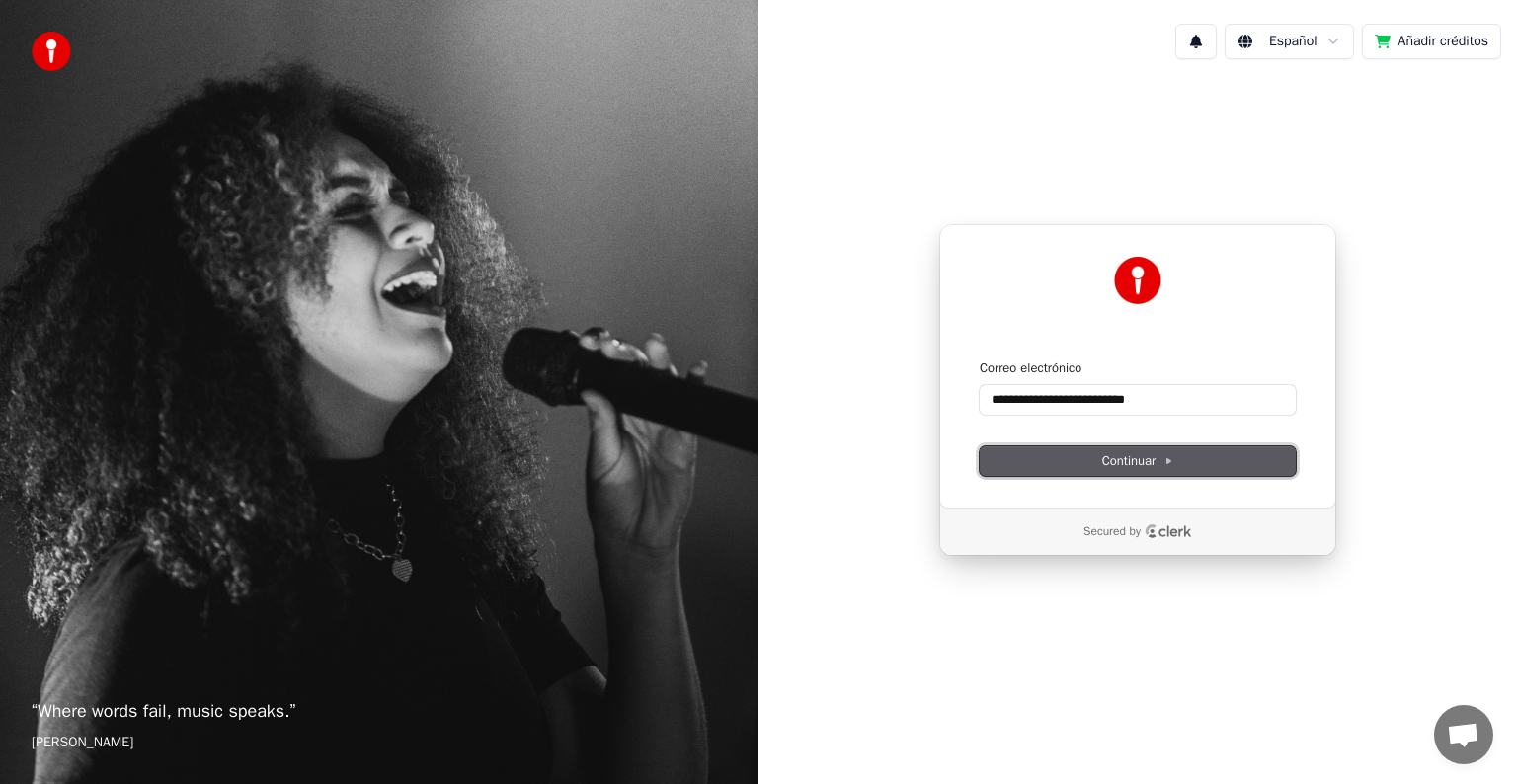 click on "Continuar" at bounding box center [1138, 461] 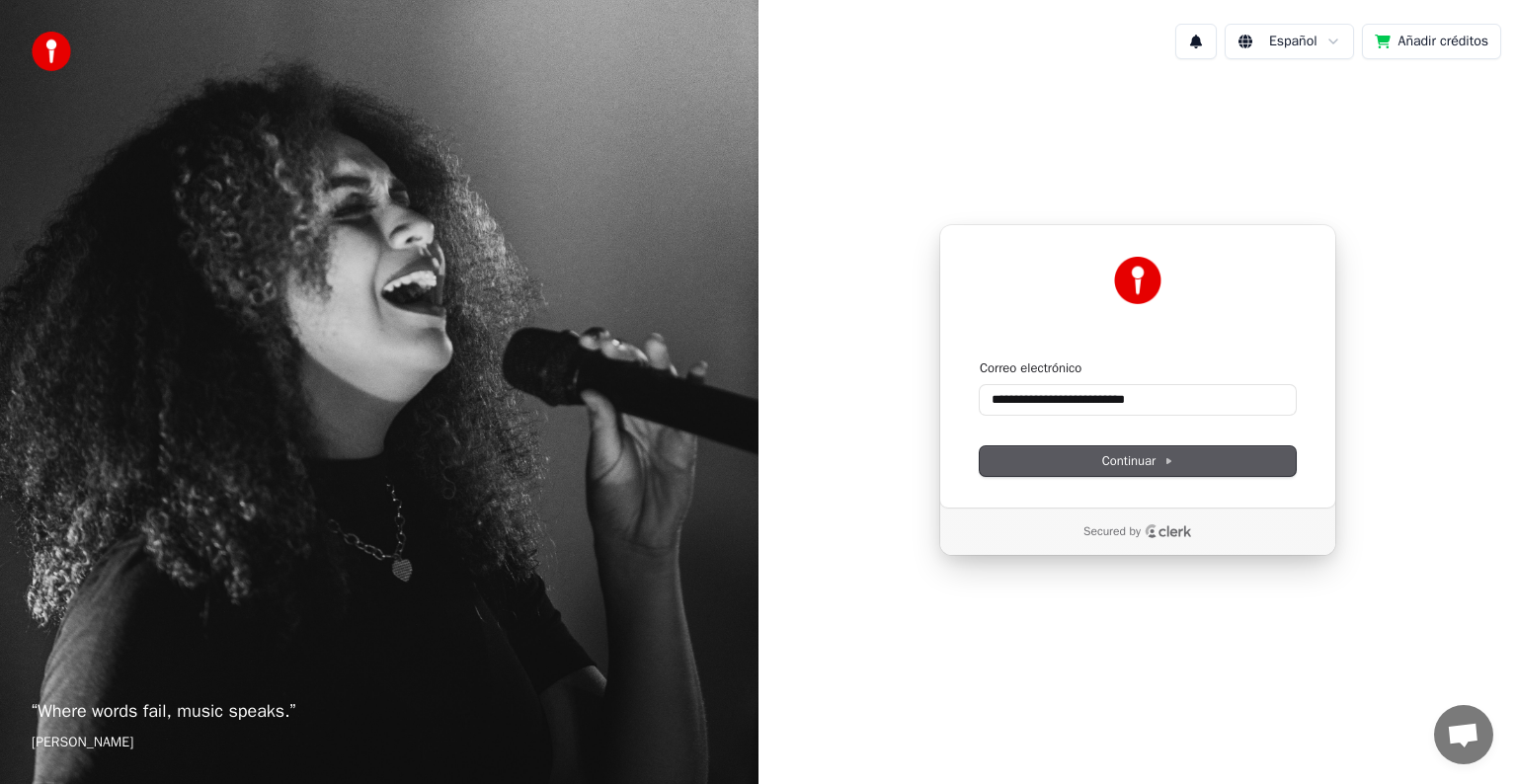 type on "**********" 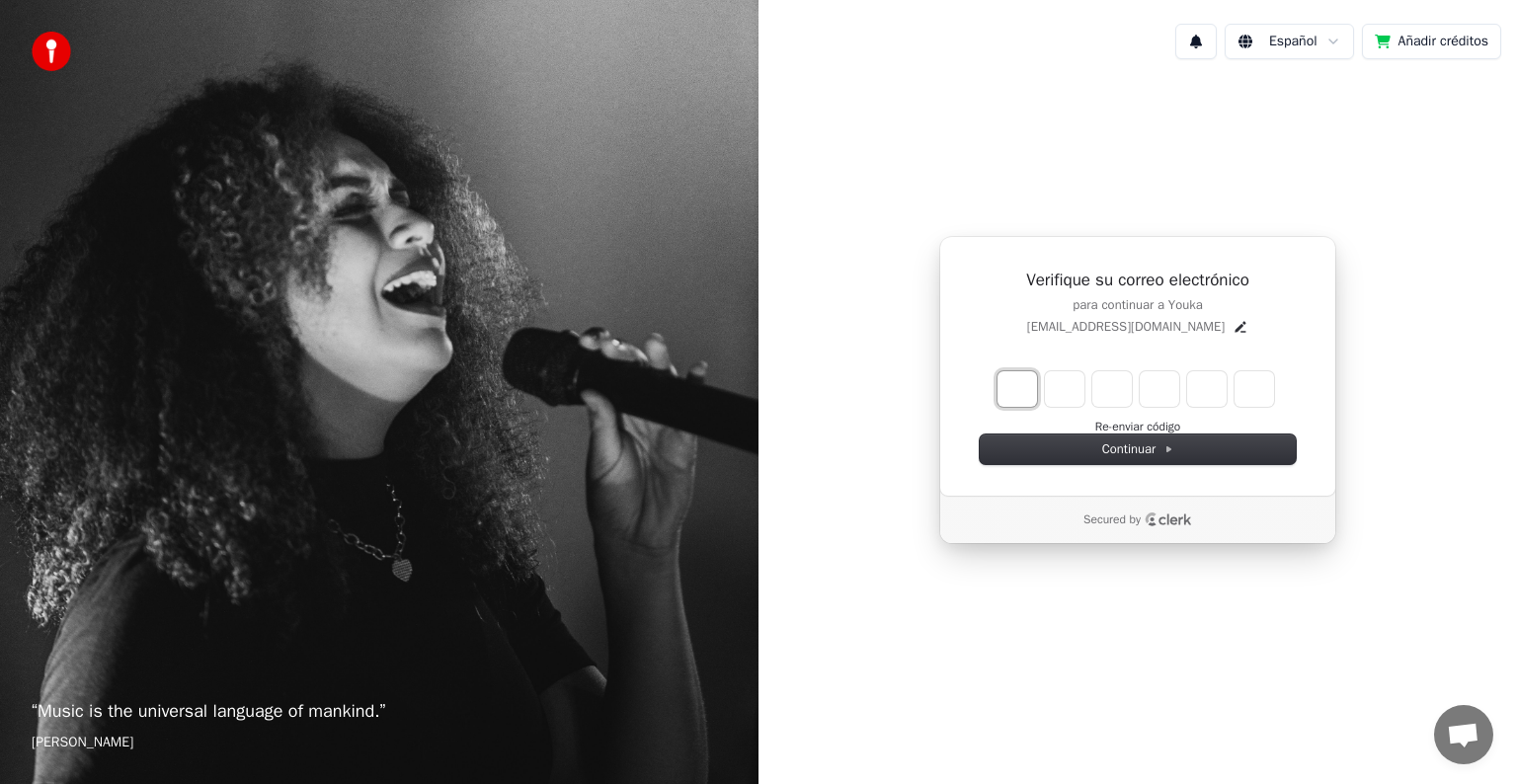 type on "*" 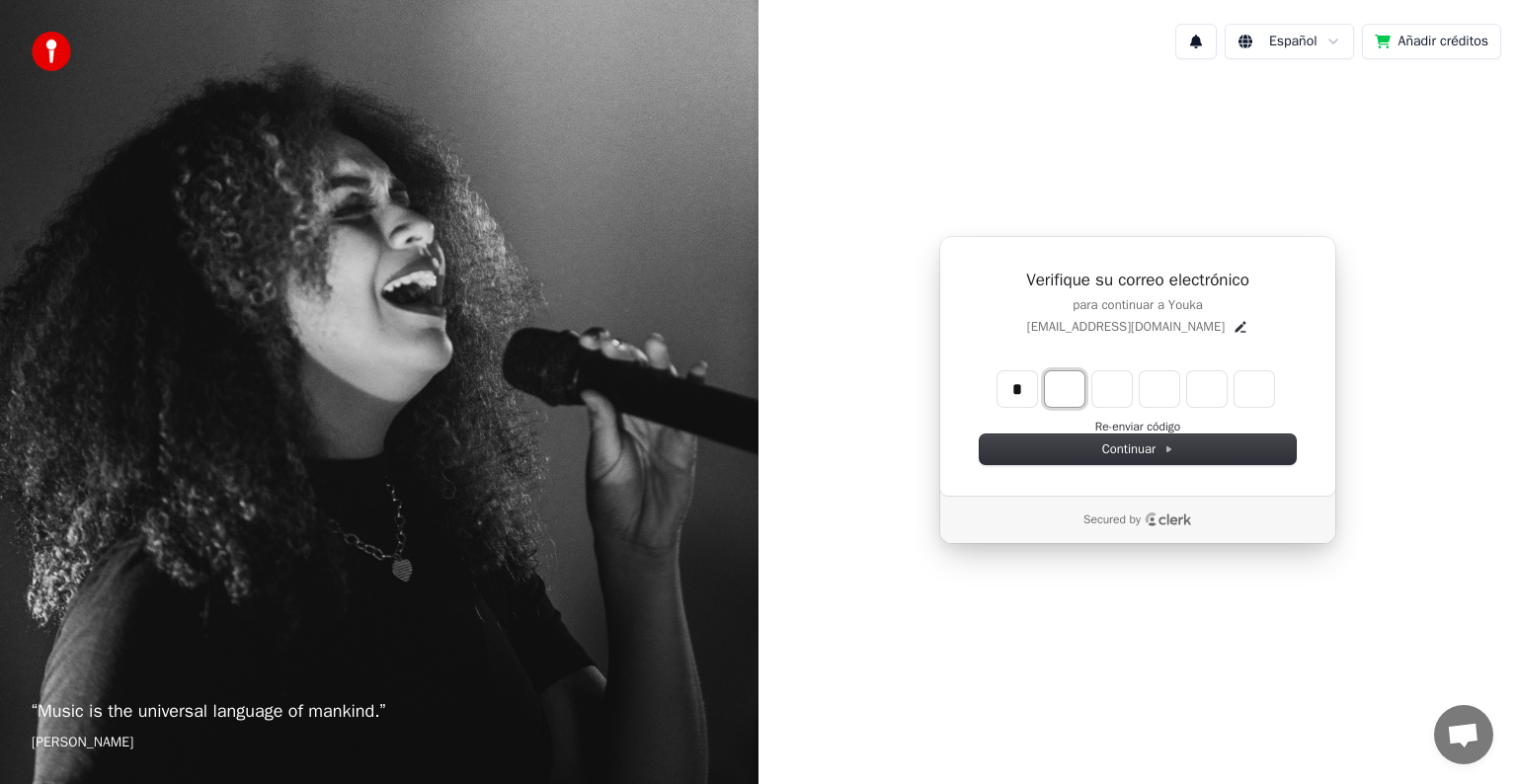 type on "*" 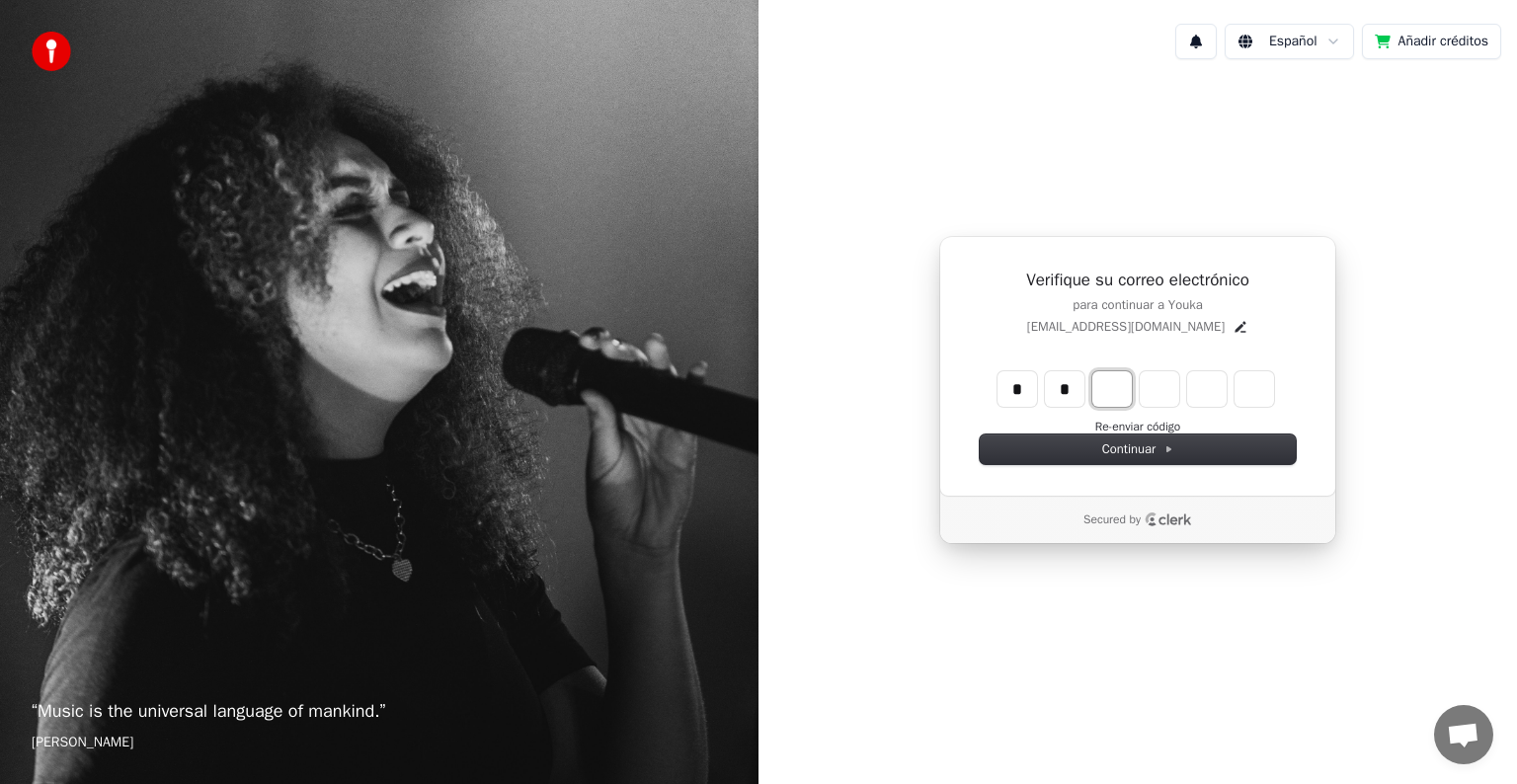 type on "**" 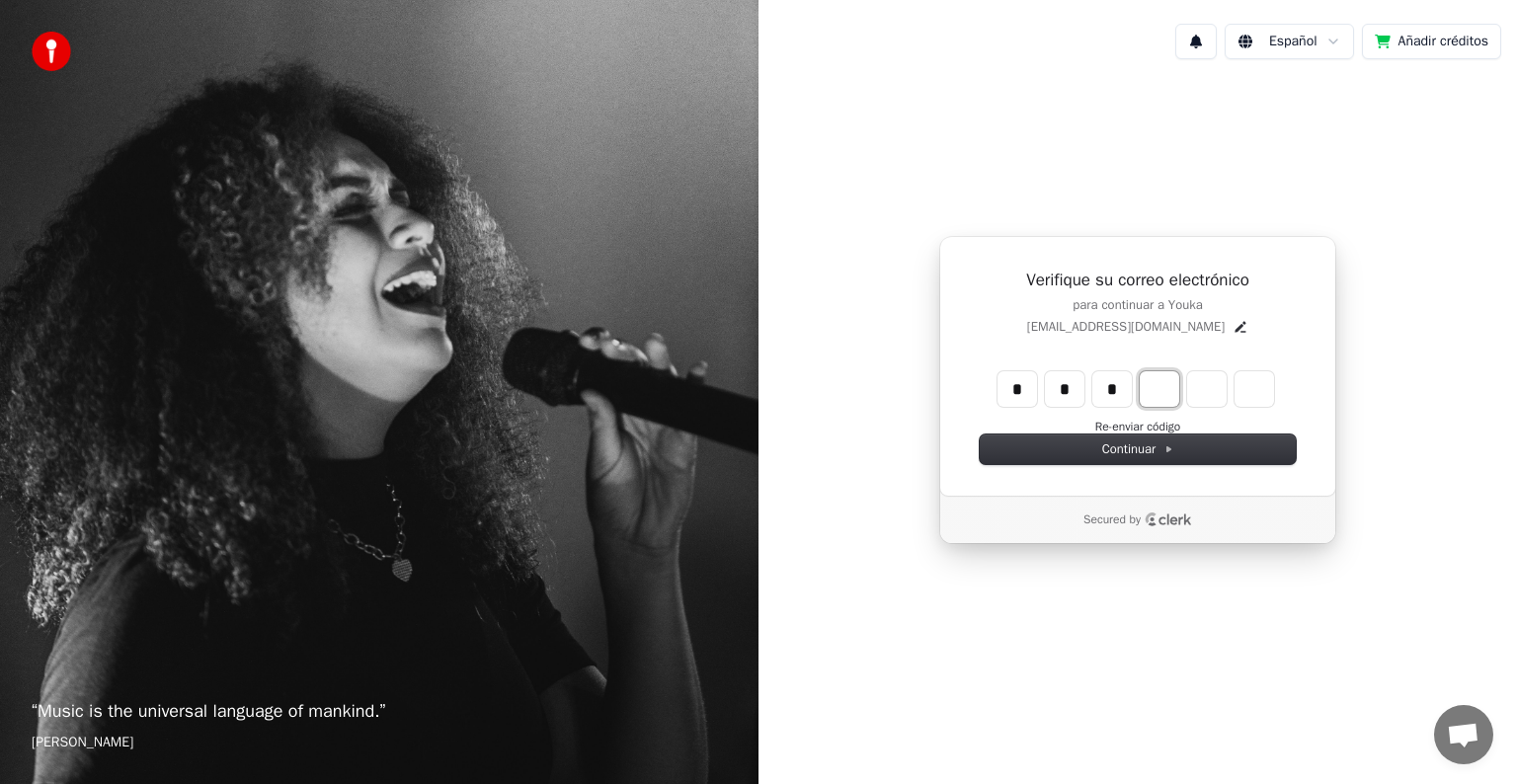 type on "***" 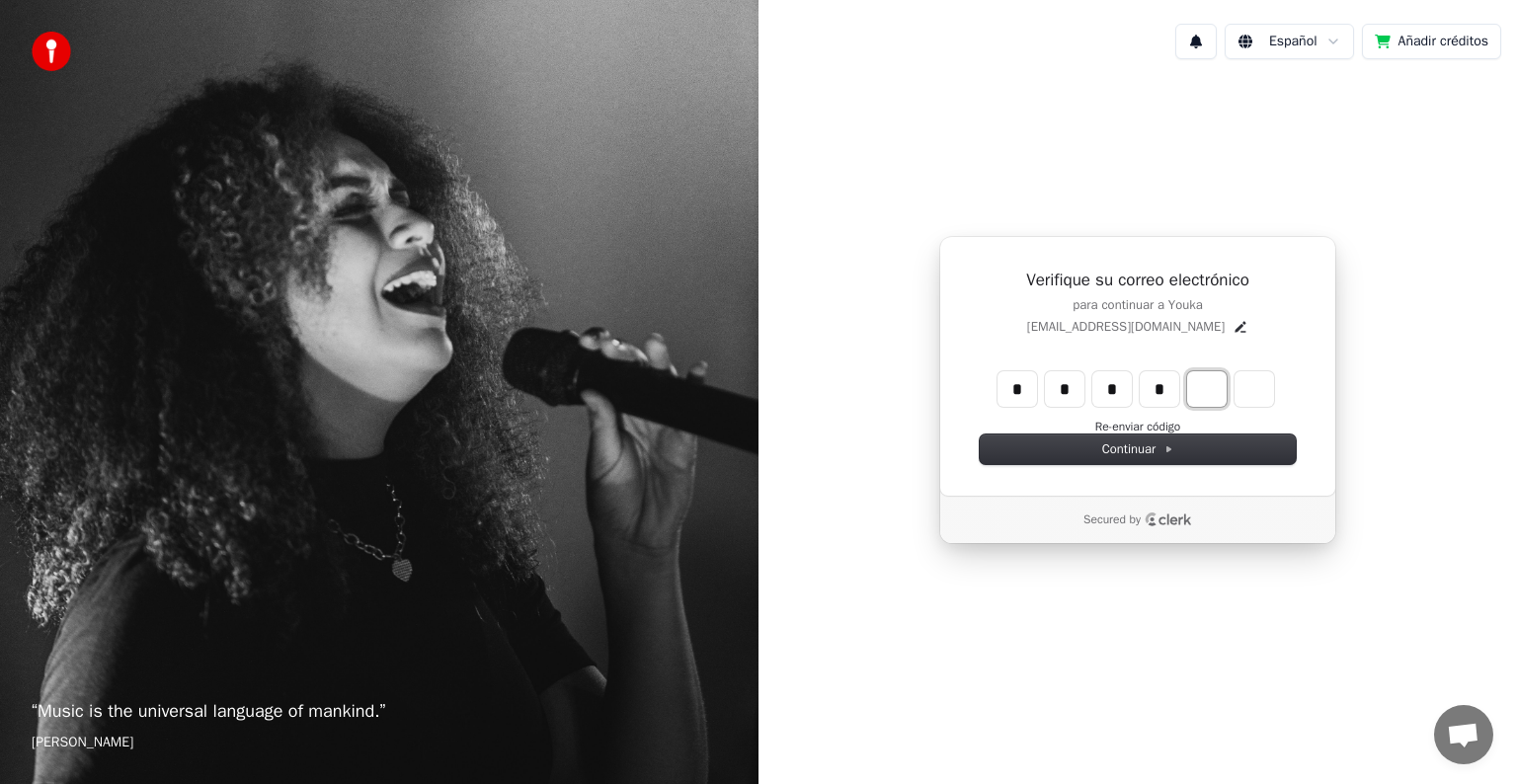 type on "****" 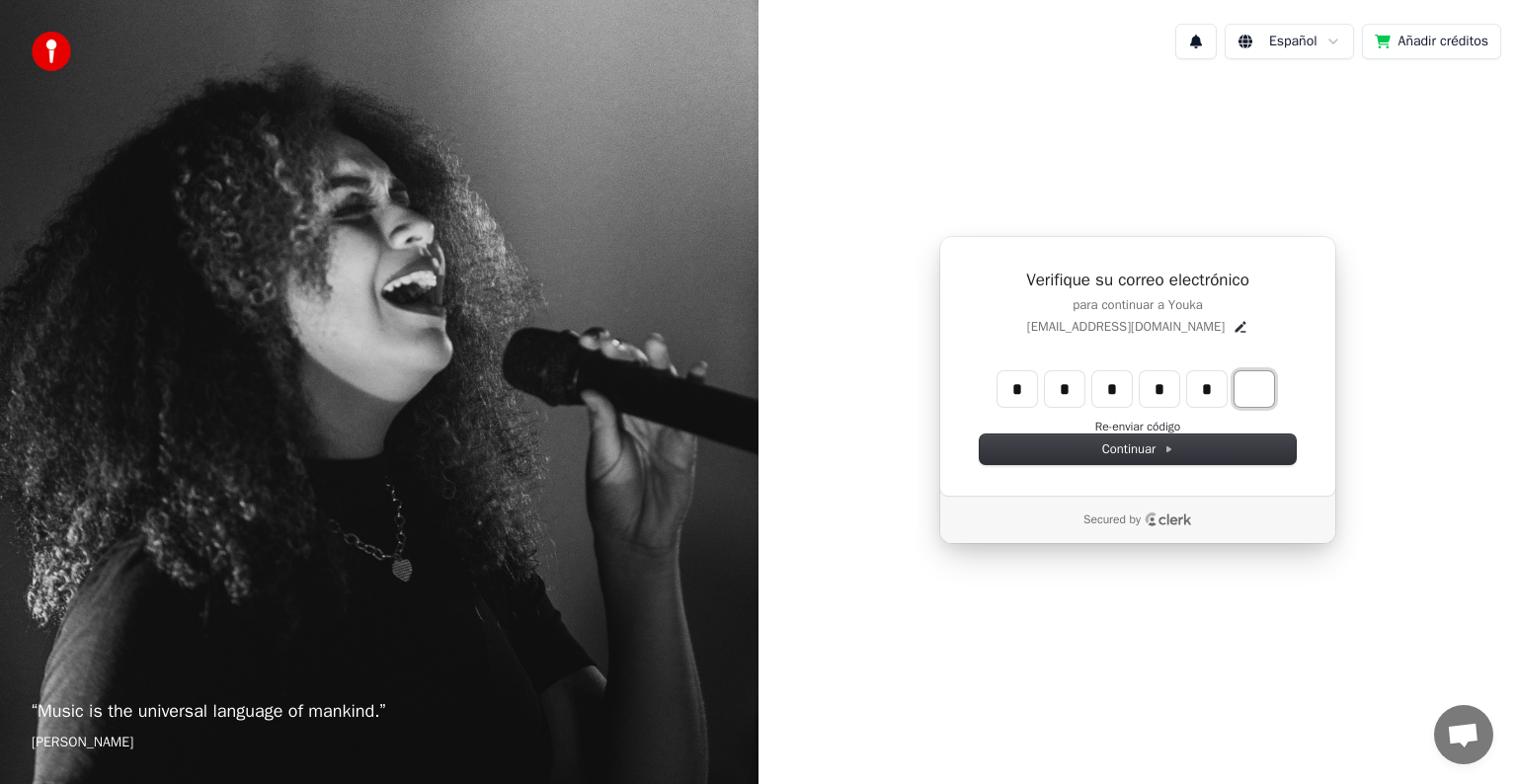 type on "******" 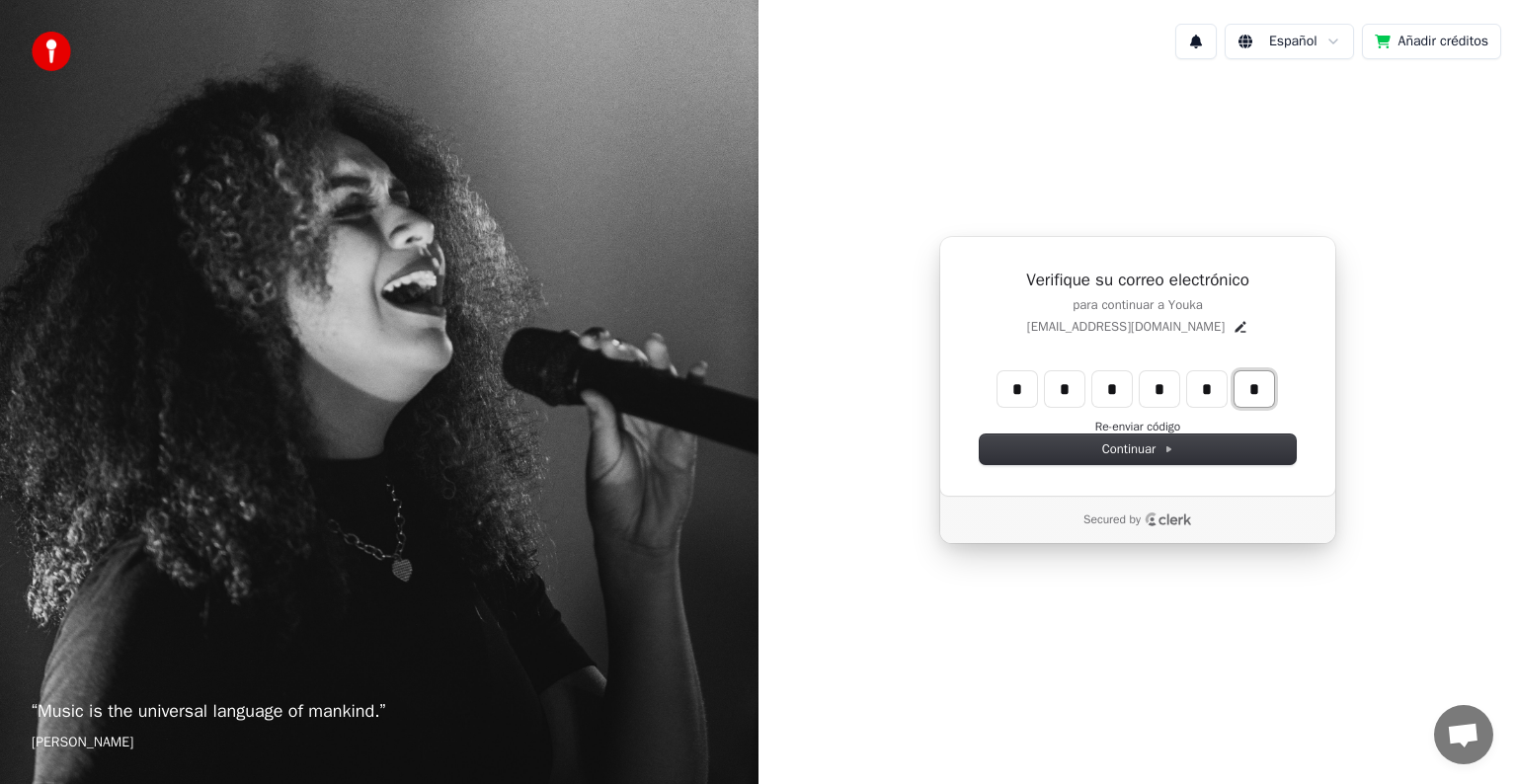 type on "*" 